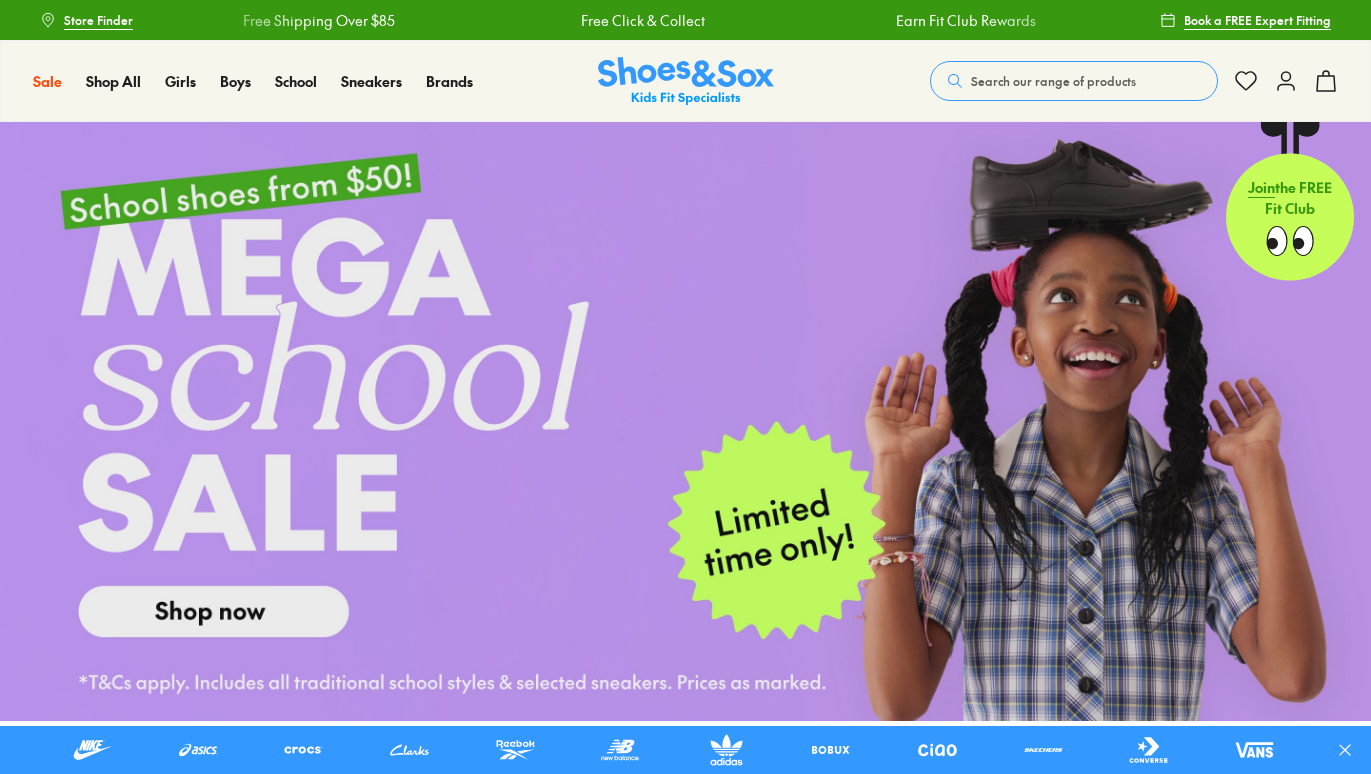 scroll, scrollTop: 0, scrollLeft: 0, axis: both 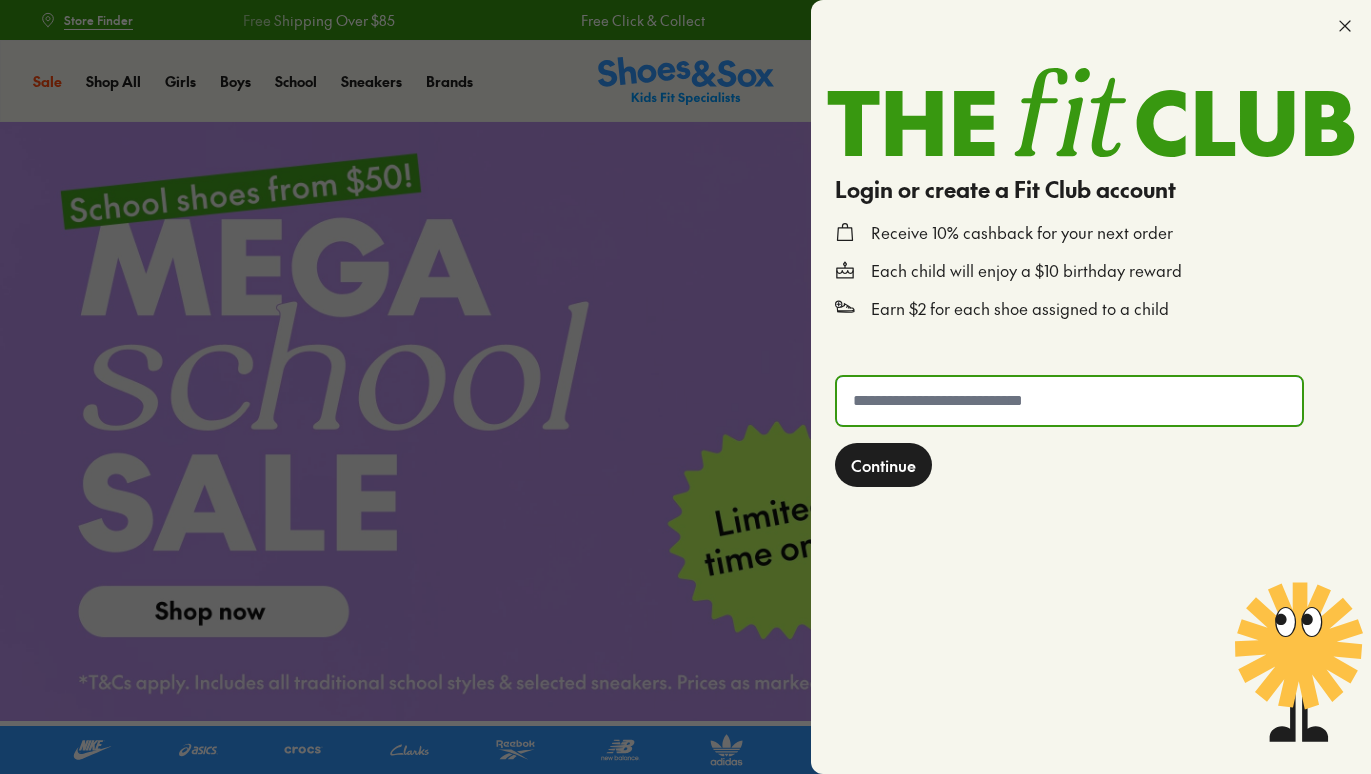 click 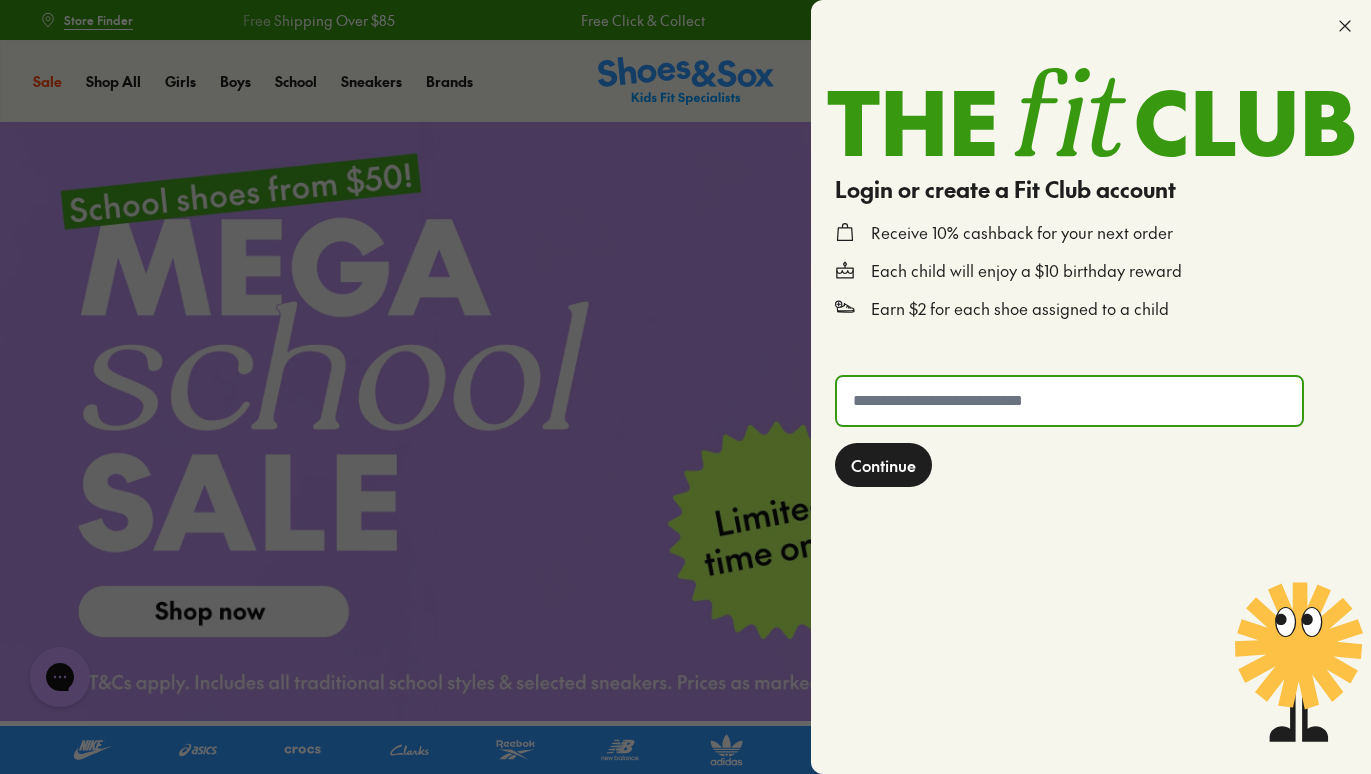 scroll, scrollTop: 0, scrollLeft: 0, axis: both 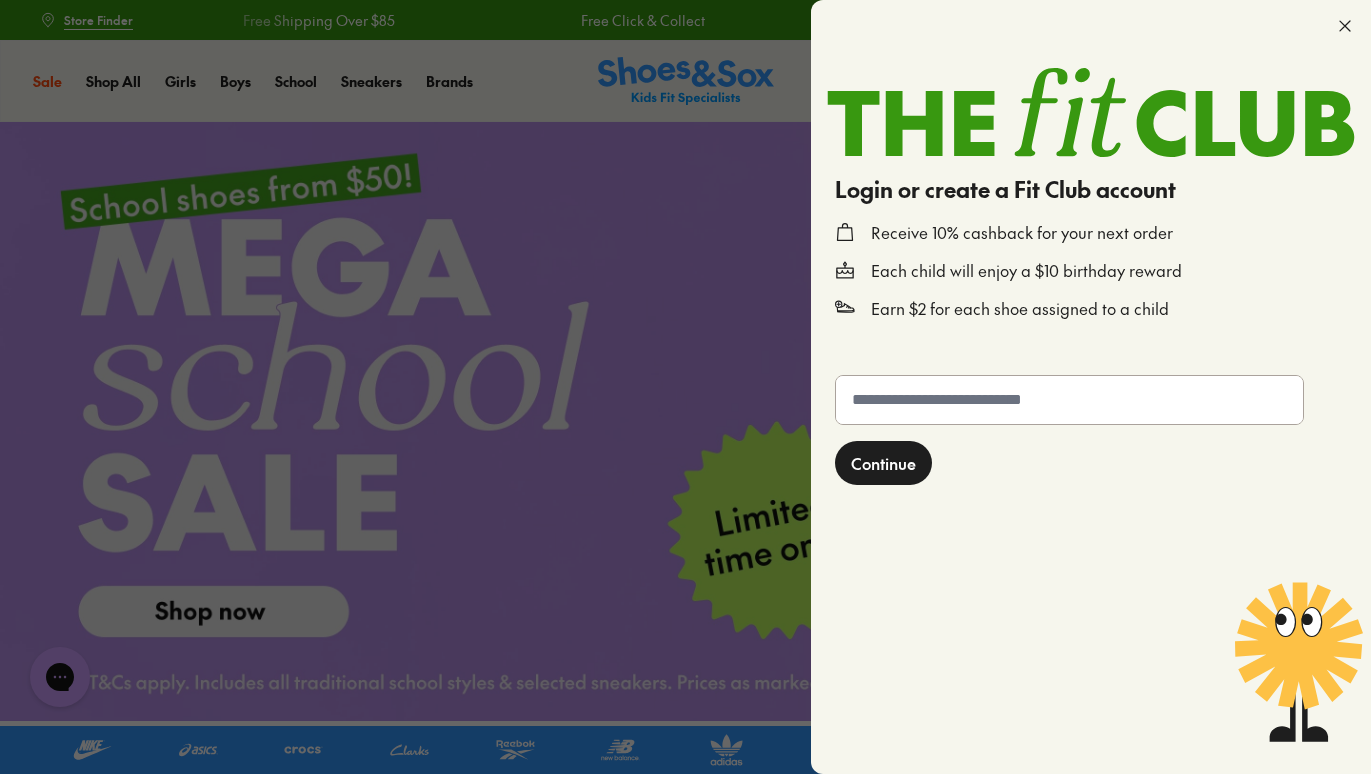 click 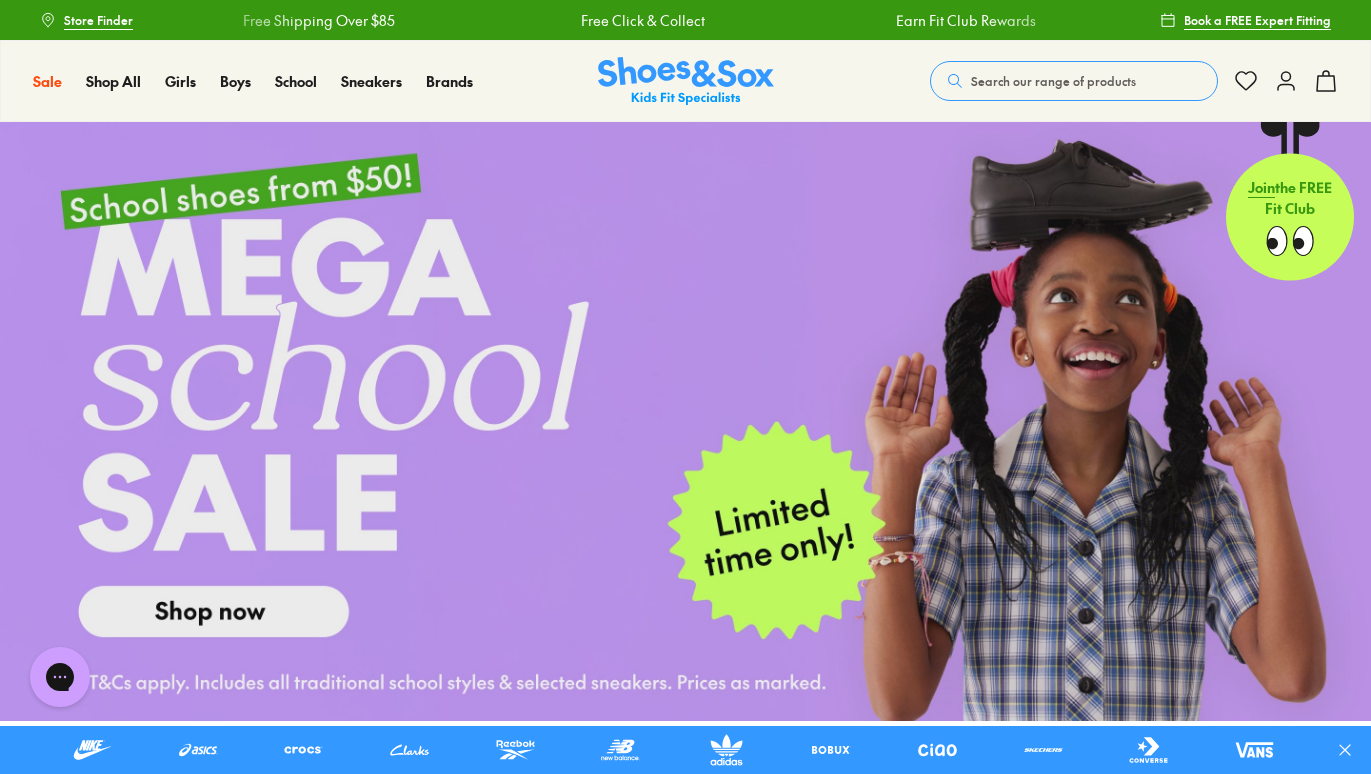 click 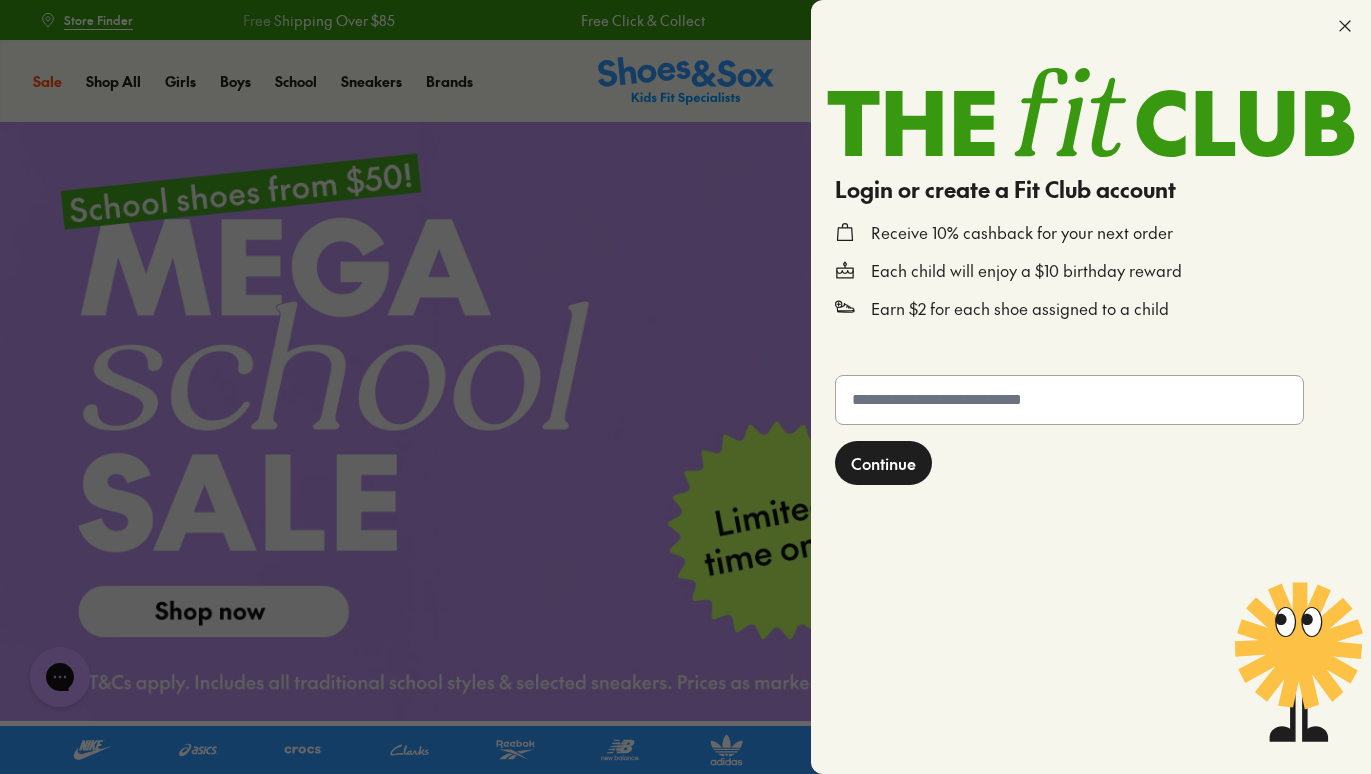 click 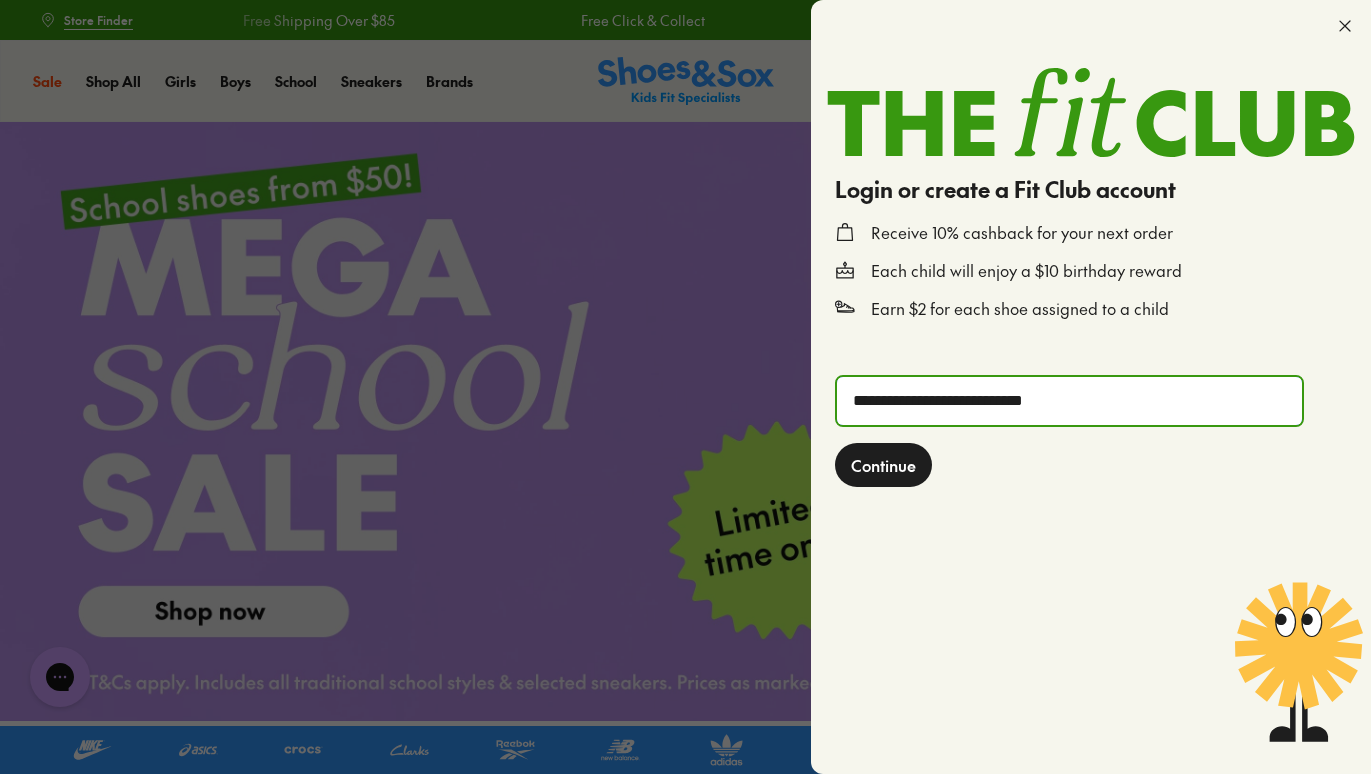 type on "**********" 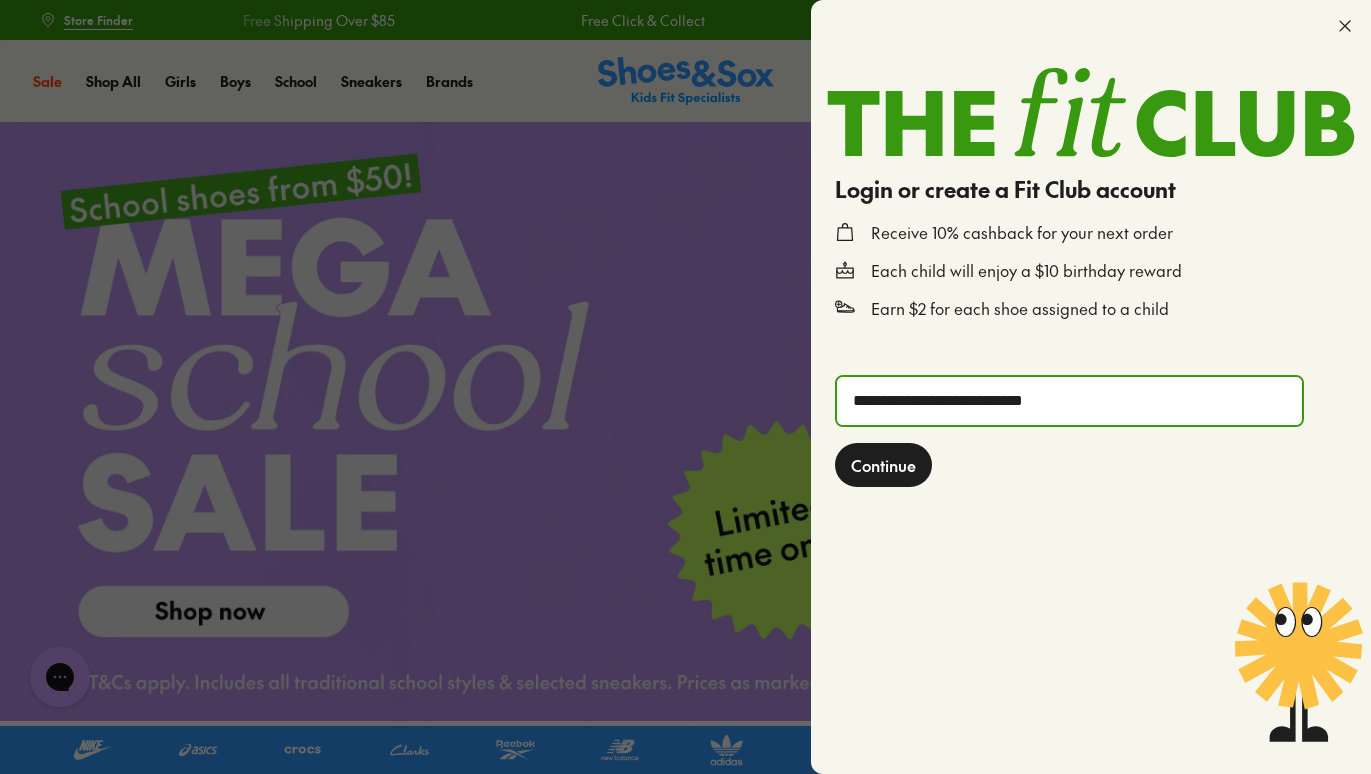 click on "Continue" 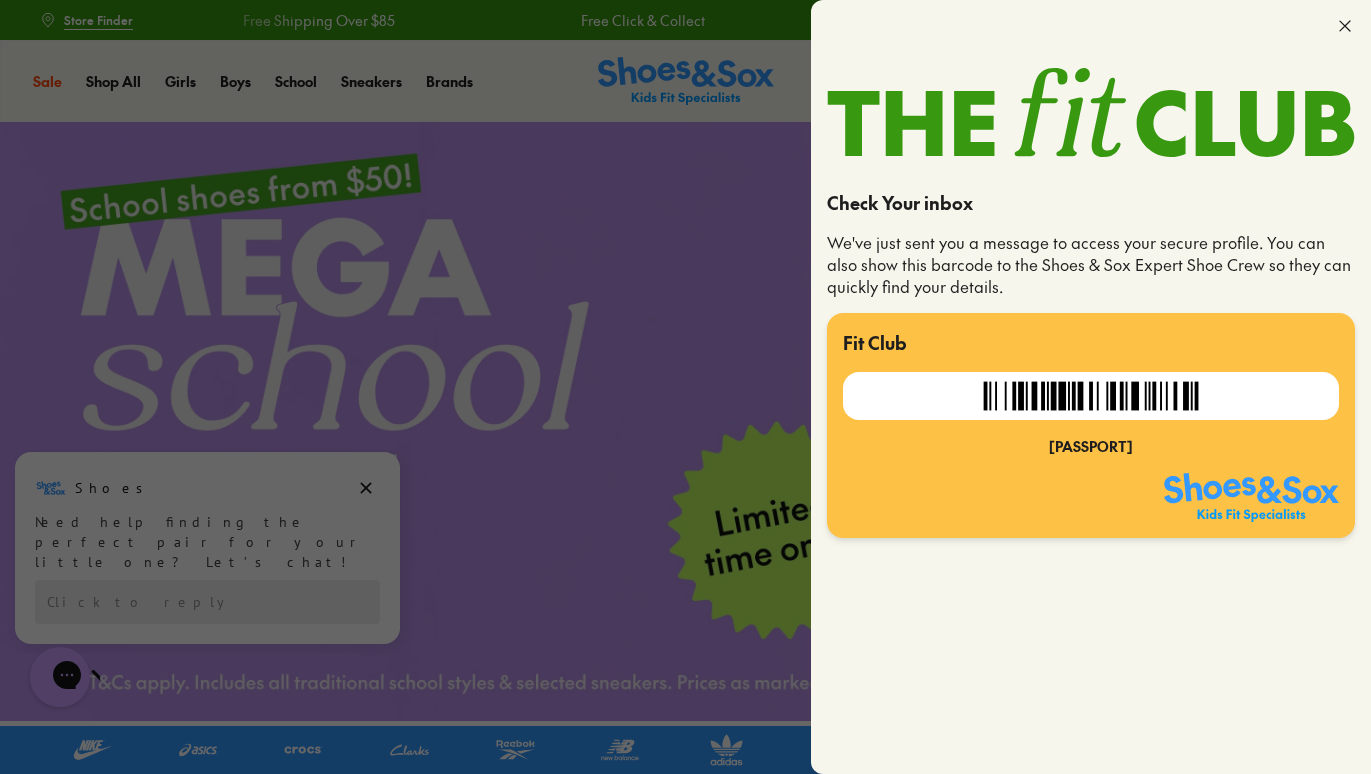 click 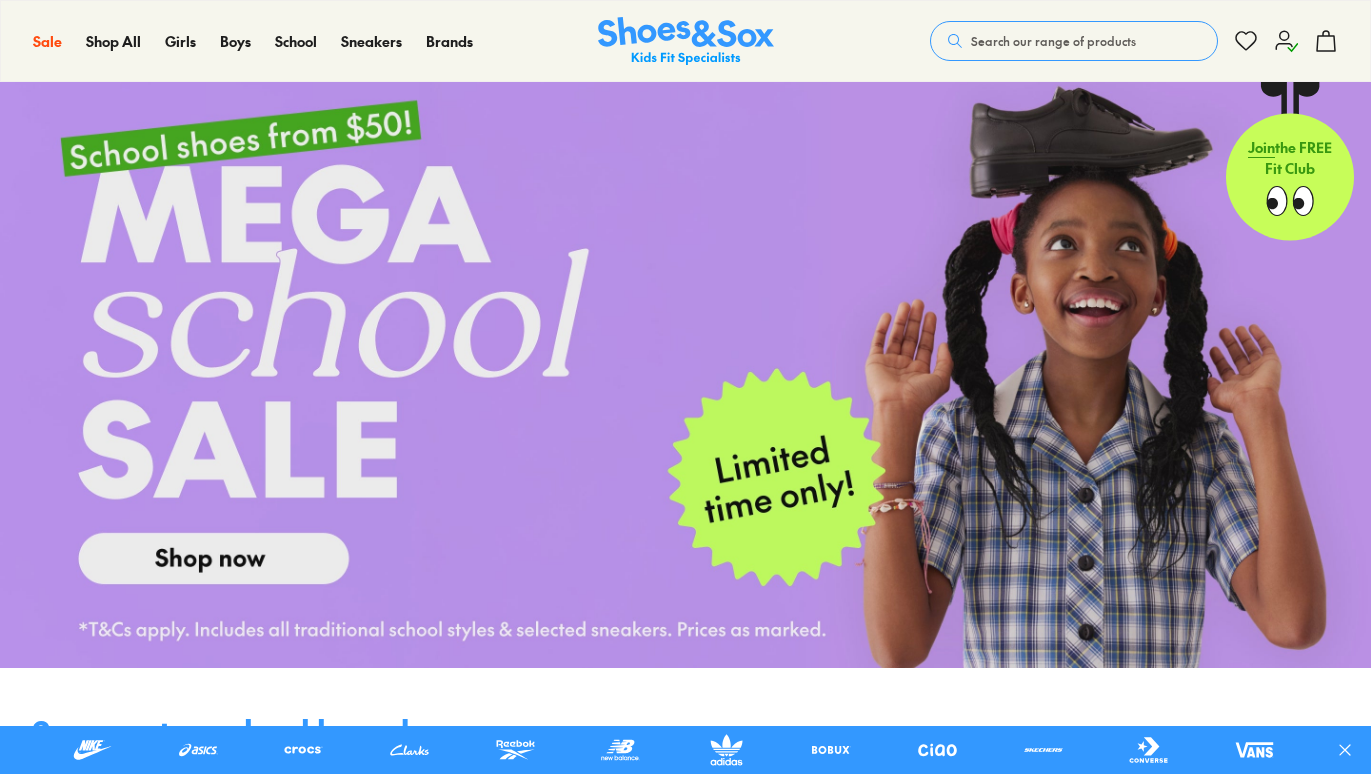 scroll, scrollTop: 53, scrollLeft: 0, axis: vertical 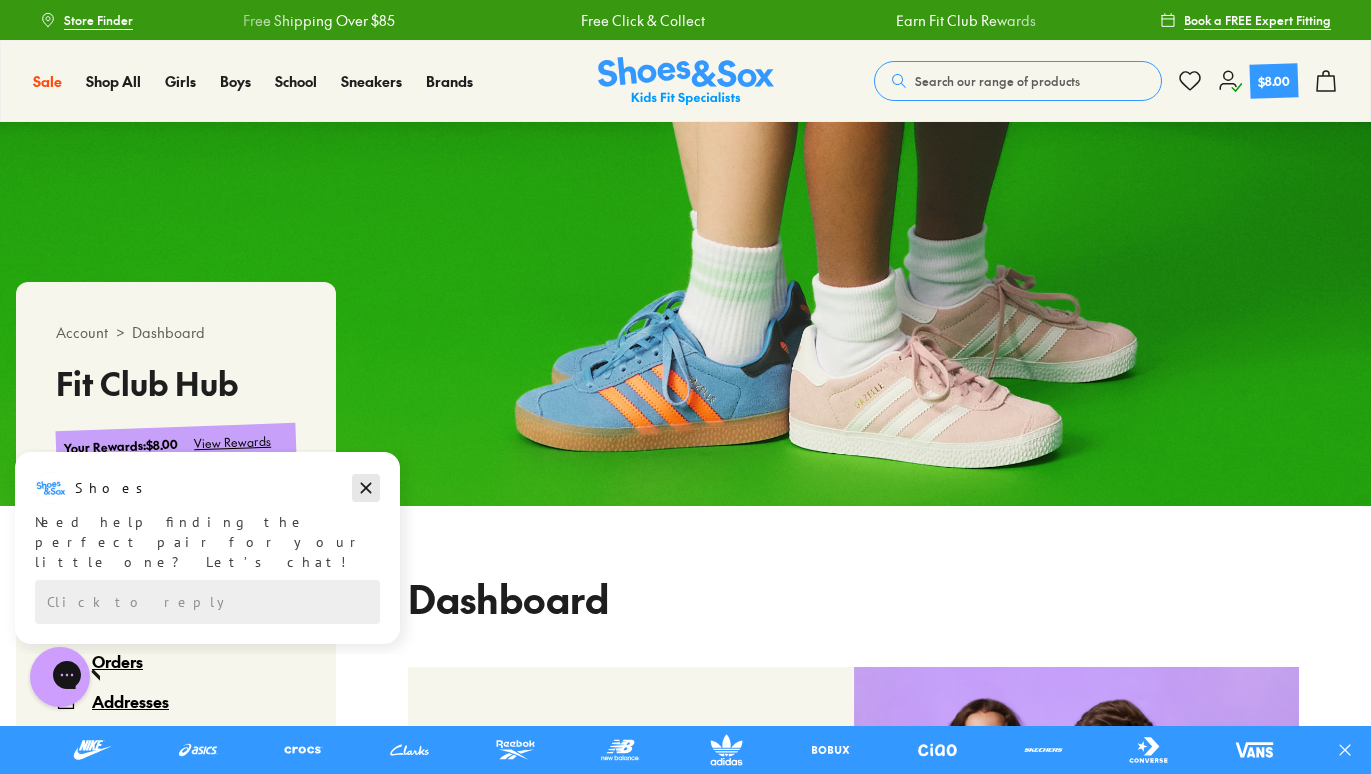 click 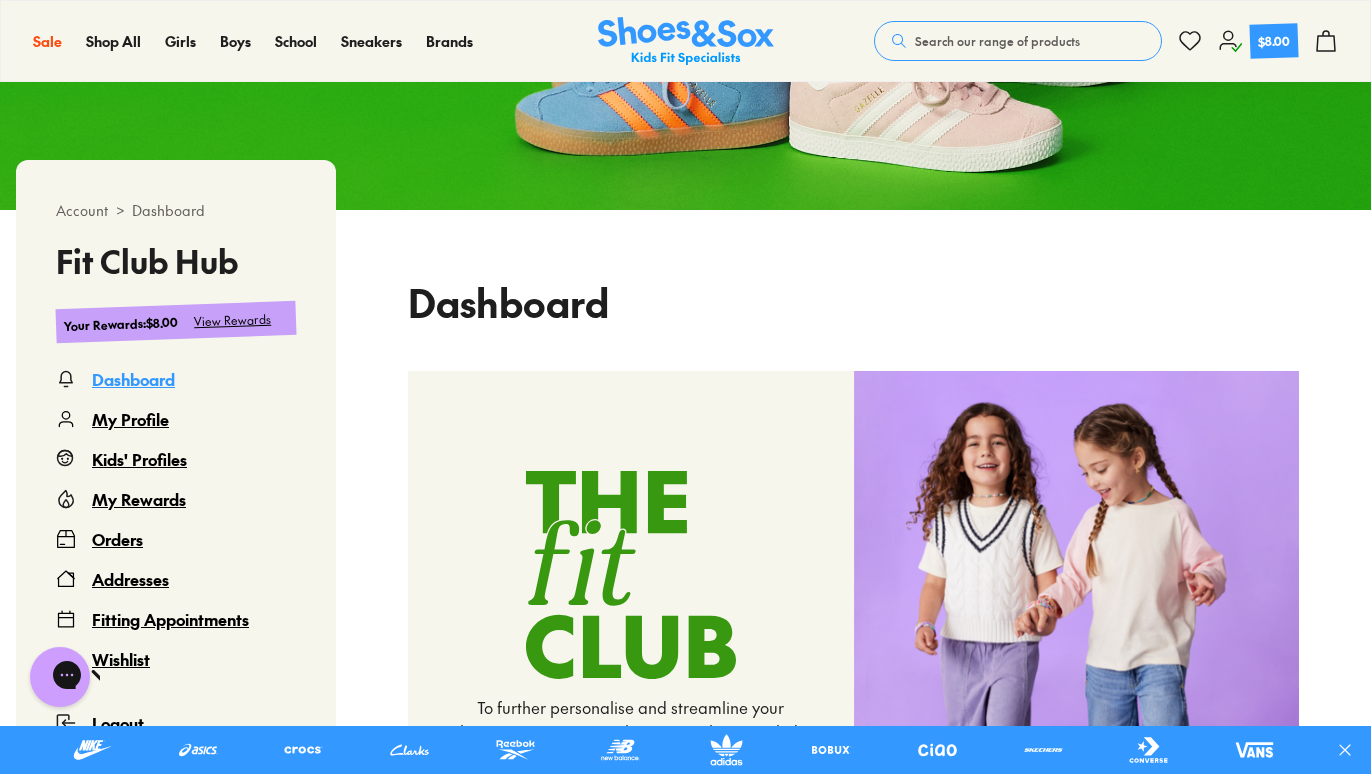 click on "Kids' Profiles" at bounding box center (139, 459) 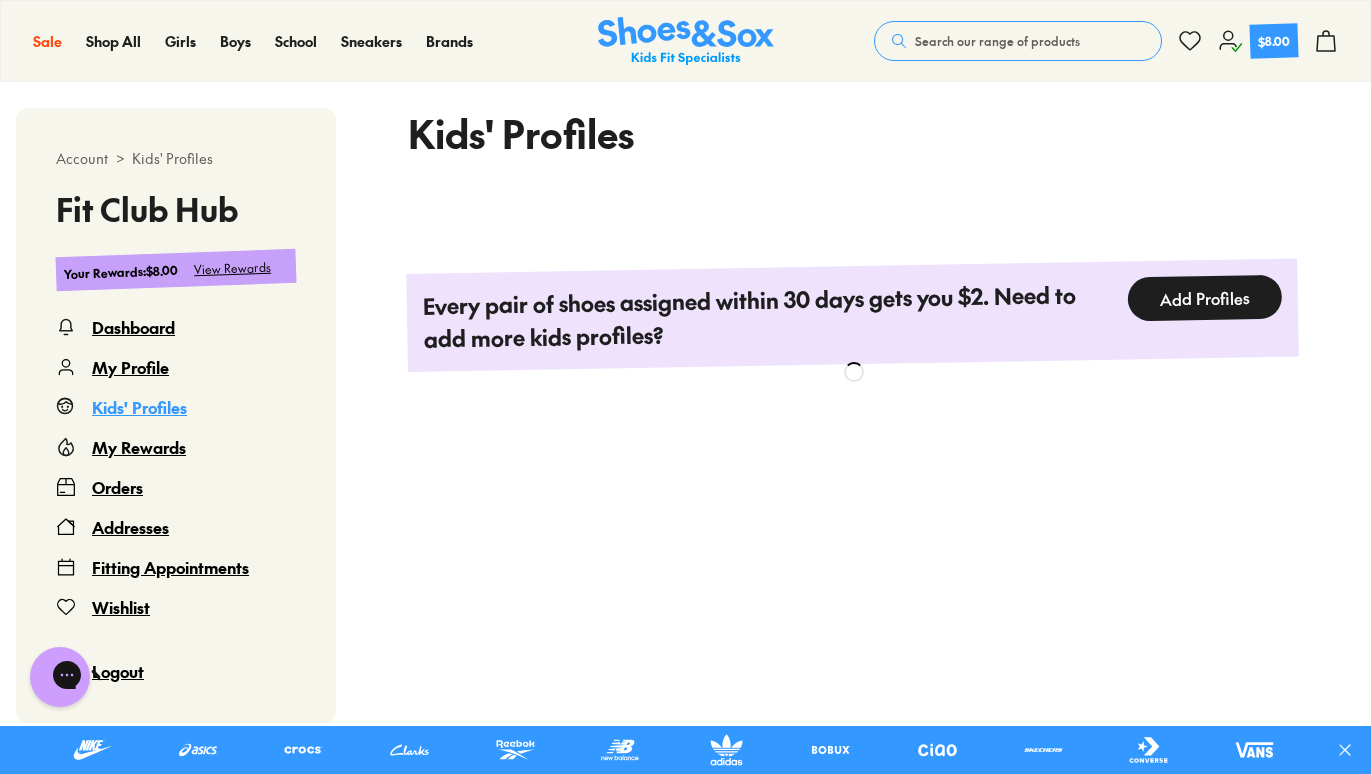 scroll, scrollTop: 508, scrollLeft: 0, axis: vertical 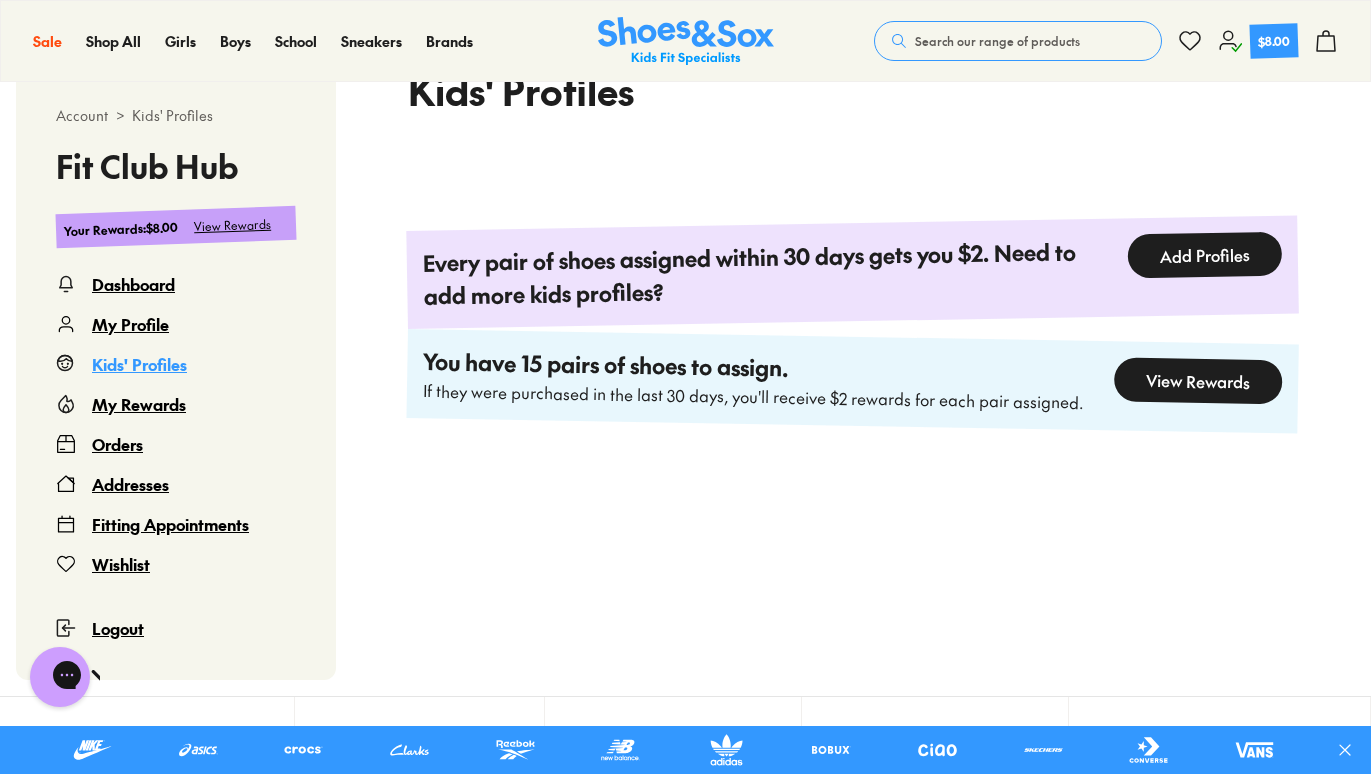 click on "Add Profiles" at bounding box center [1204, 255] 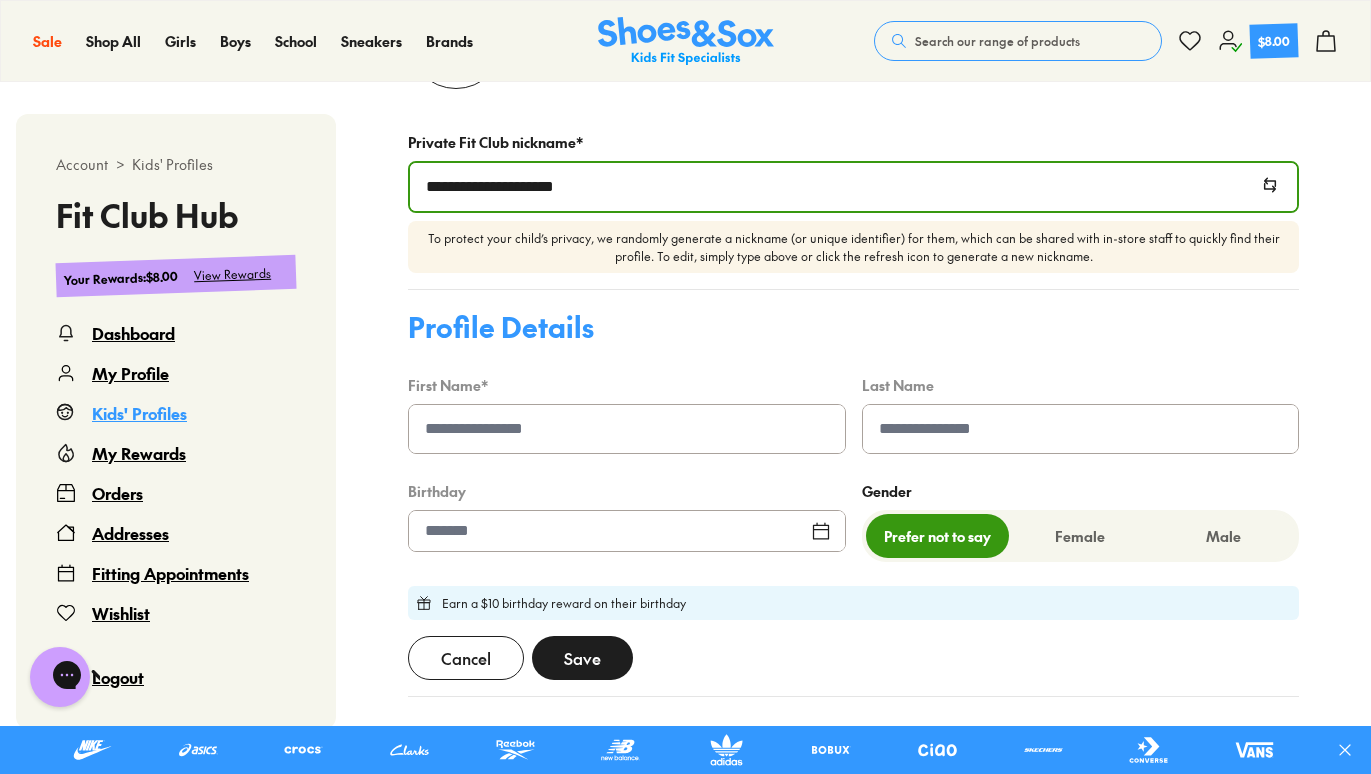 scroll, scrollTop: 718, scrollLeft: 0, axis: vertical 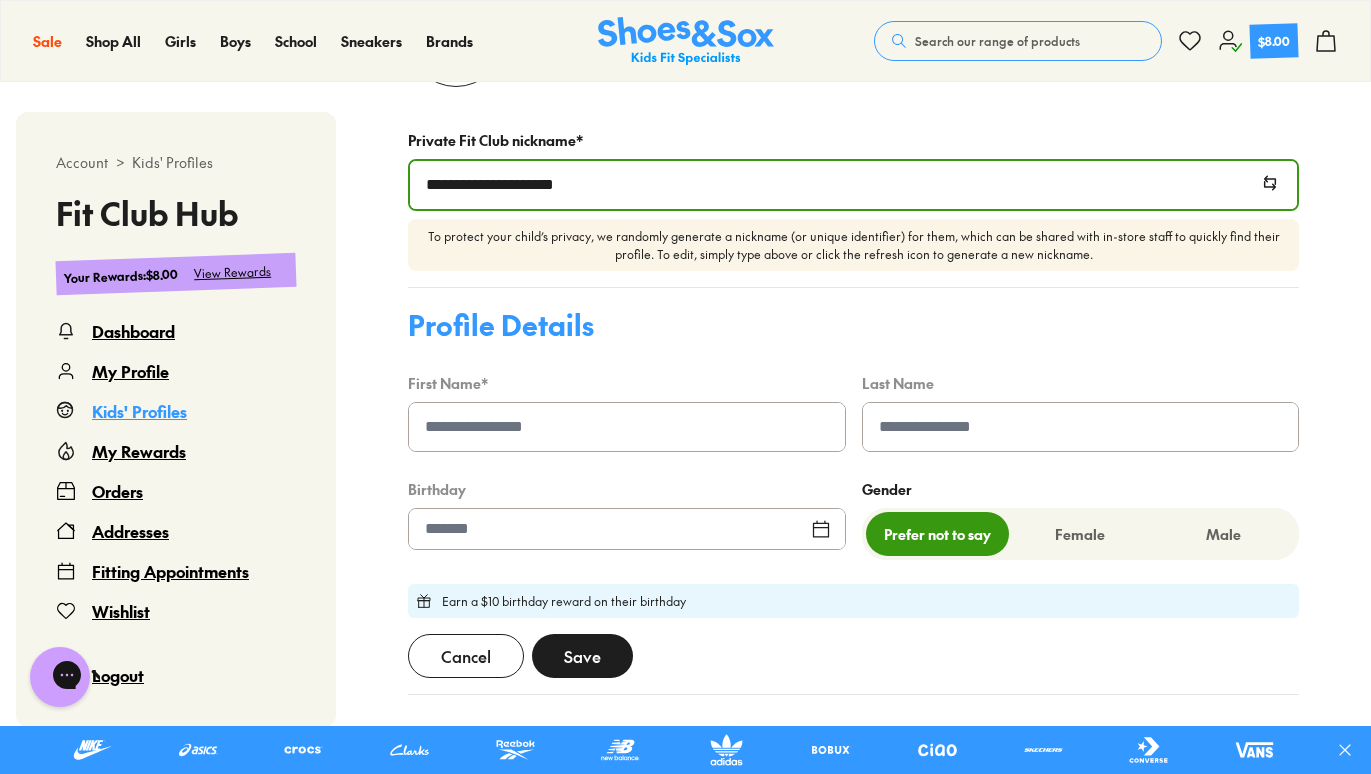 click at bounding box center (627, 427) 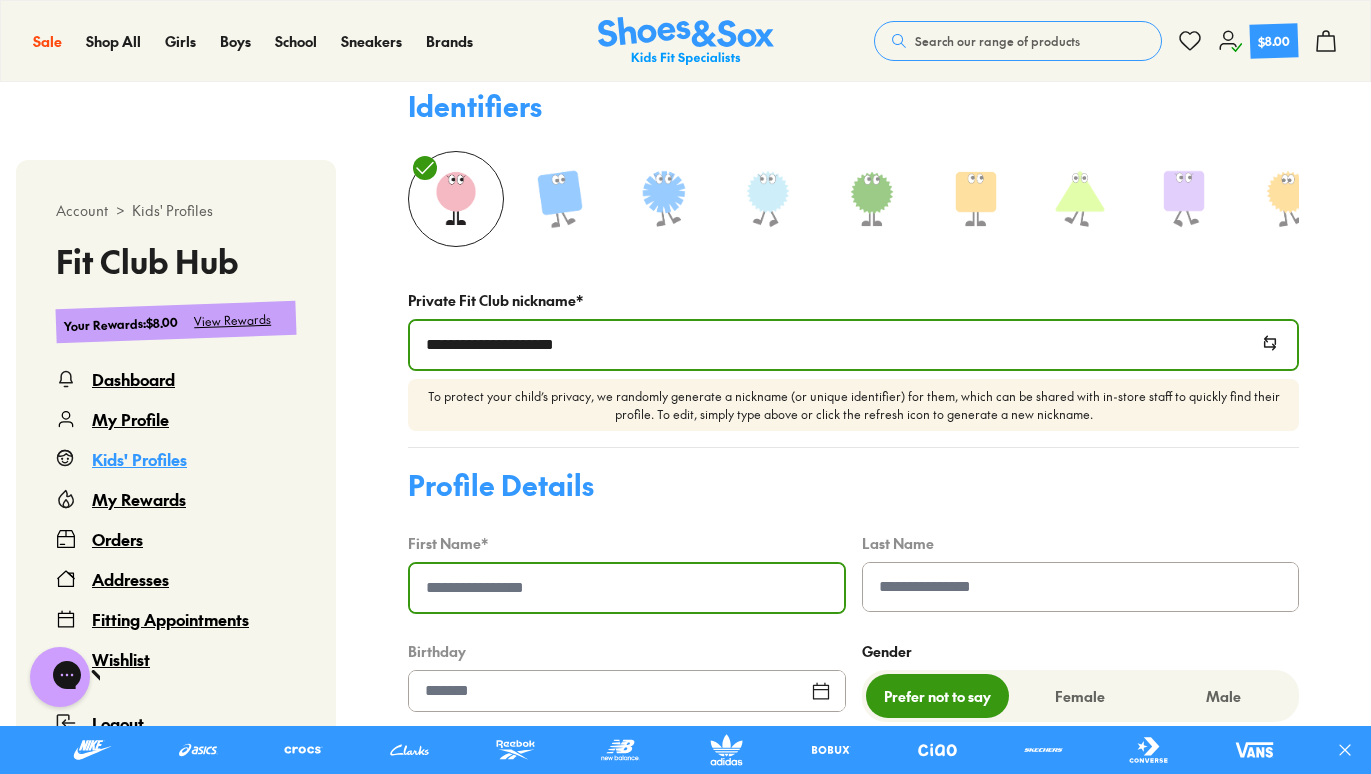 scroll, scrollTop: 553, scrollLeft: 0, axis: vertical 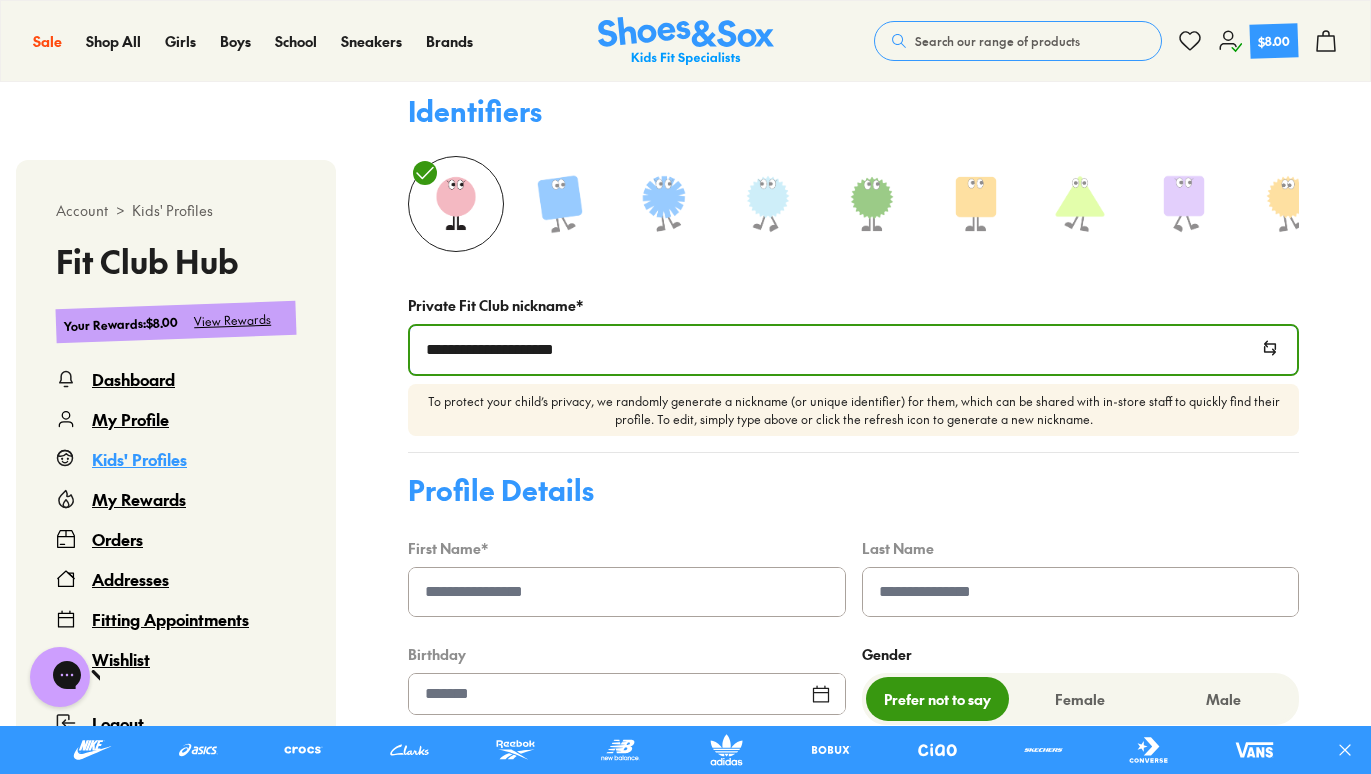 drag, startPoint x: 613, startPoint y: 366, endPoint x: 252, endPoint y: 355, distance: 361.16754 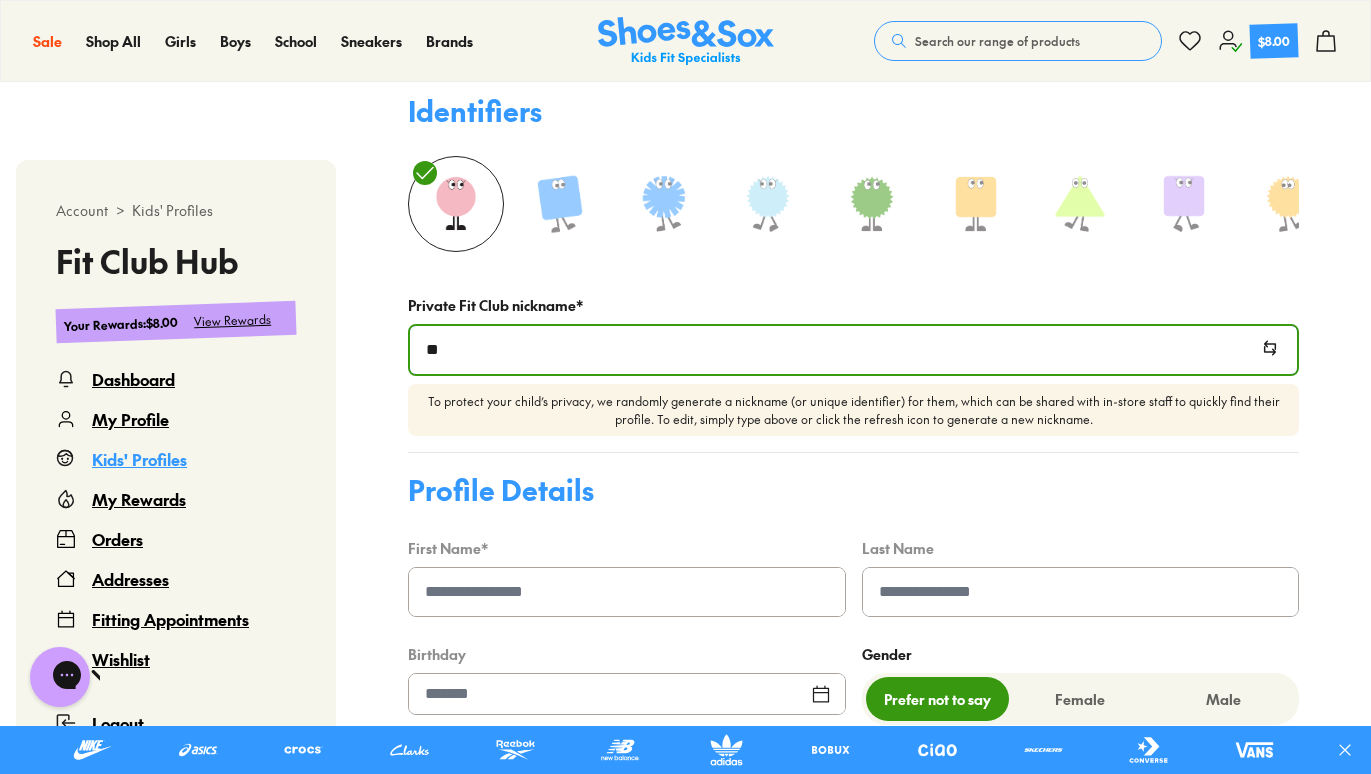 type on "*" 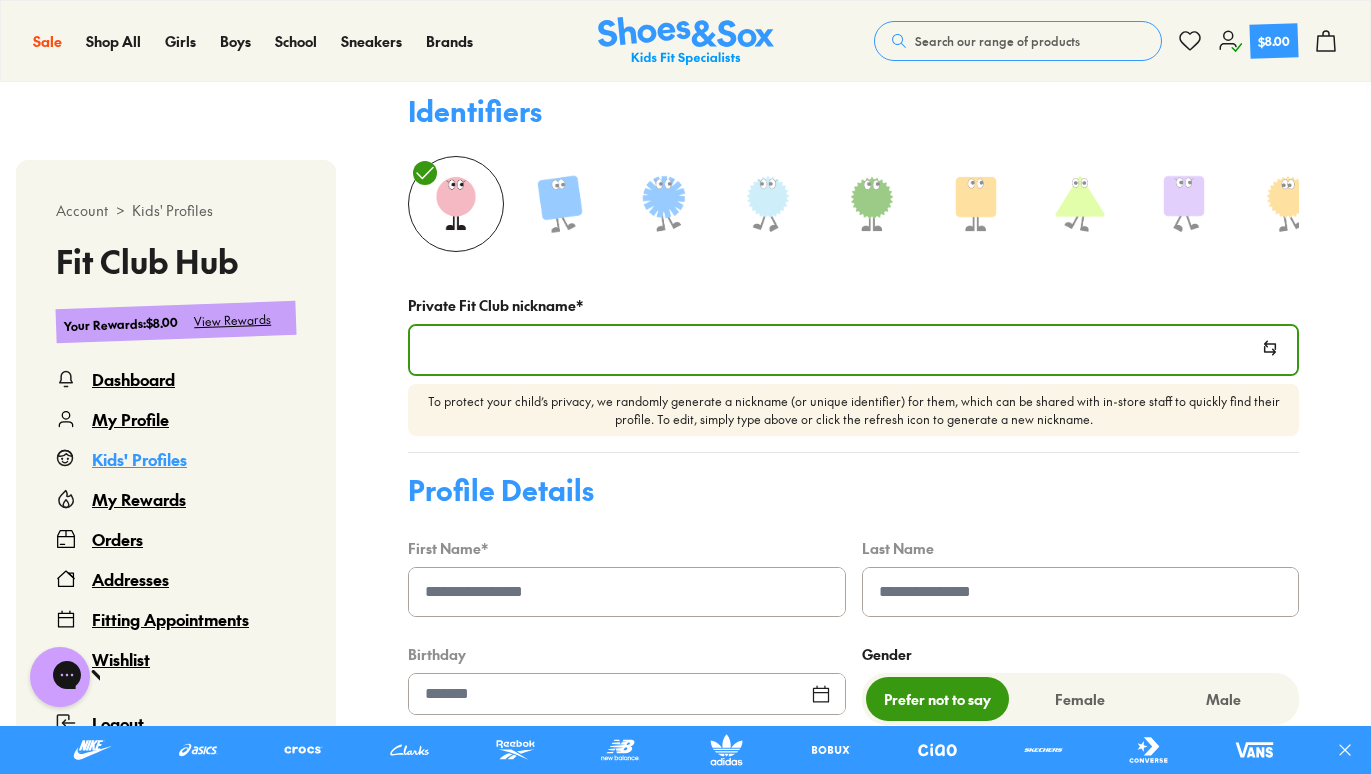 click 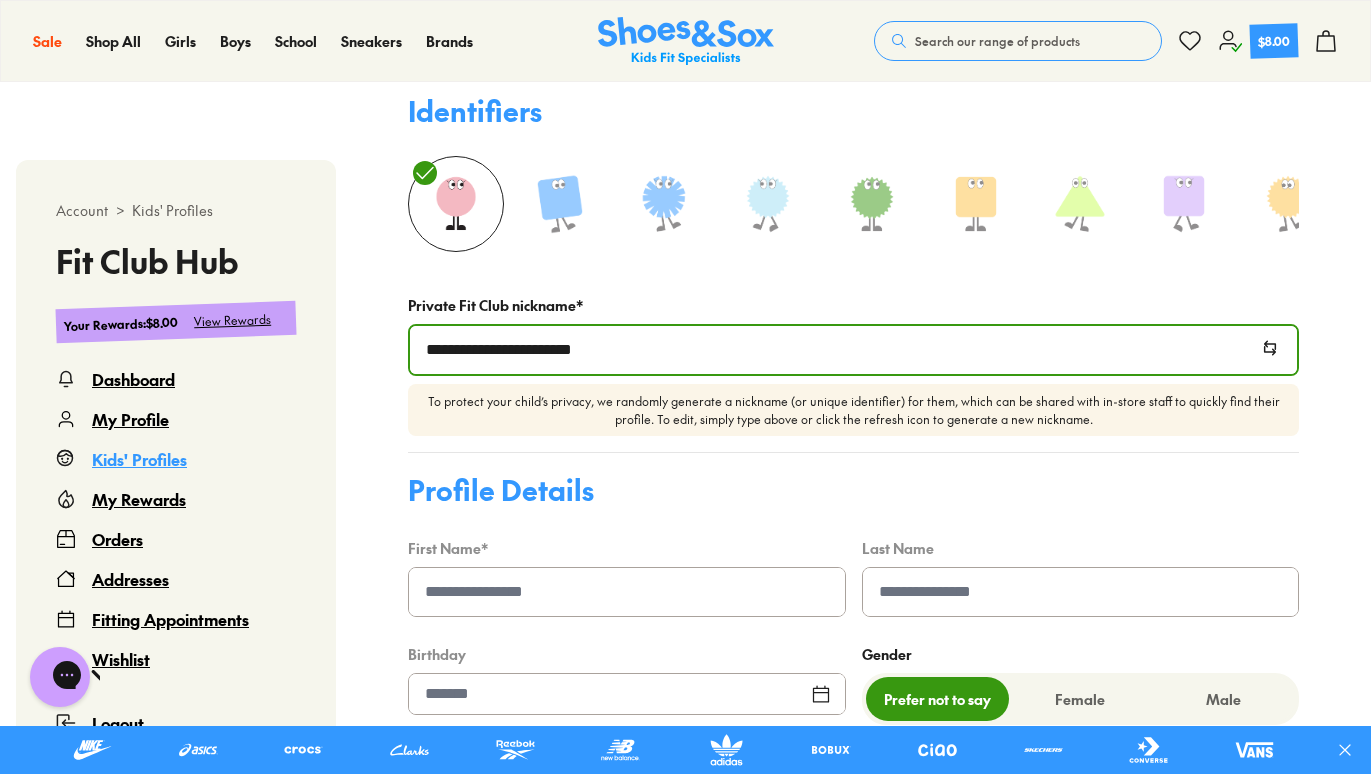 click on "First Name *" at bounding box center (627, 576) 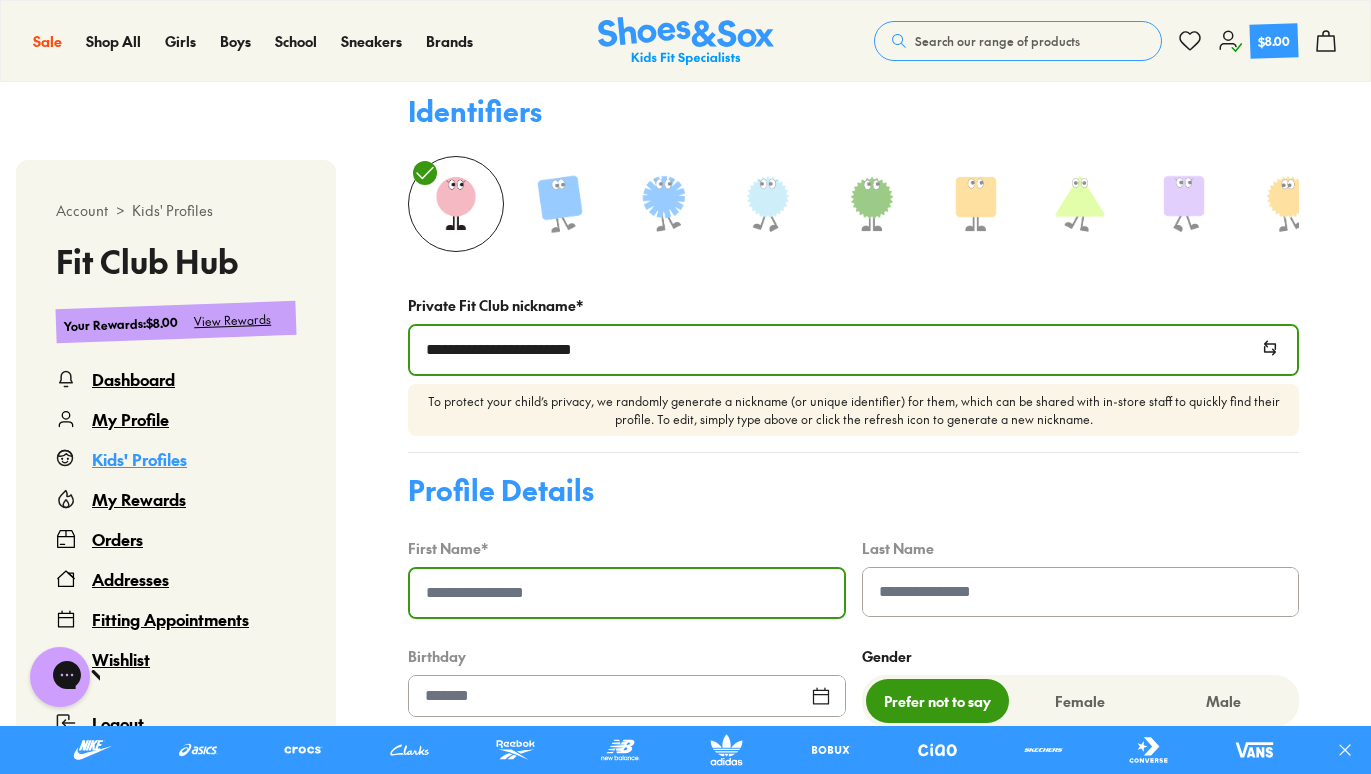 click at bounding box center (627, 593) 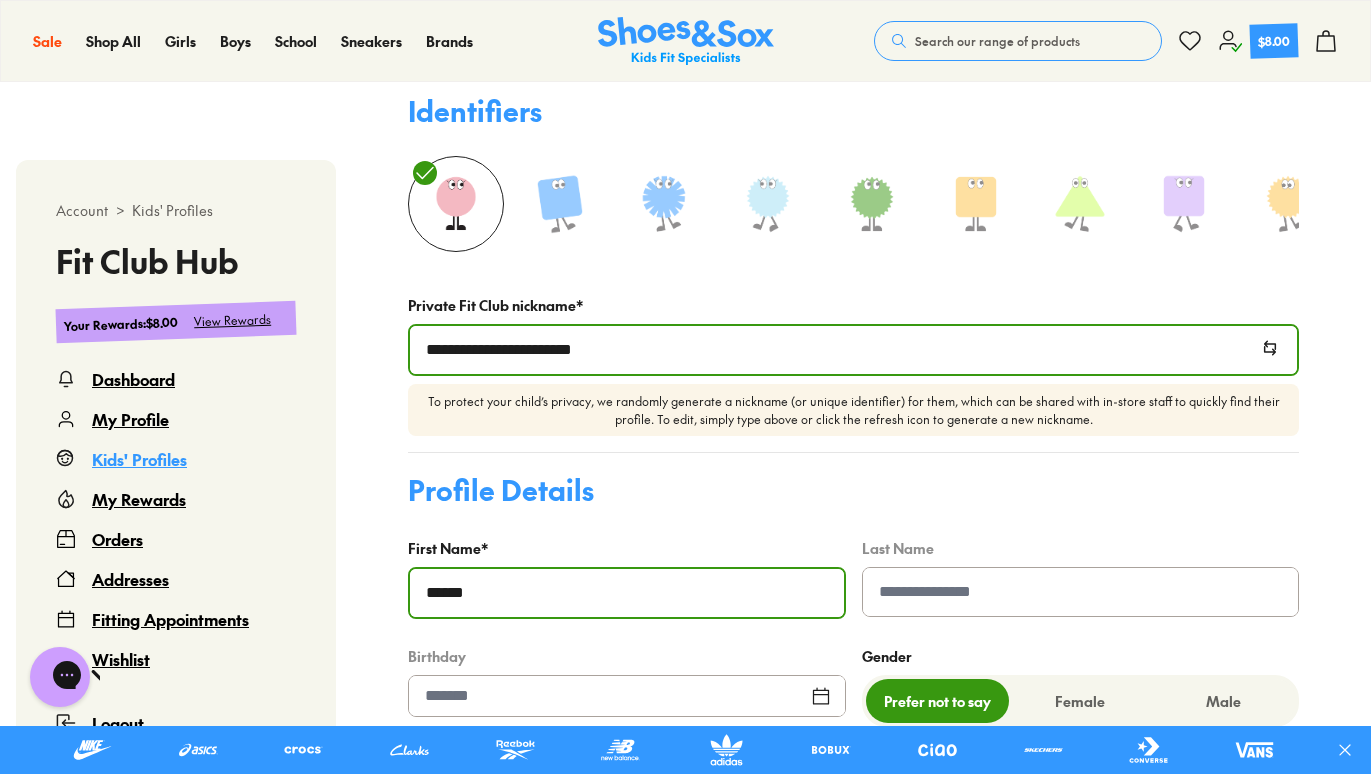 type on "******" 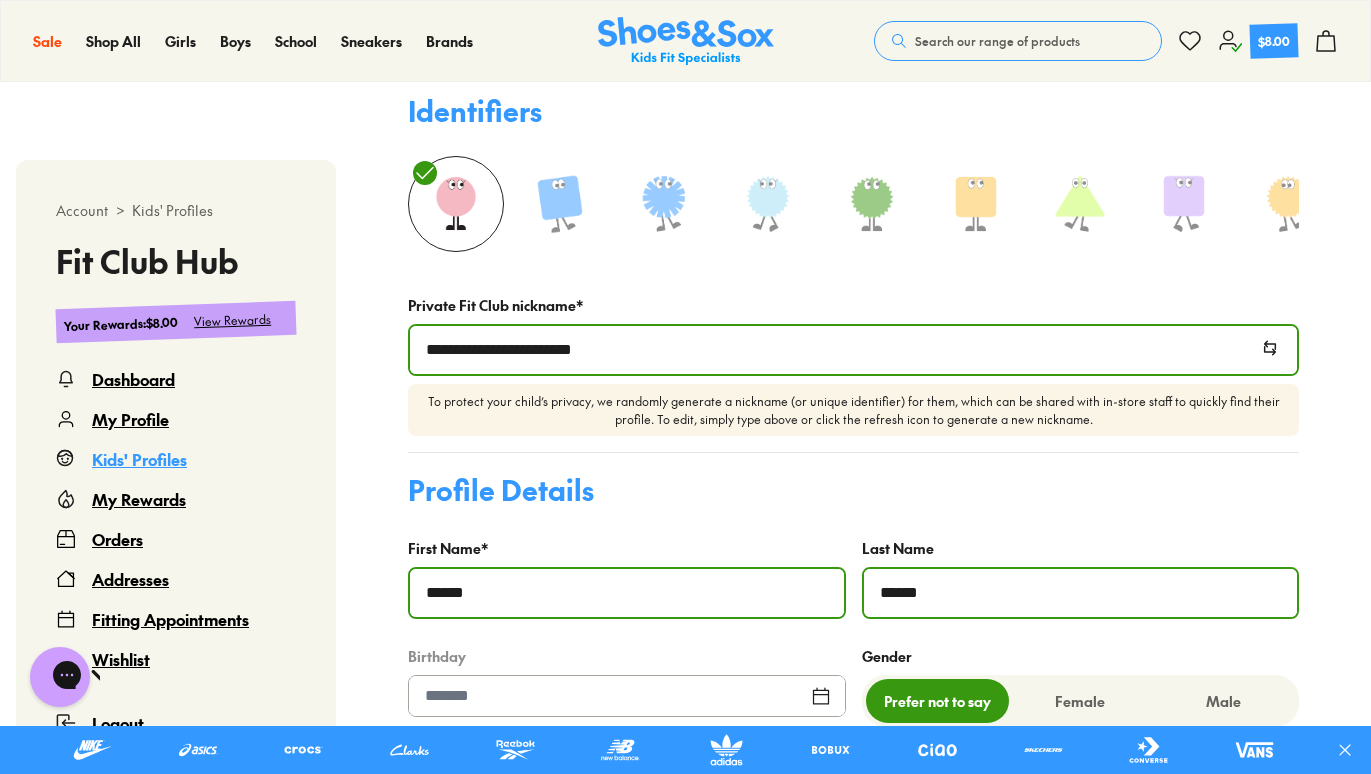 type on "******" 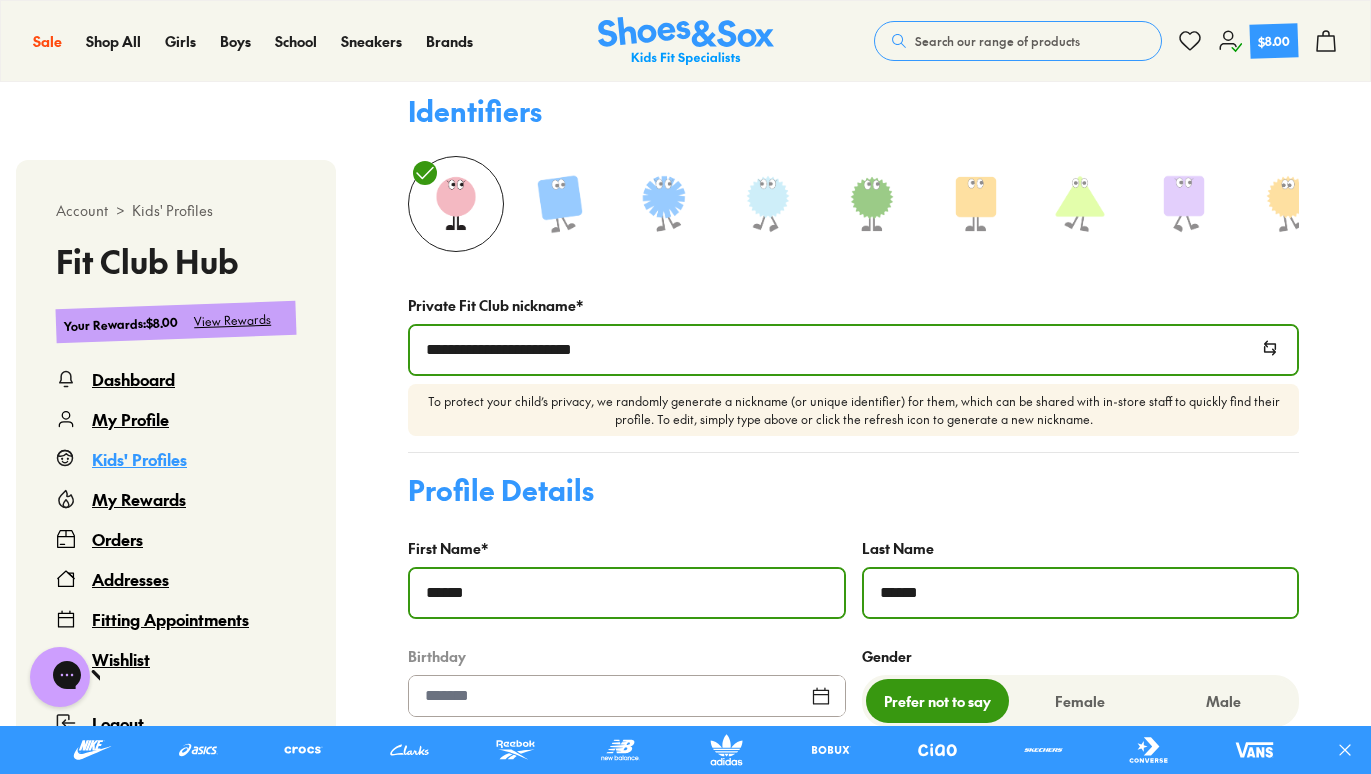 click on "Profile Details First Name * ****** Last Name ****** Birthday Gender Prefer not to say Female Male Earn a $10 birthday reward on their birthday" at bounding box center [853, 627] 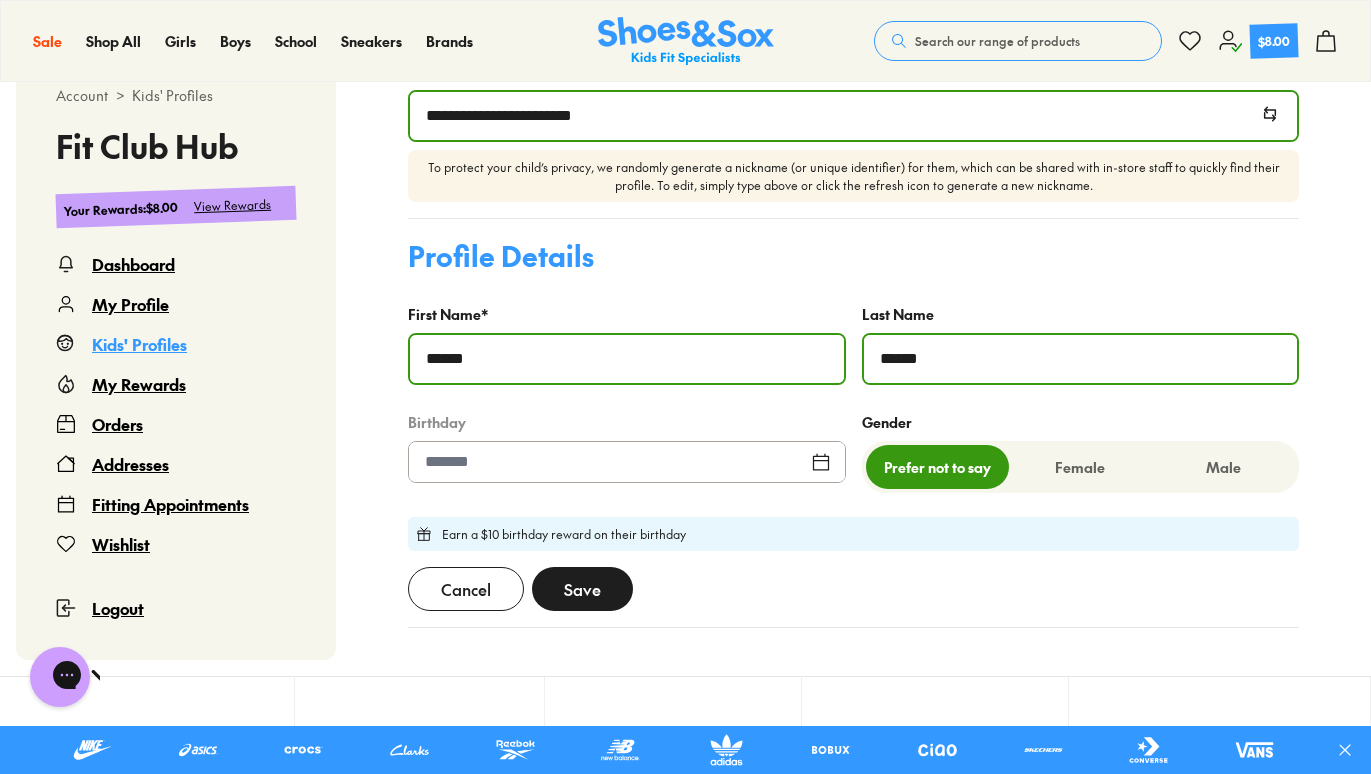 scroll, scrollTop: 789, scrollLeft: 0, axis: vertical 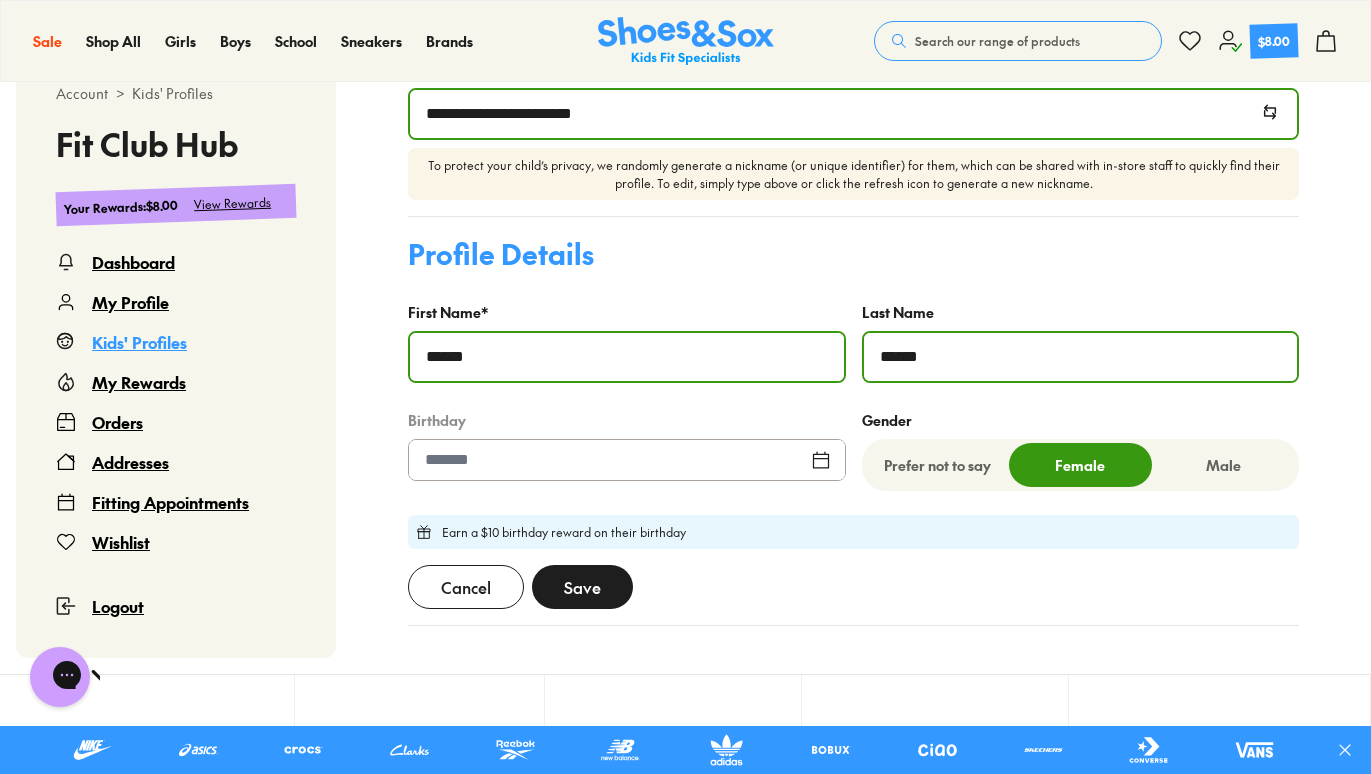 click on "Birthday" at bounding box center (627, 449) 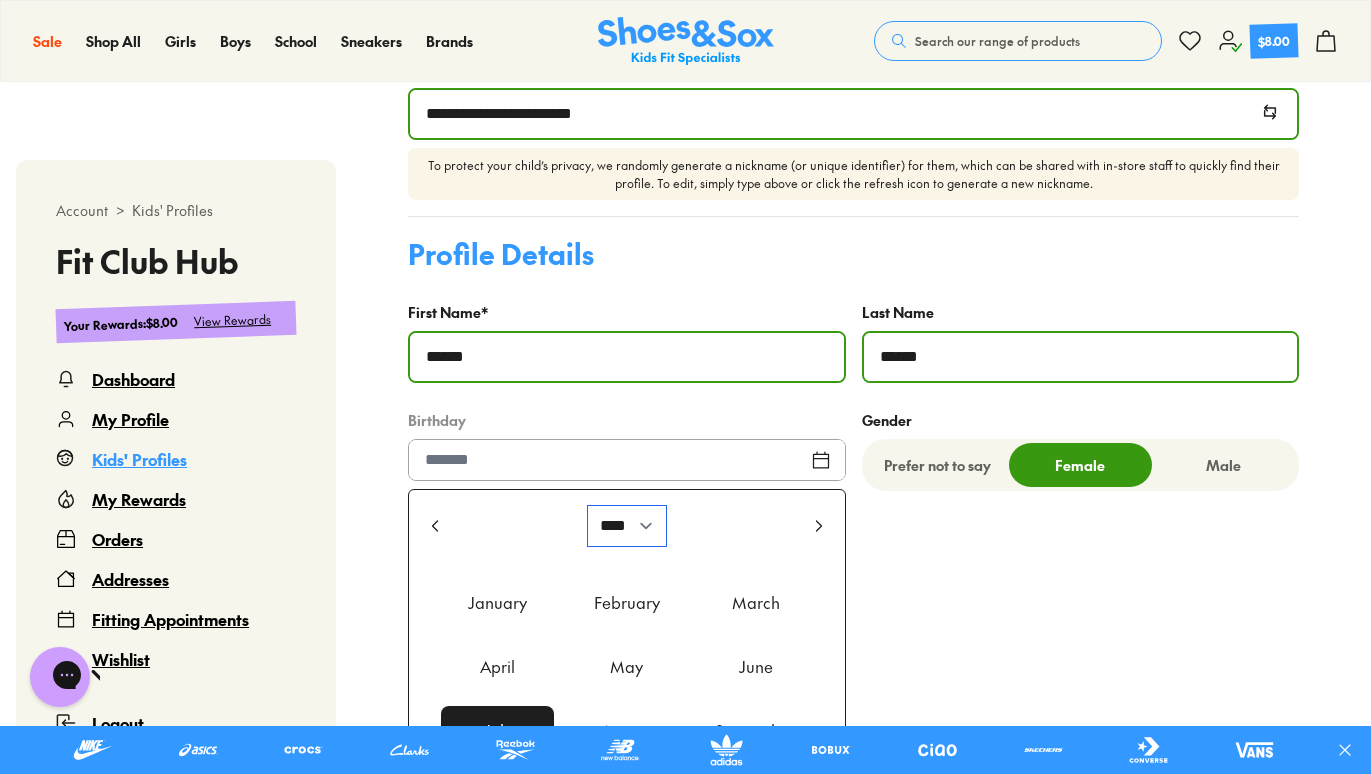 select on "****" 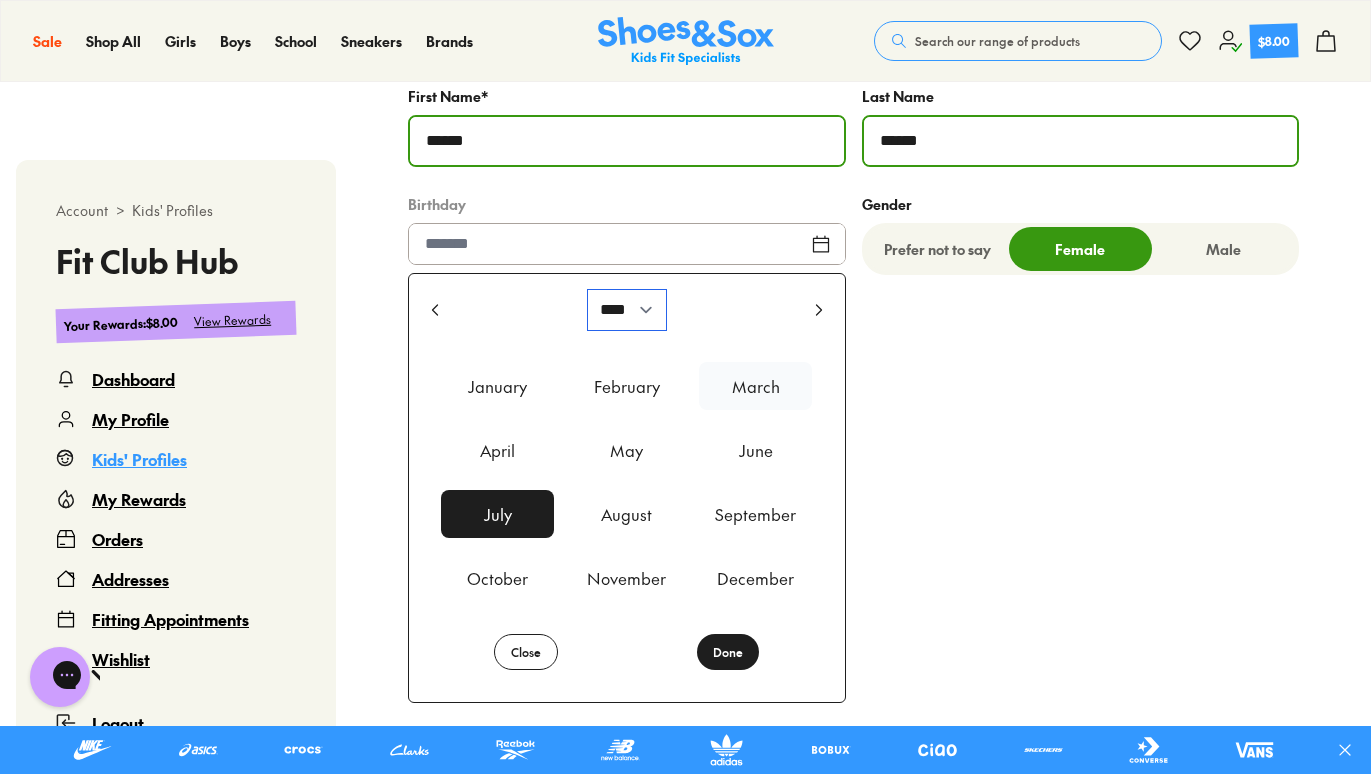 scroll, scrollTop: 1005, scrollLeft: 0, axis: vertical 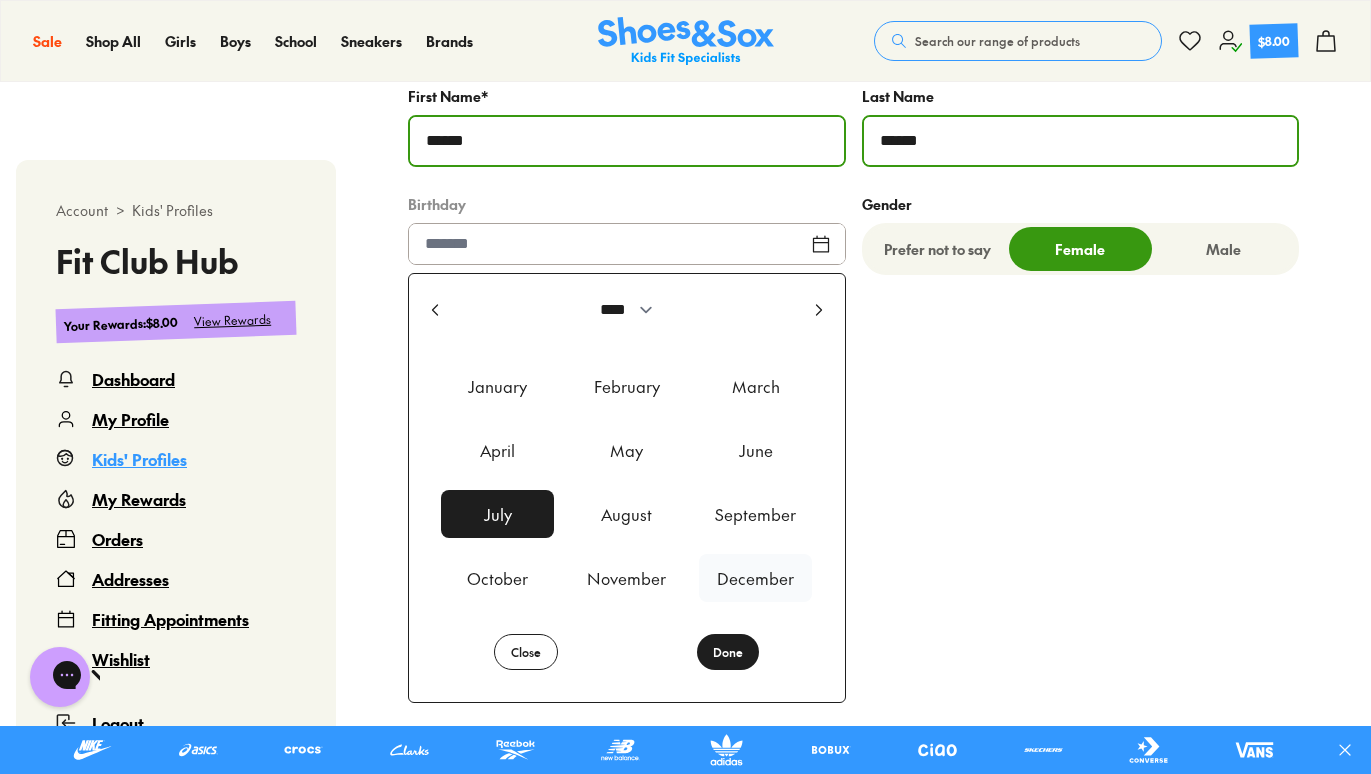 click on "December" at bounding box center (755, 578) 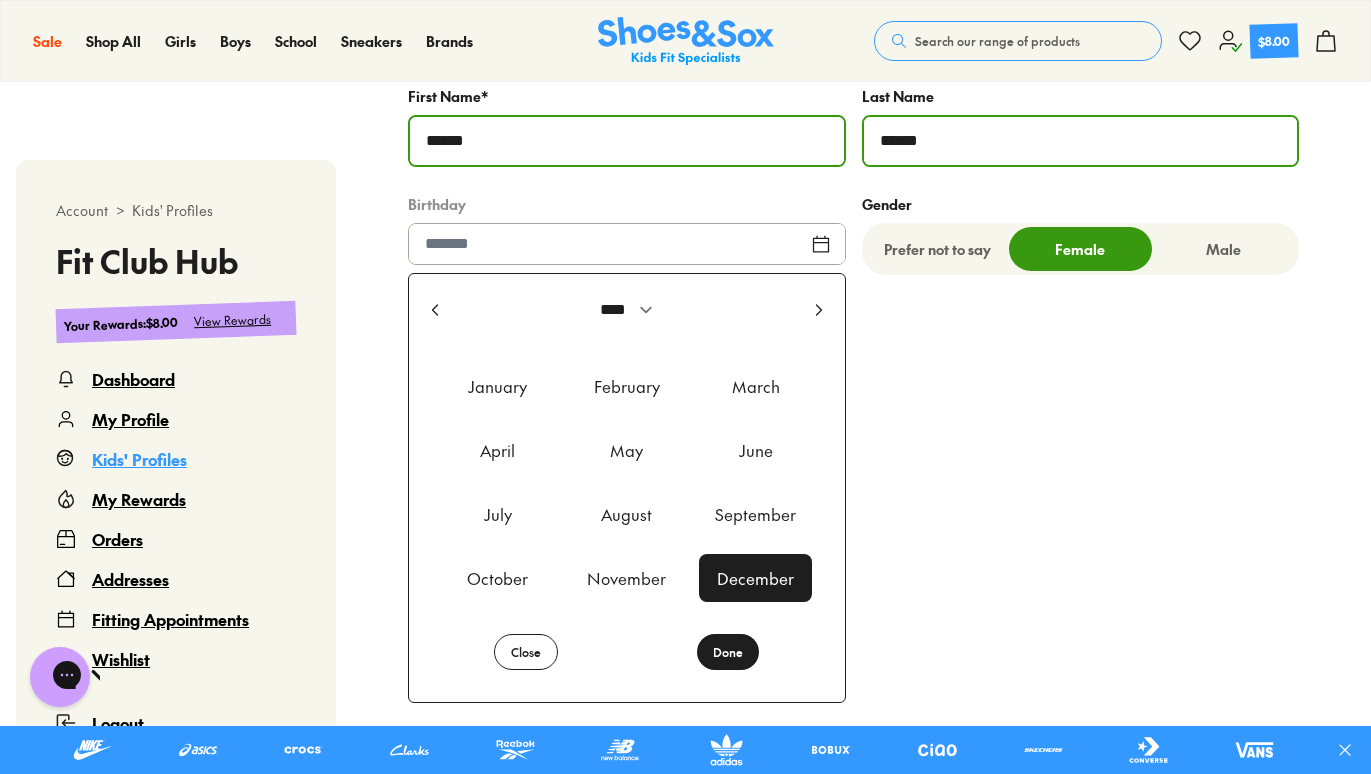 click on "Done" at bounding box center (728, 652) 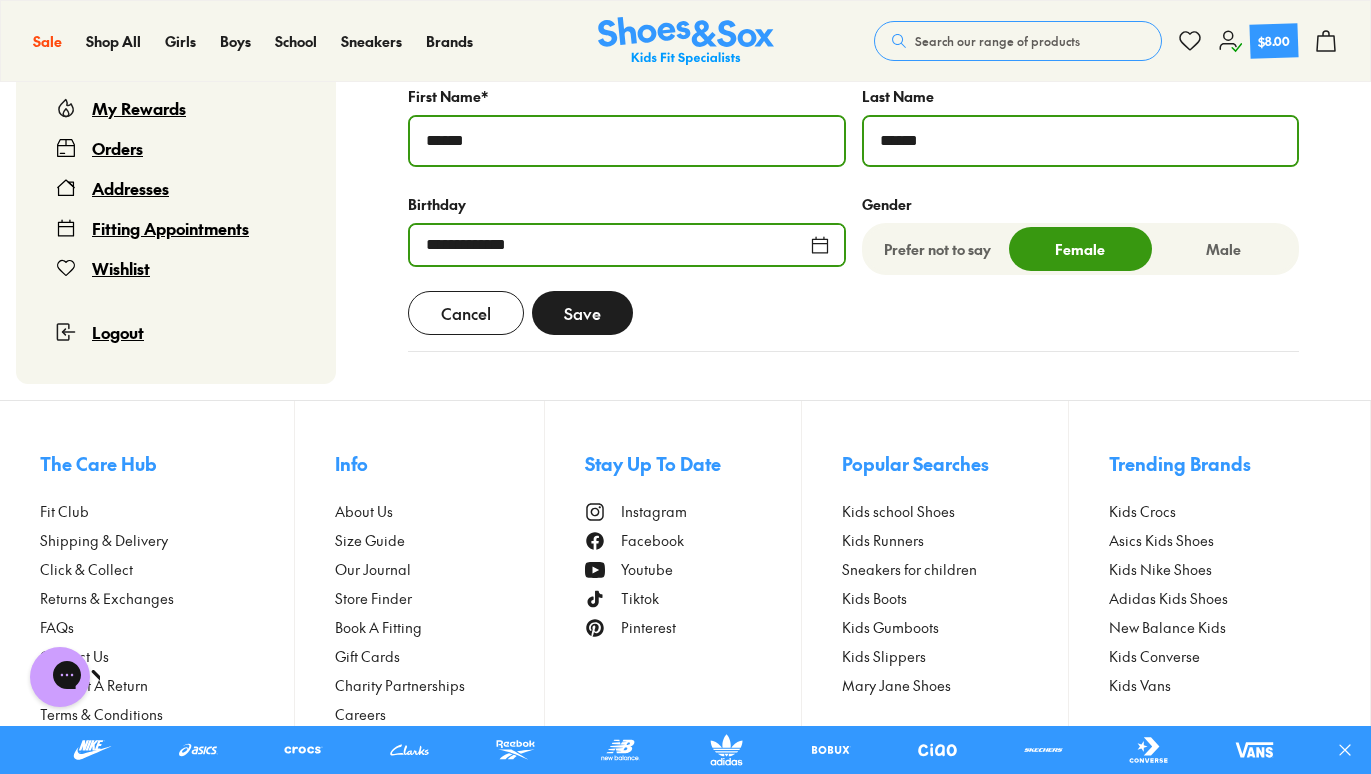 click on "Save" at bounding box center [582, 313] 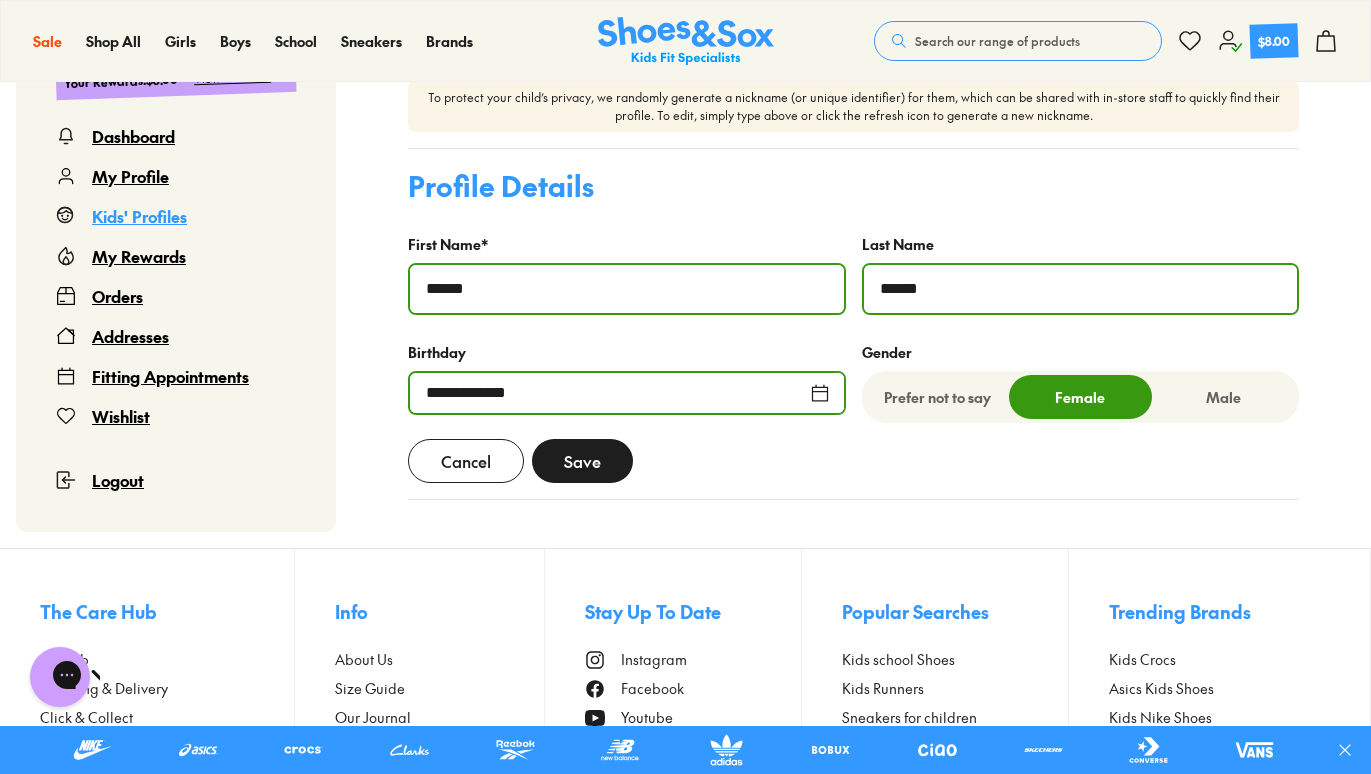 scroll, scrollTop: 915, scrollLeft: 0, axis: vertical 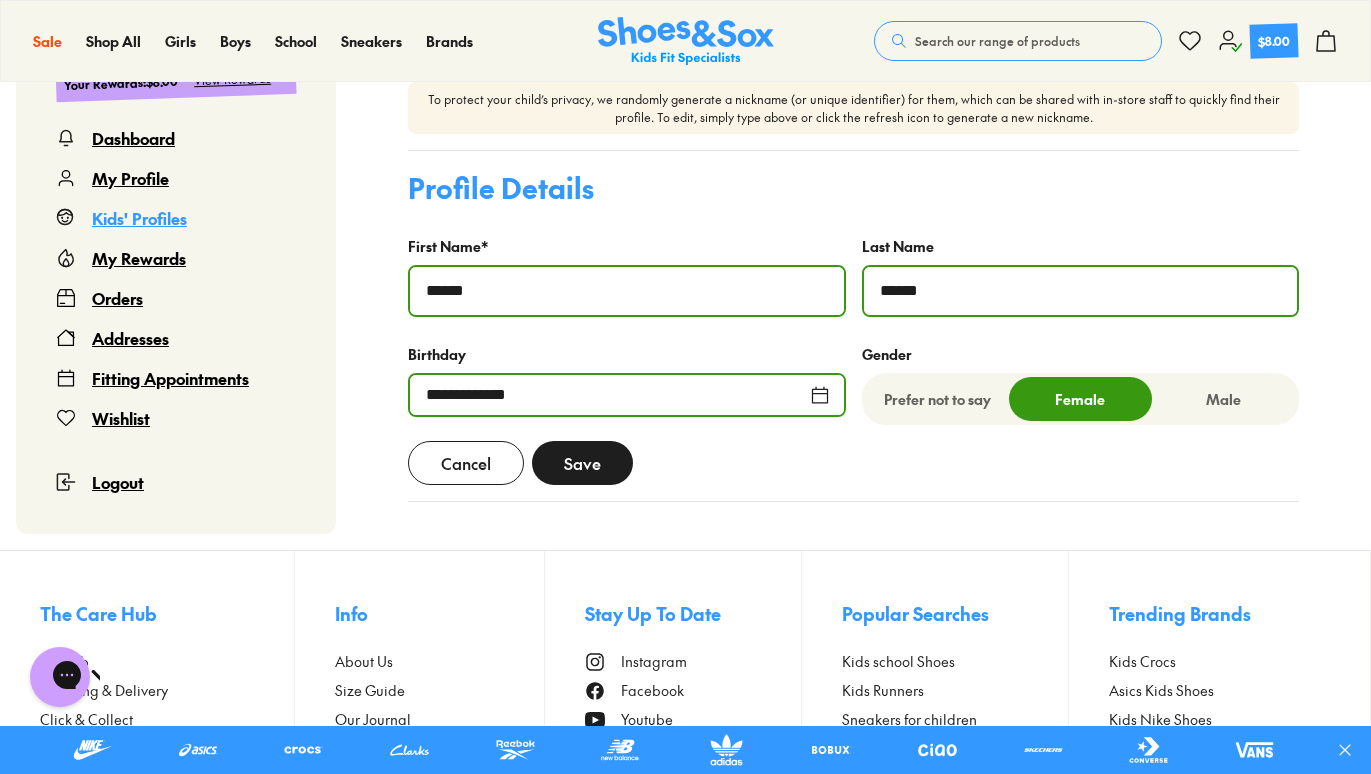 click on "My Profile" at bounding box center (130, 178) 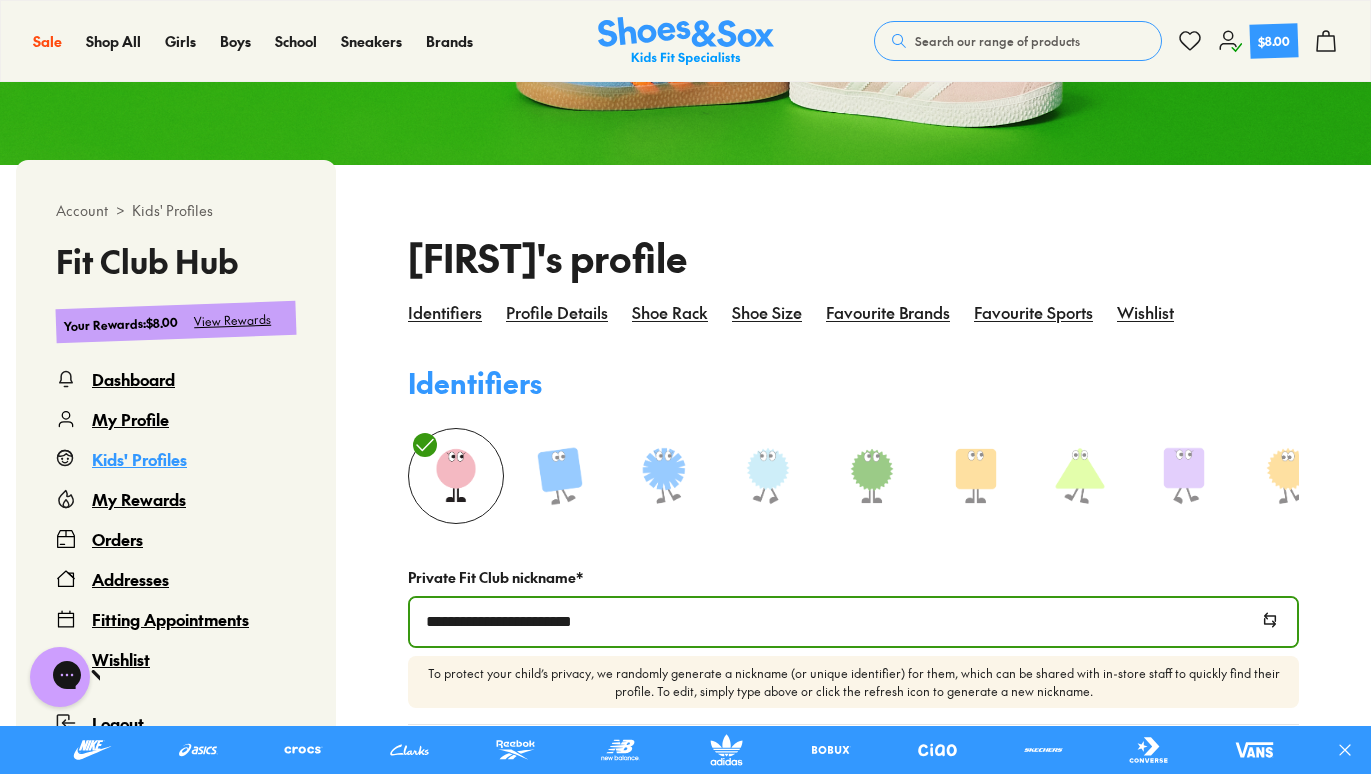 scroll, scrollTop: 355, scrollLeft: 0, axis: vertical 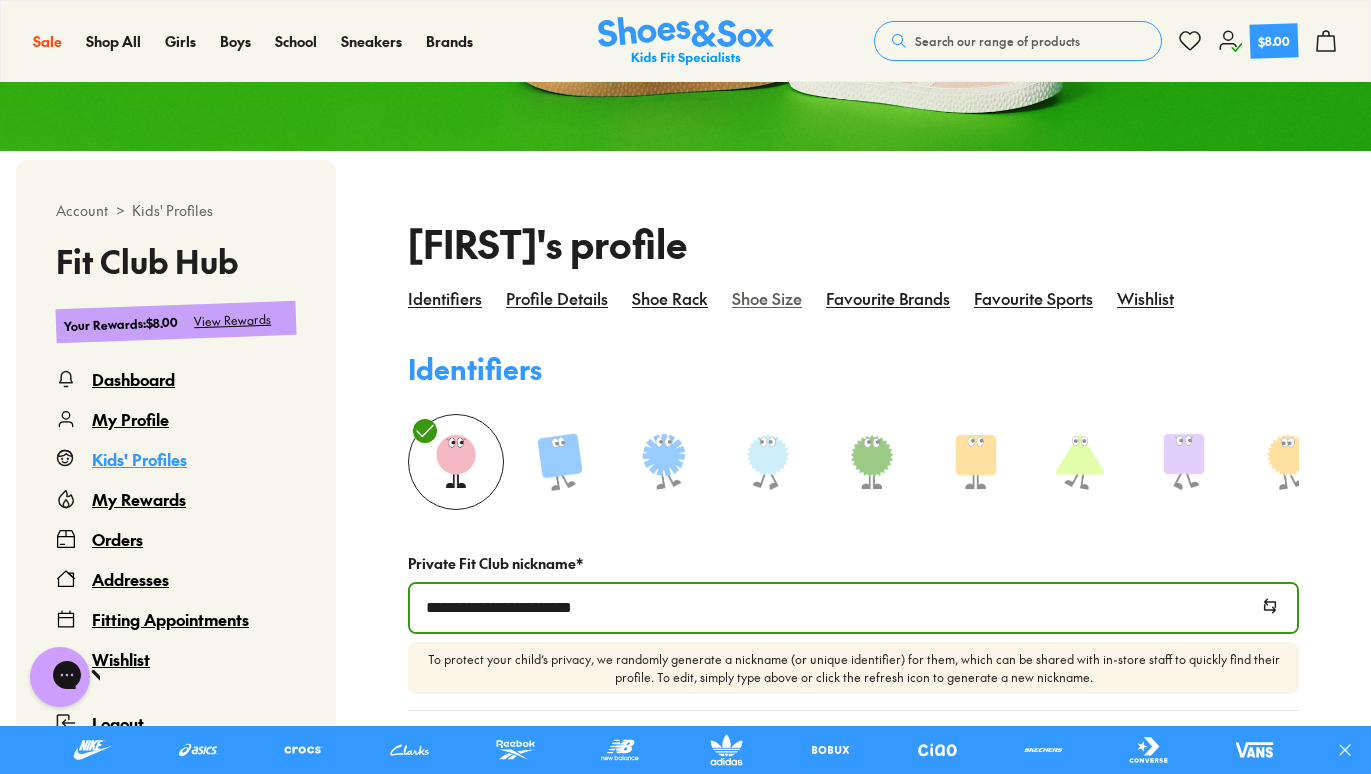 click on "Shoe size" at bounding box center (767, 310) 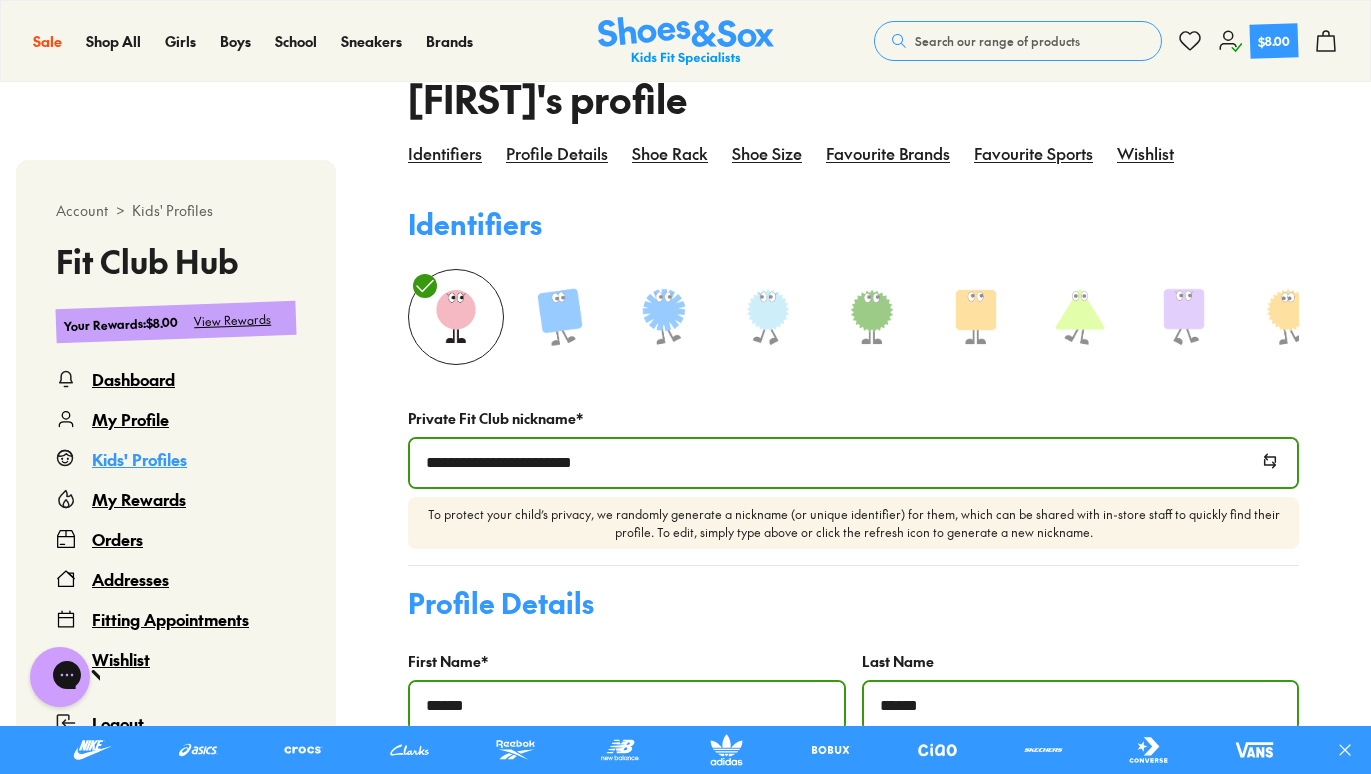 scroll, scrollTop: 500, scrollLeft: 0, axis: vertical 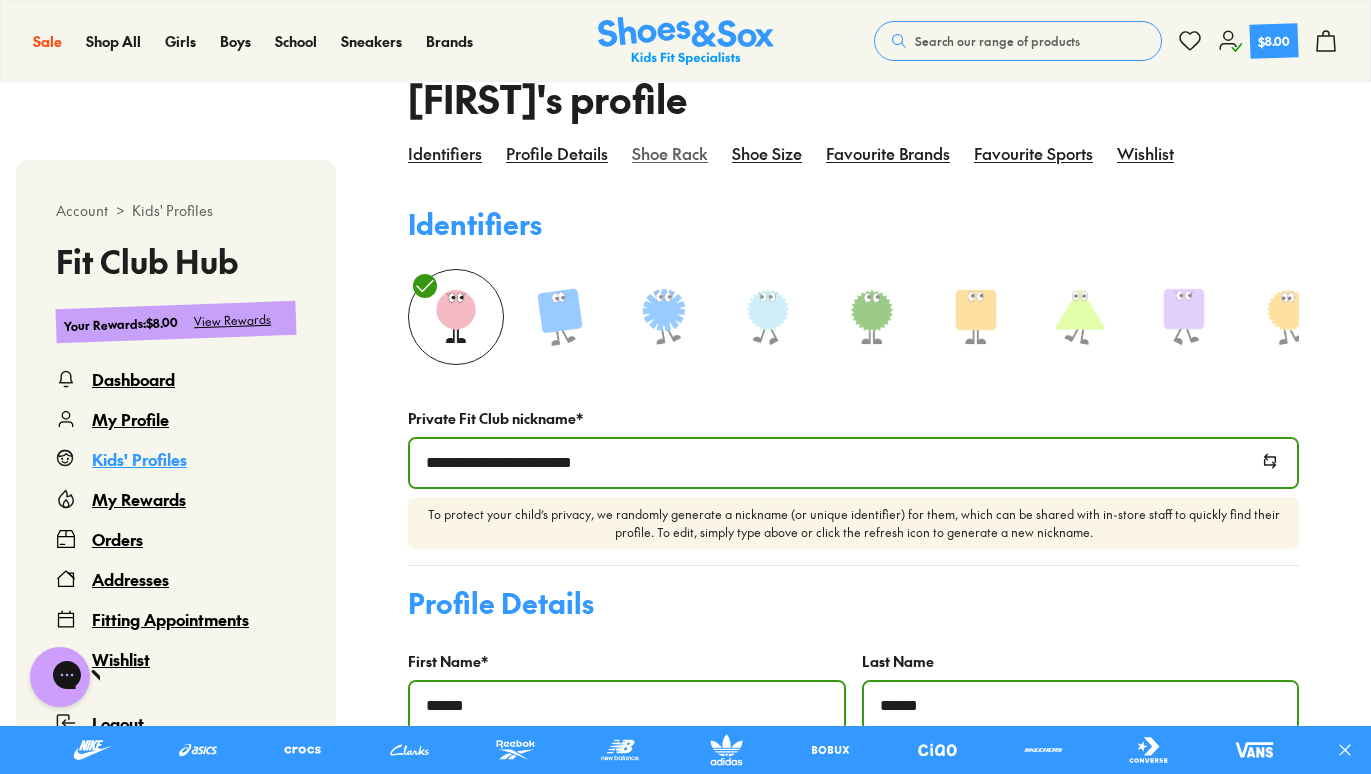 click on "Shoe rack" at bounding box center (670, 165) 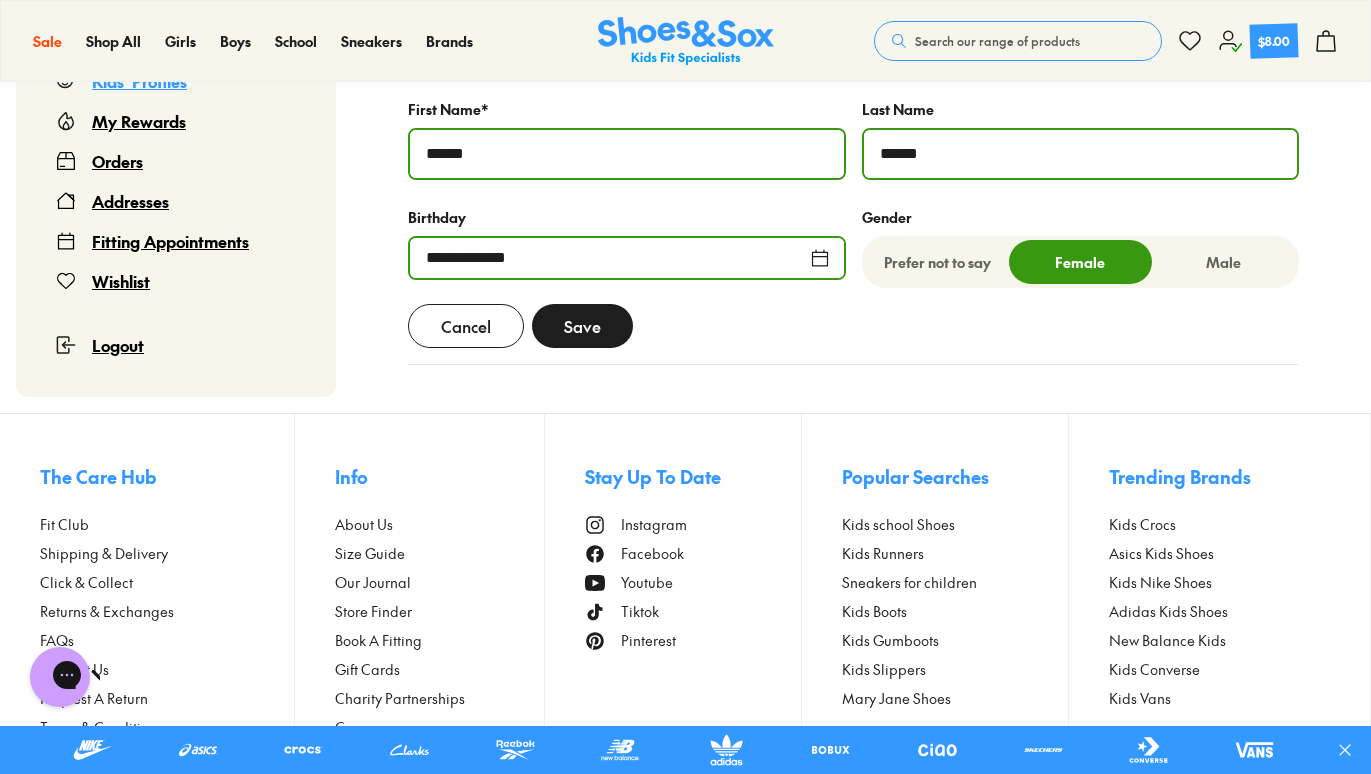 scroll, scrollTop: 1053, scrollLeft: 0, axis: vertical 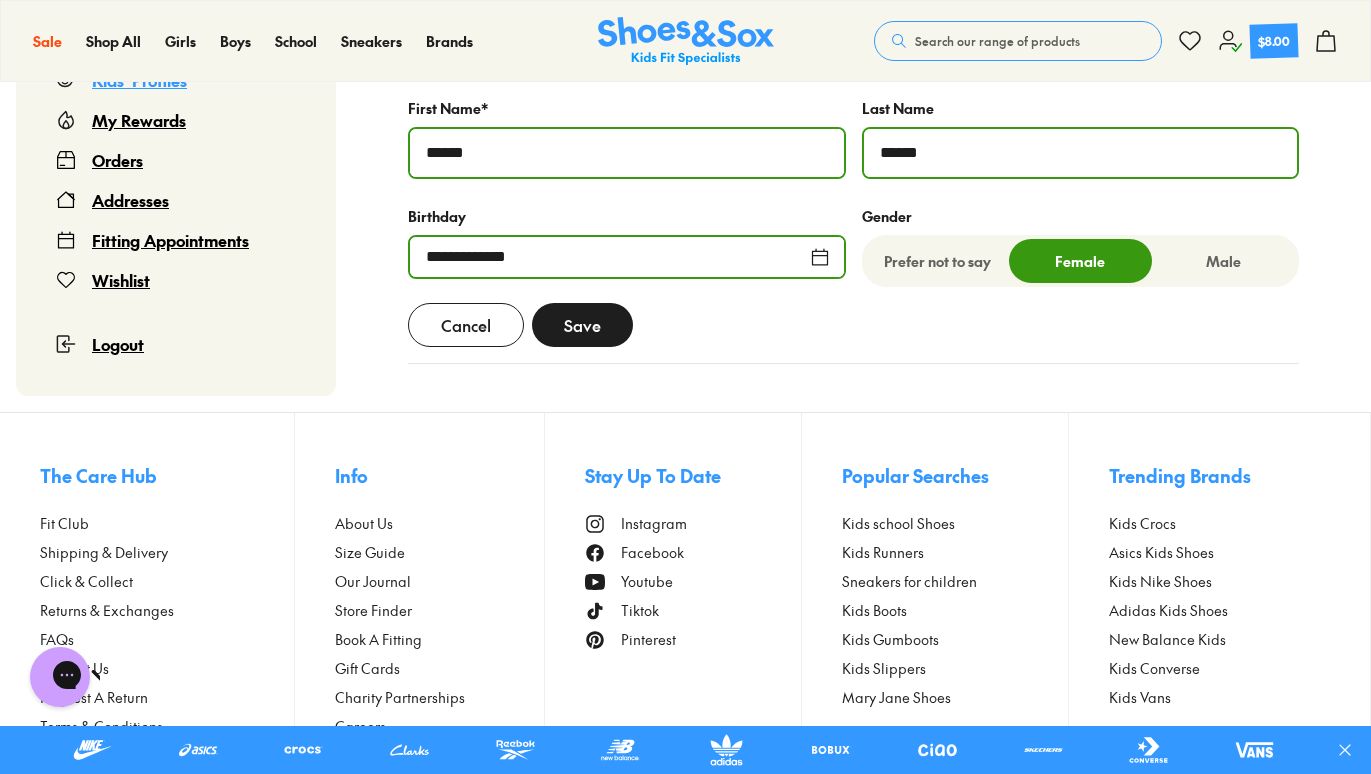 click on "Save" at bounding box center [582, 325] 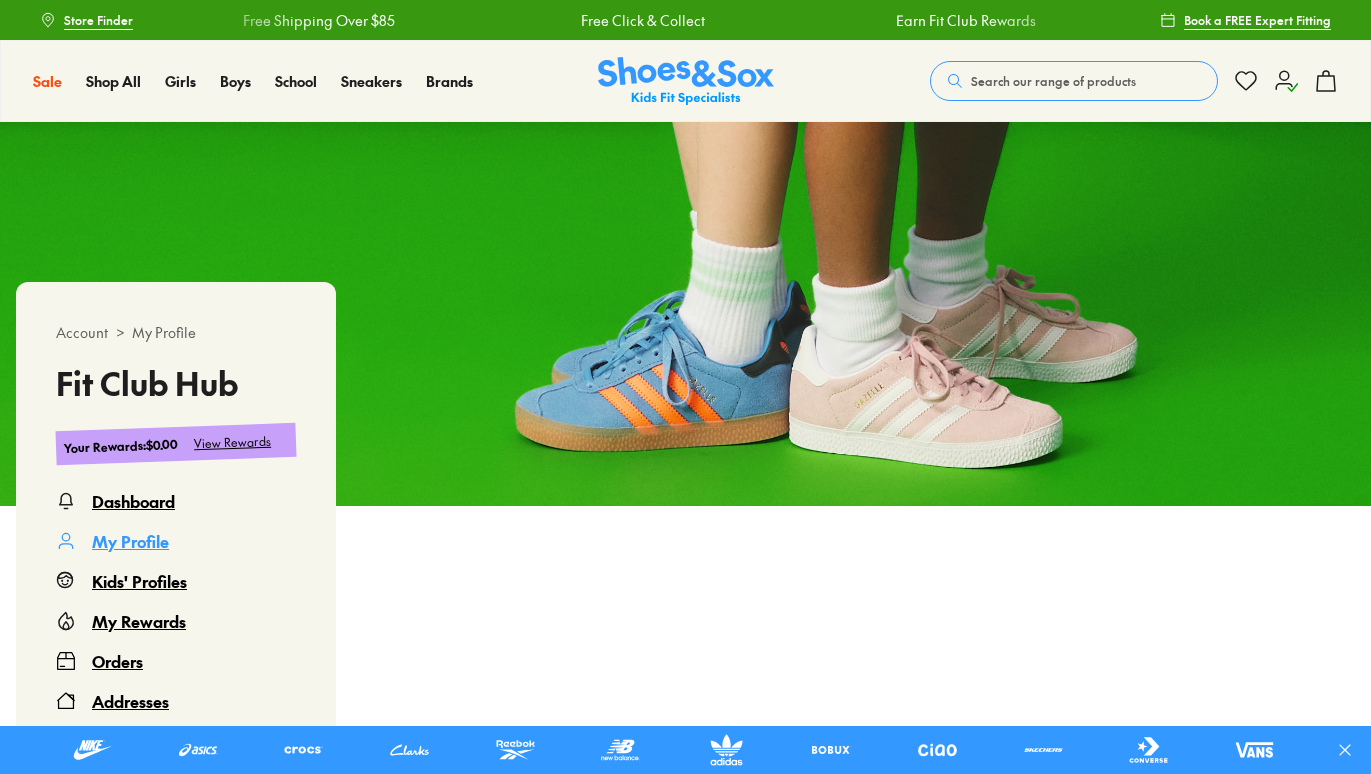 scroll, scrollTop: 0, scrollLeft: 0, axis: both 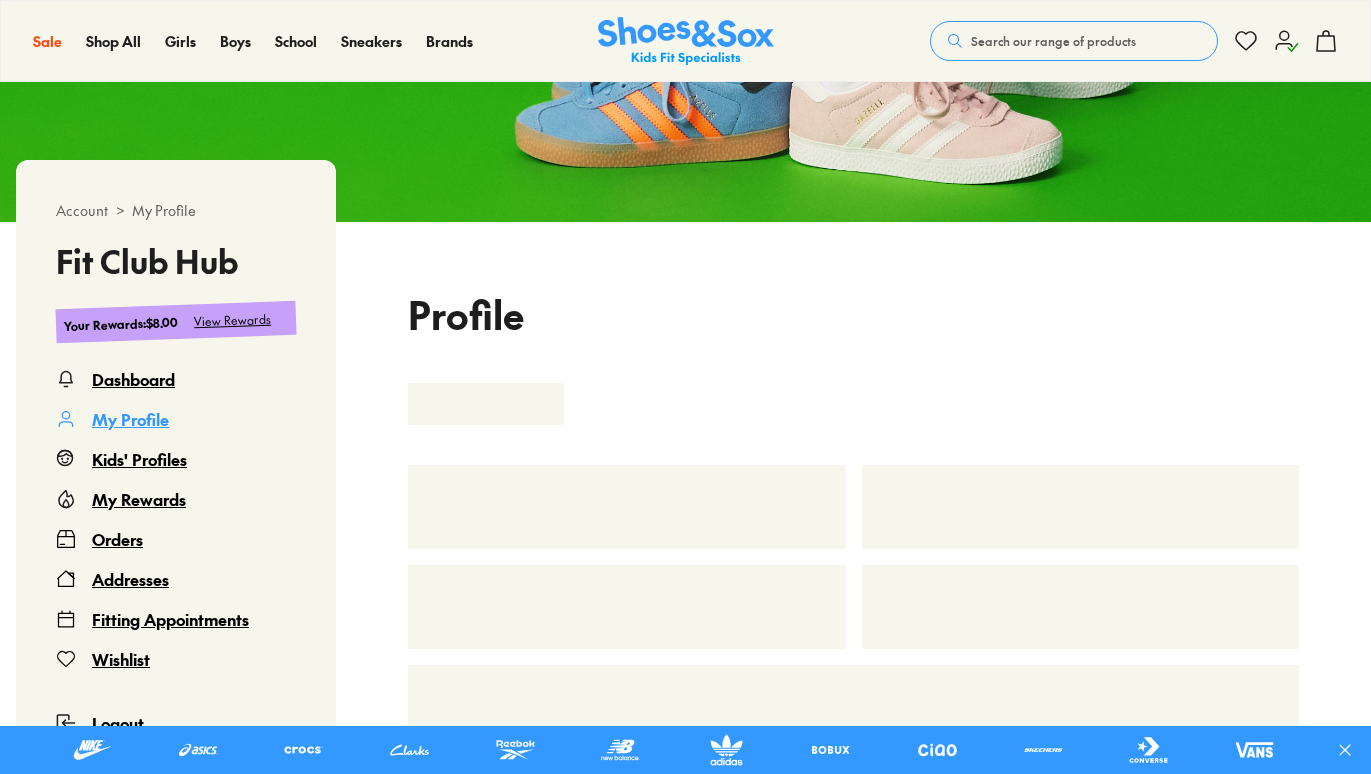 select 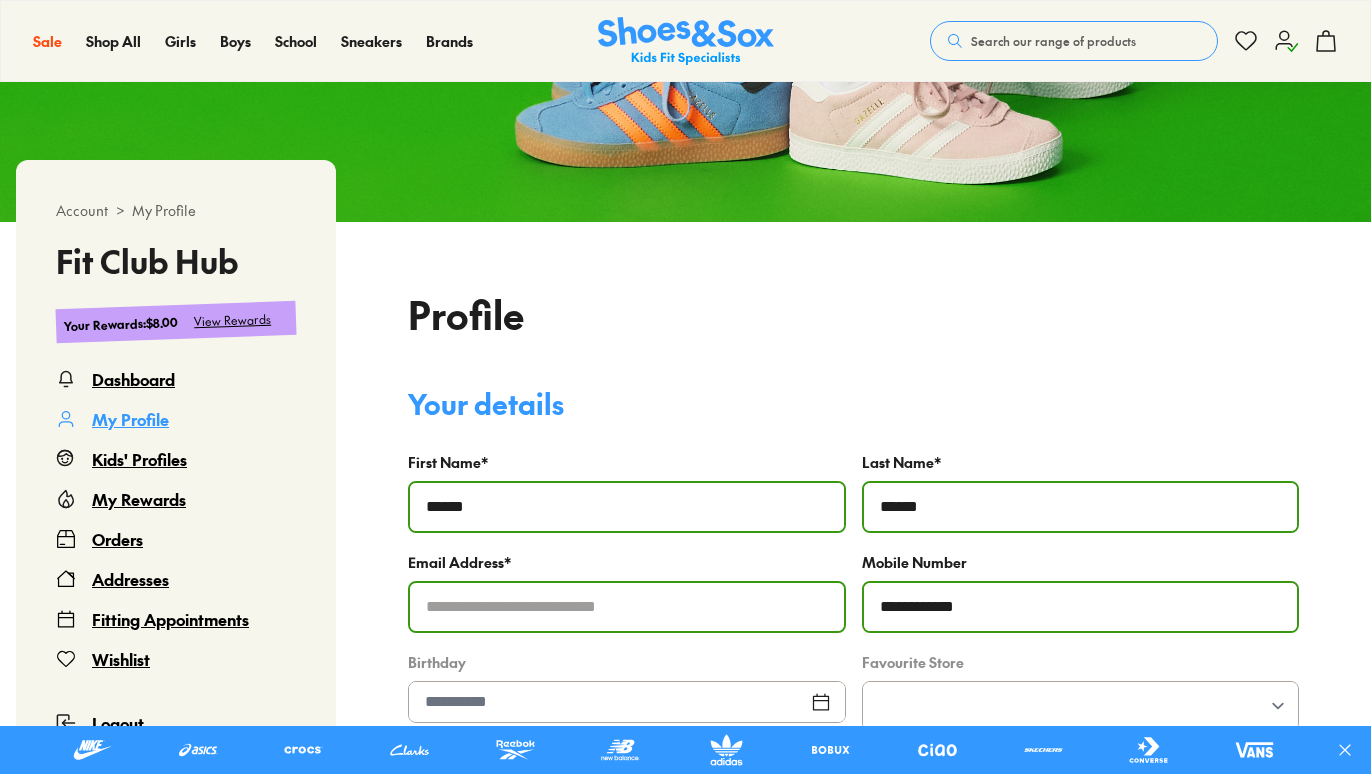 click on "Kids' Profiles" at bounding box center (139, 459) 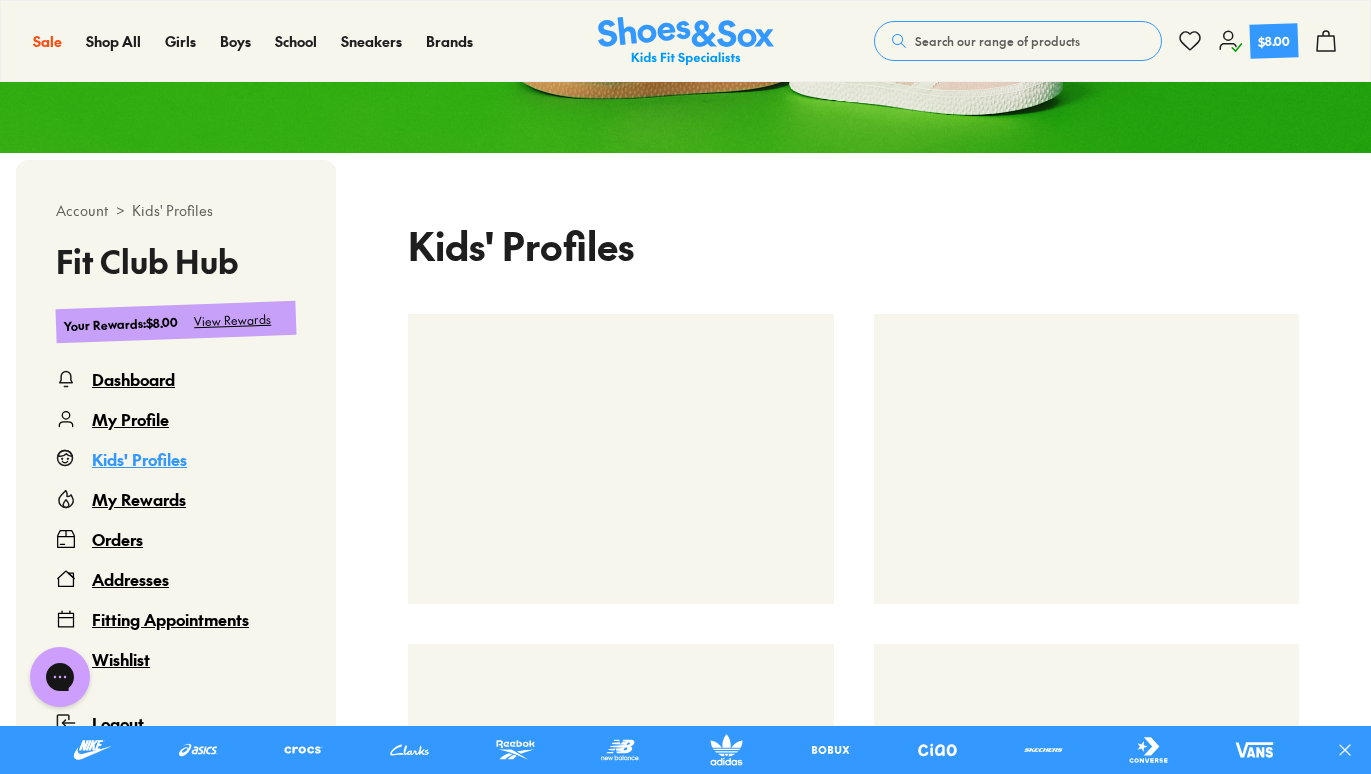 scroll, scrollTop: 0, scrollLeft: 0, axis: both 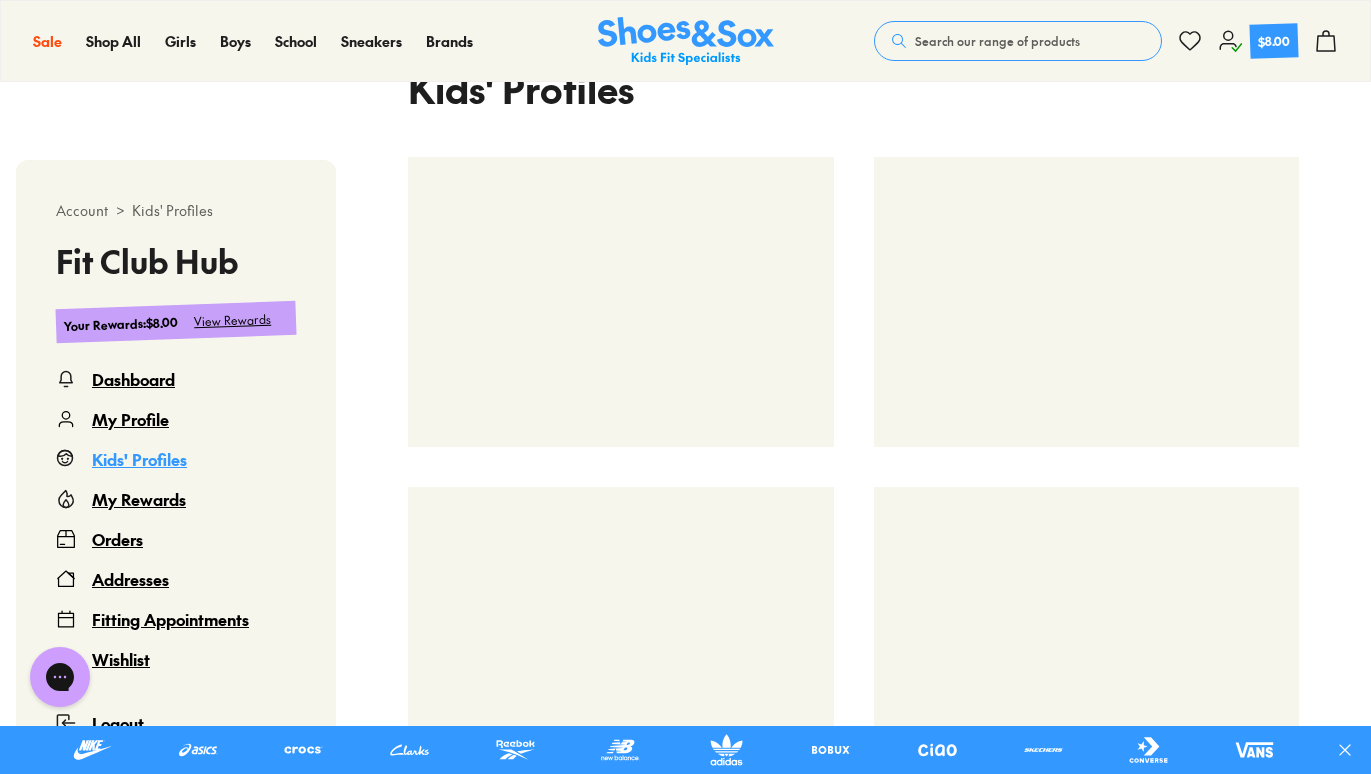 select 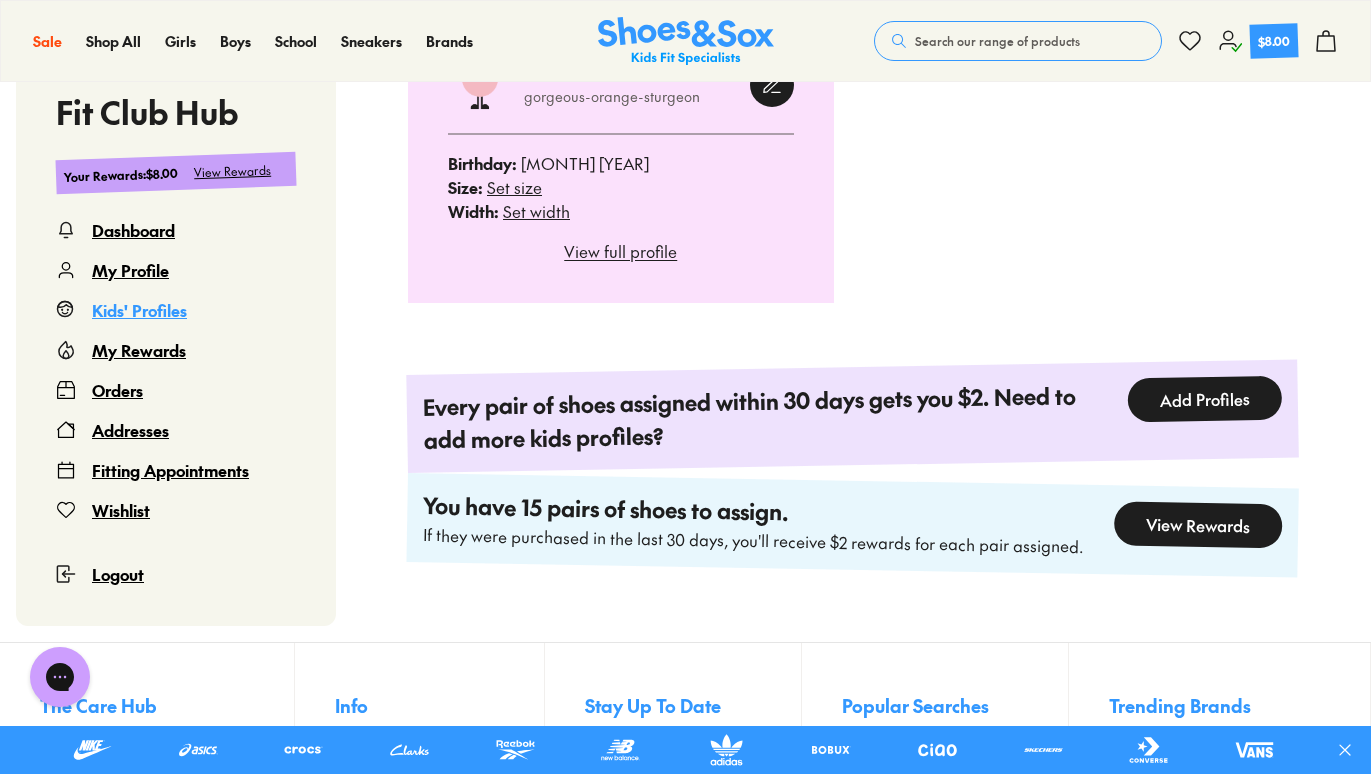 scroll, scrollTop: 610, scrollLeft: 0, axis: vertical 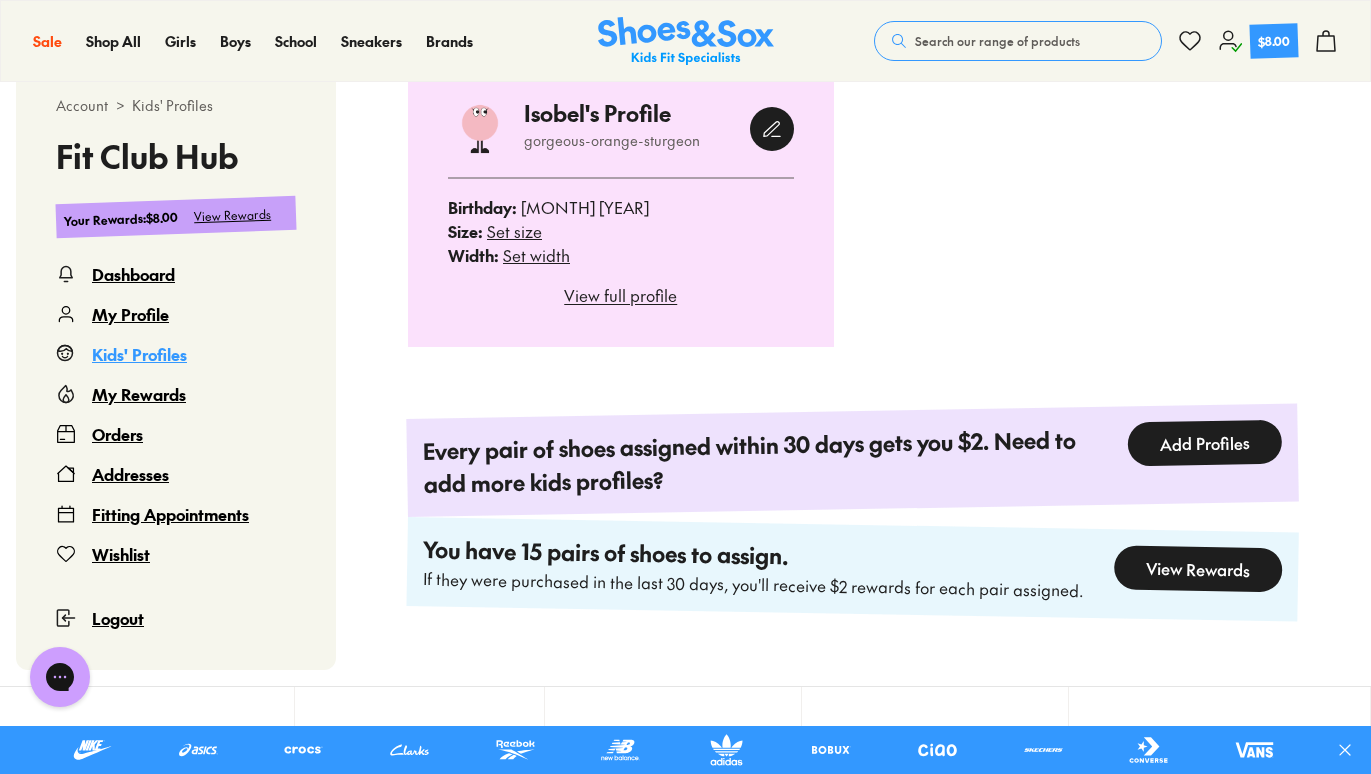 click on "Add Profiles" at bounding box center (1204, 443) 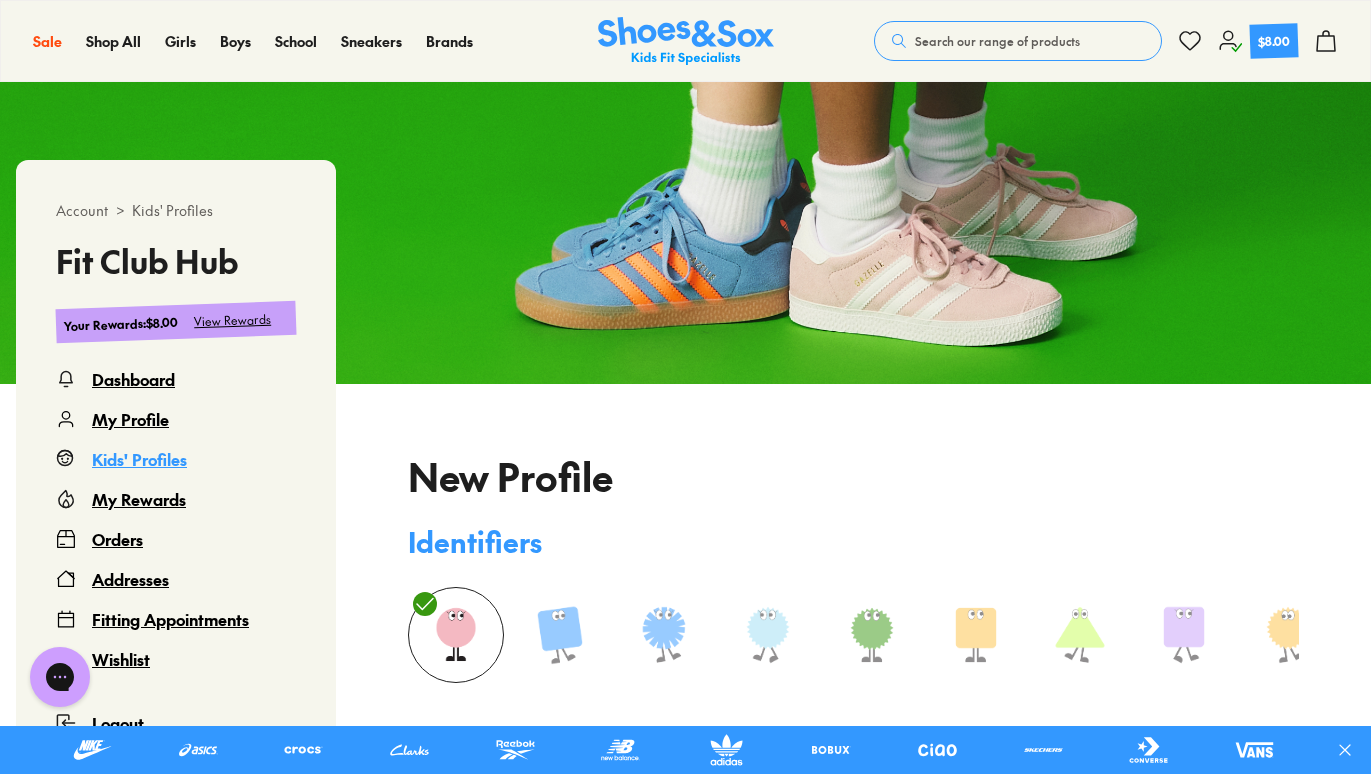 type on "**********" 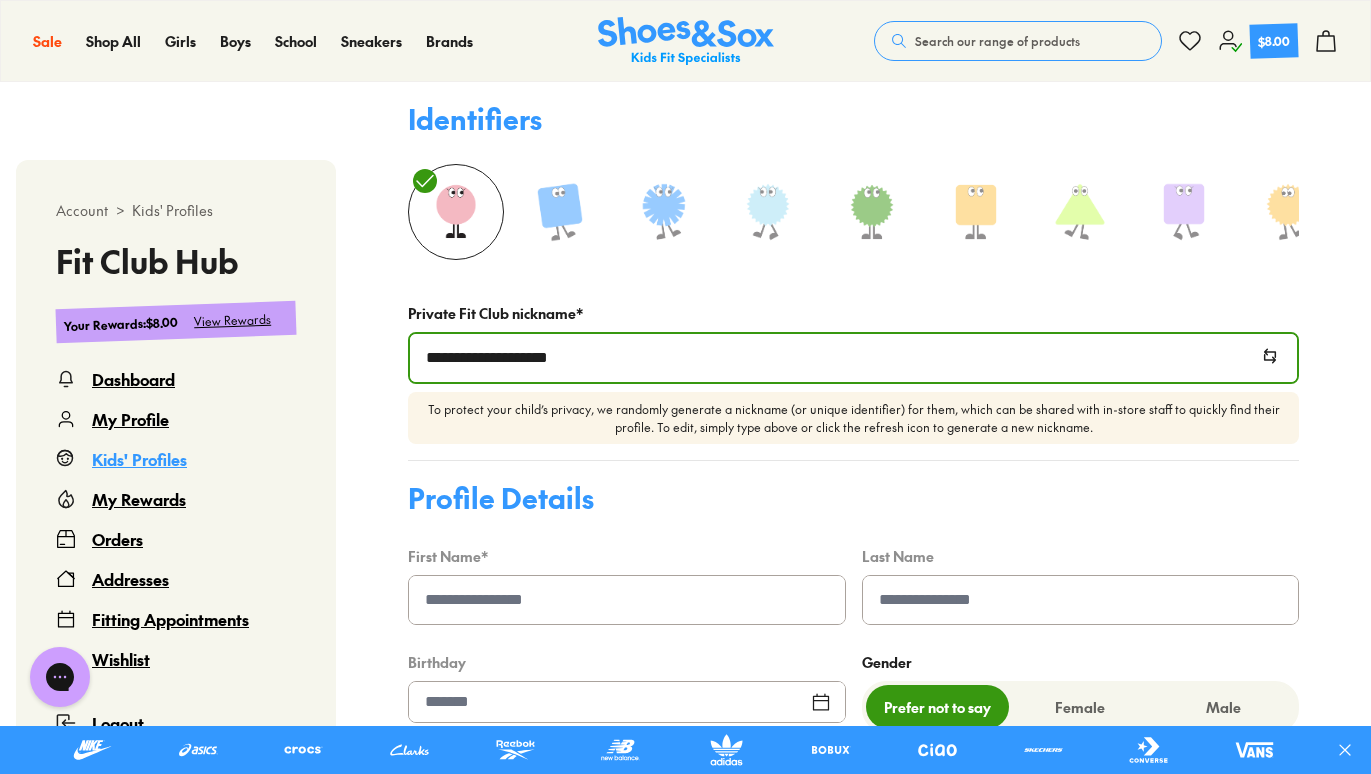 scroll, scrollTop: 544, scrollLeft: 0, axis: vertical 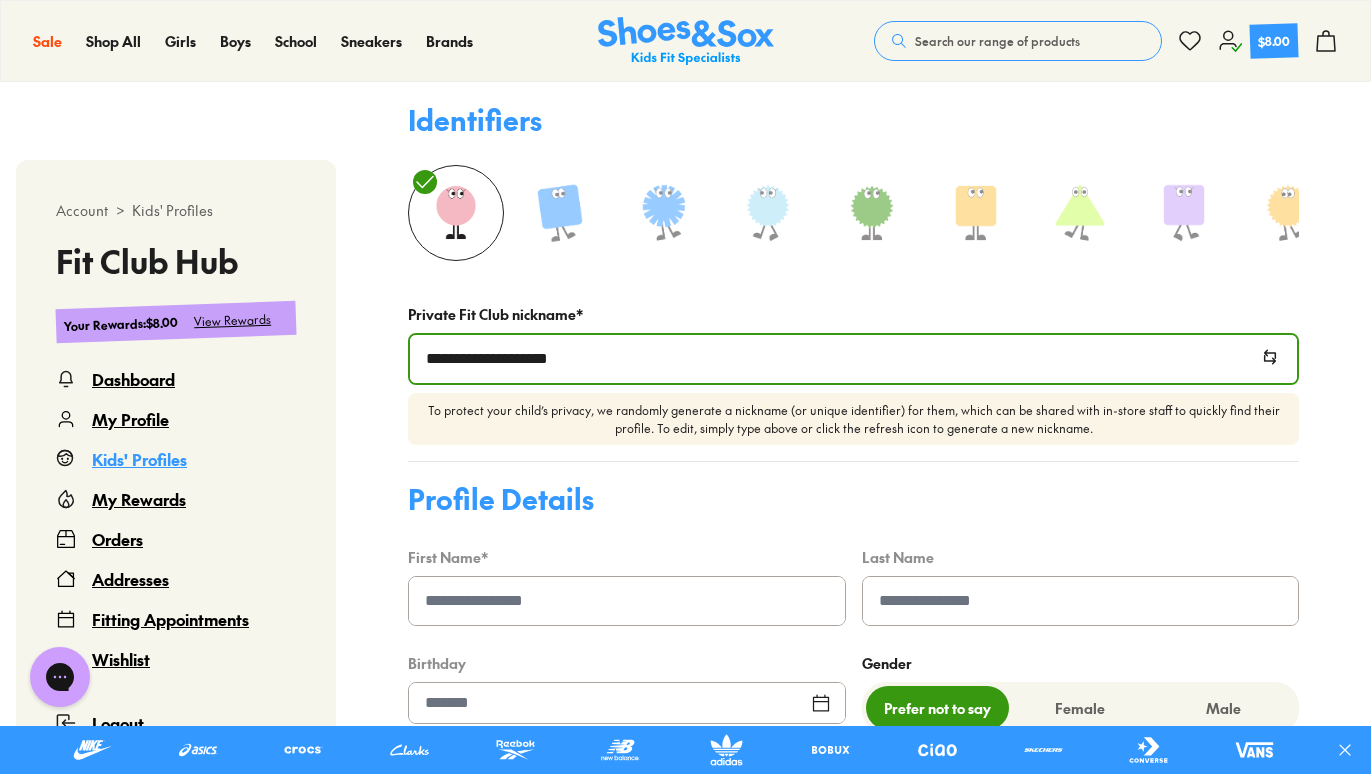 click on "Kids' Profiles" at bounding box center [139, 459] 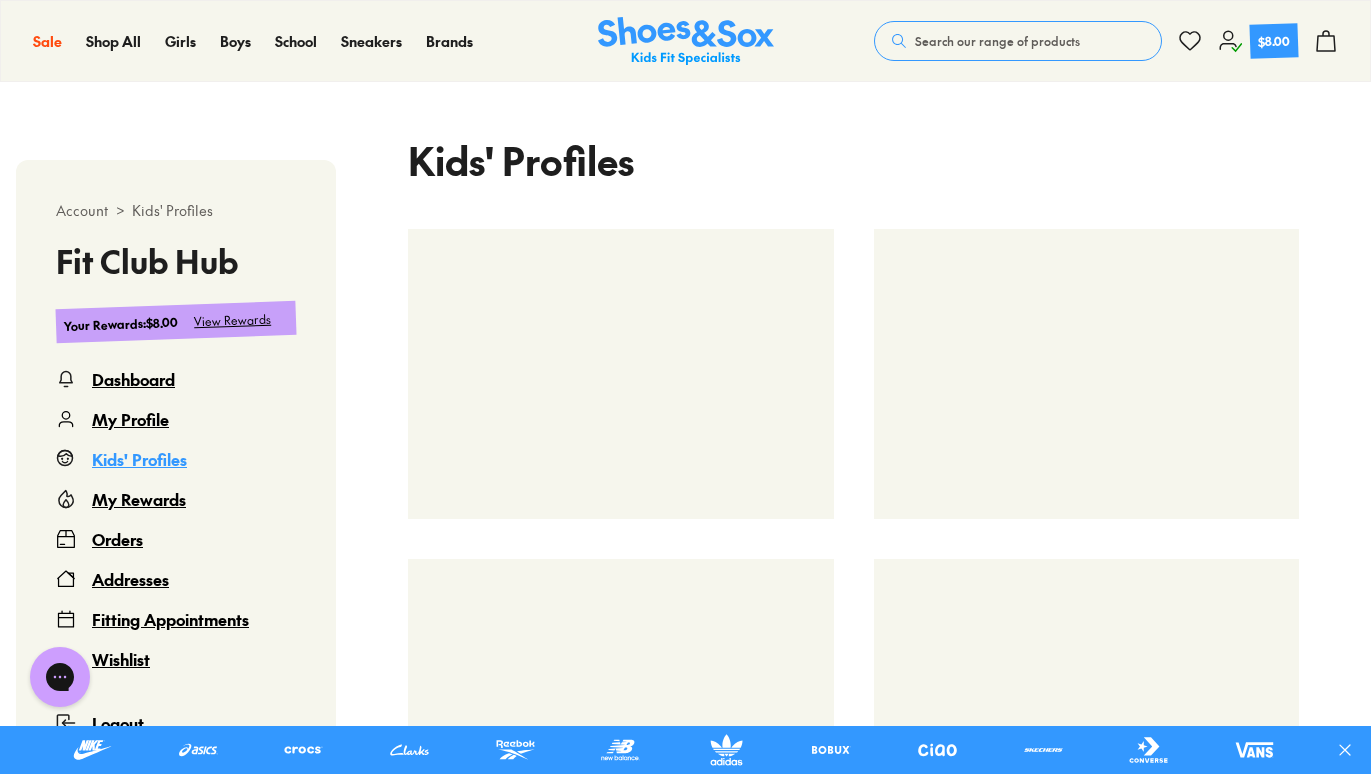select 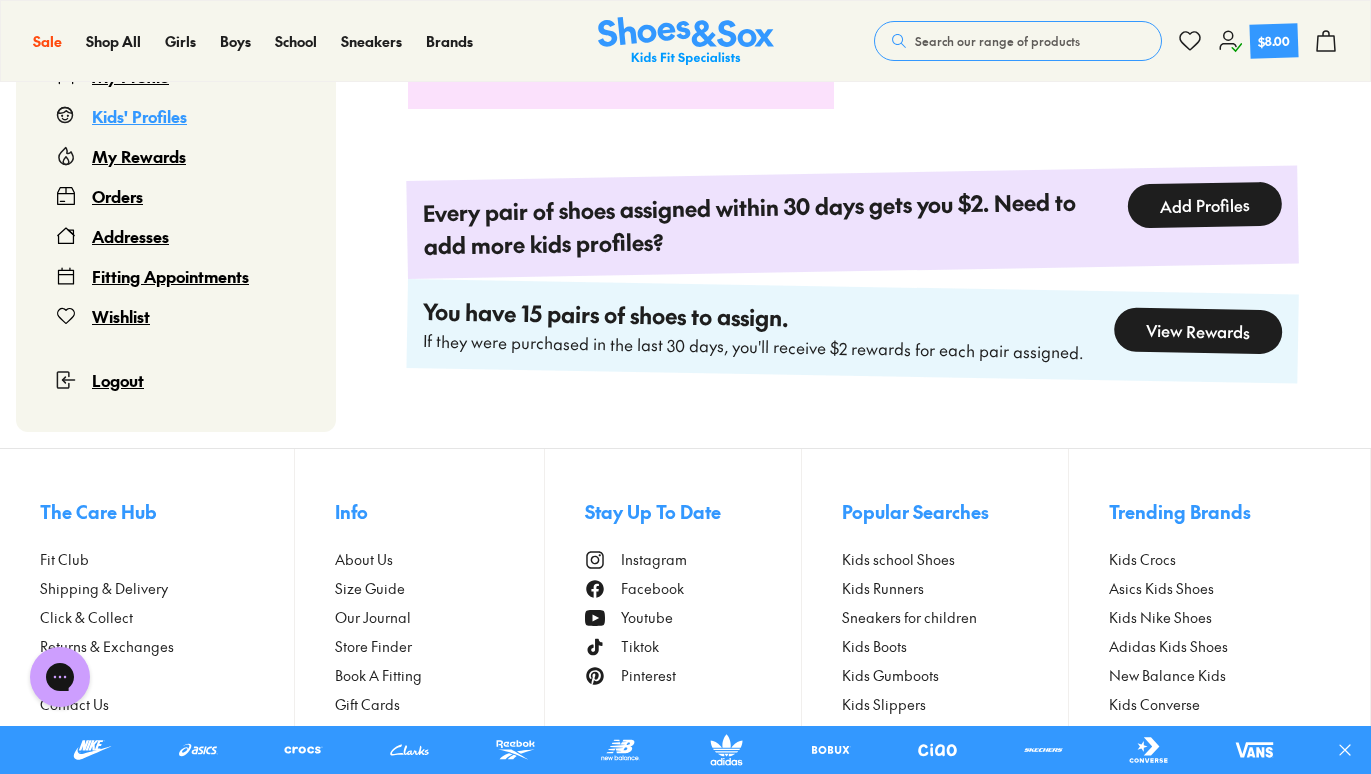 scroll, scrollTop: 822, scrollLeft: 0, axis: vertical 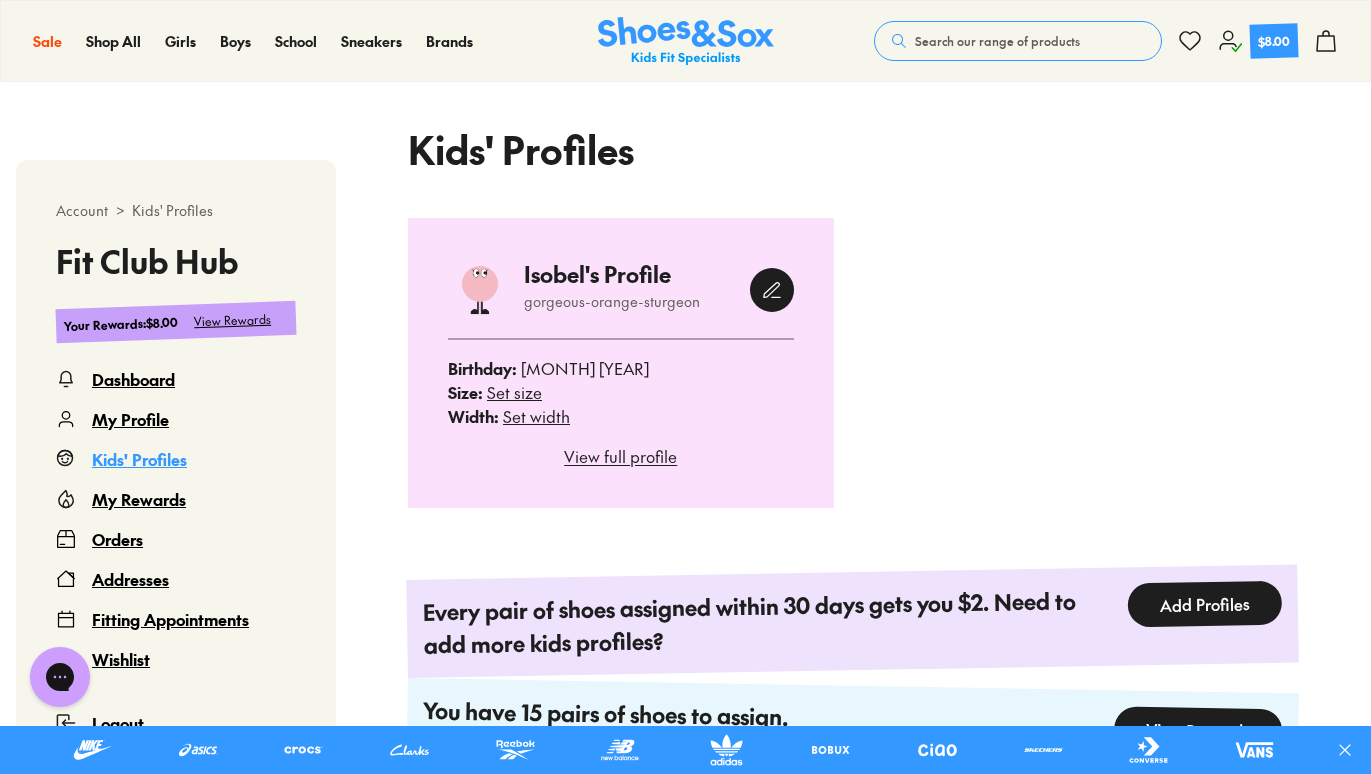 click 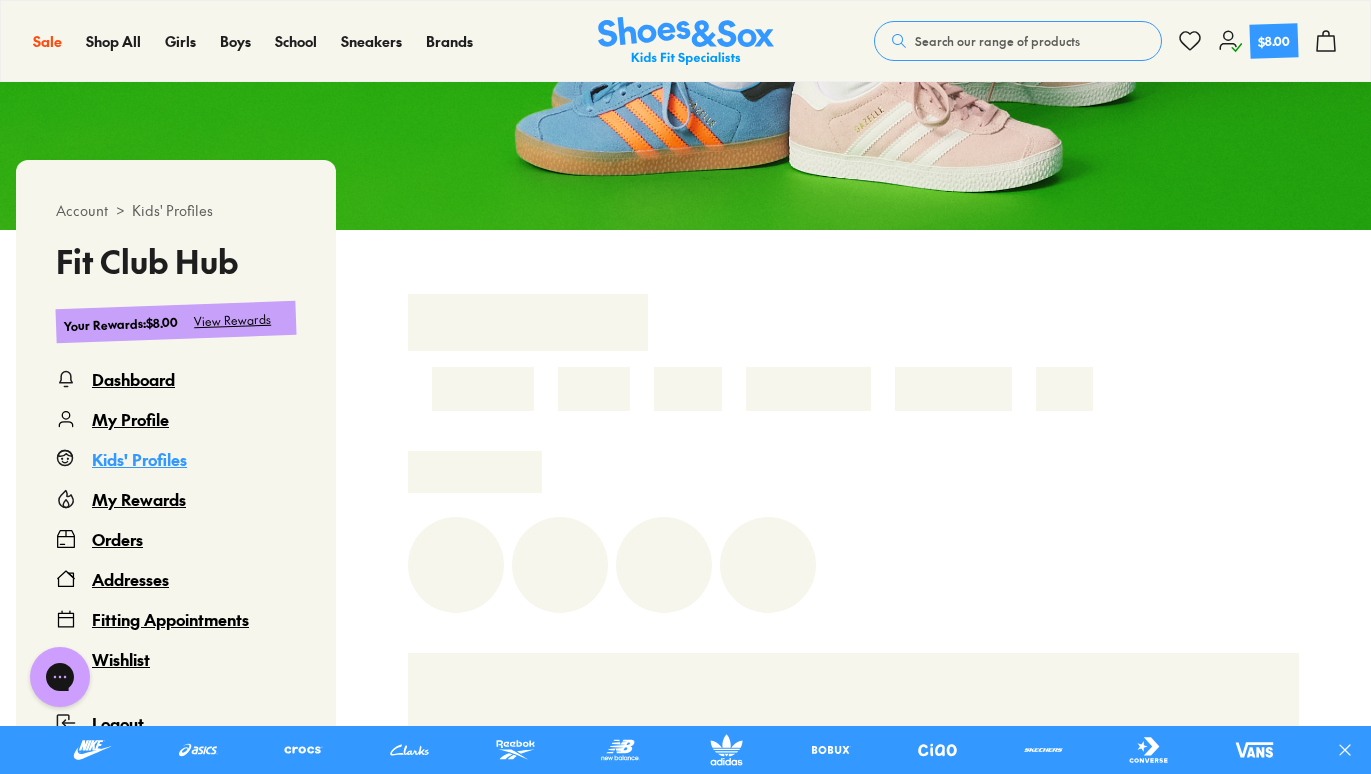 scroll, scrollTop: 278, scrollLeft: 0, axis: vertical 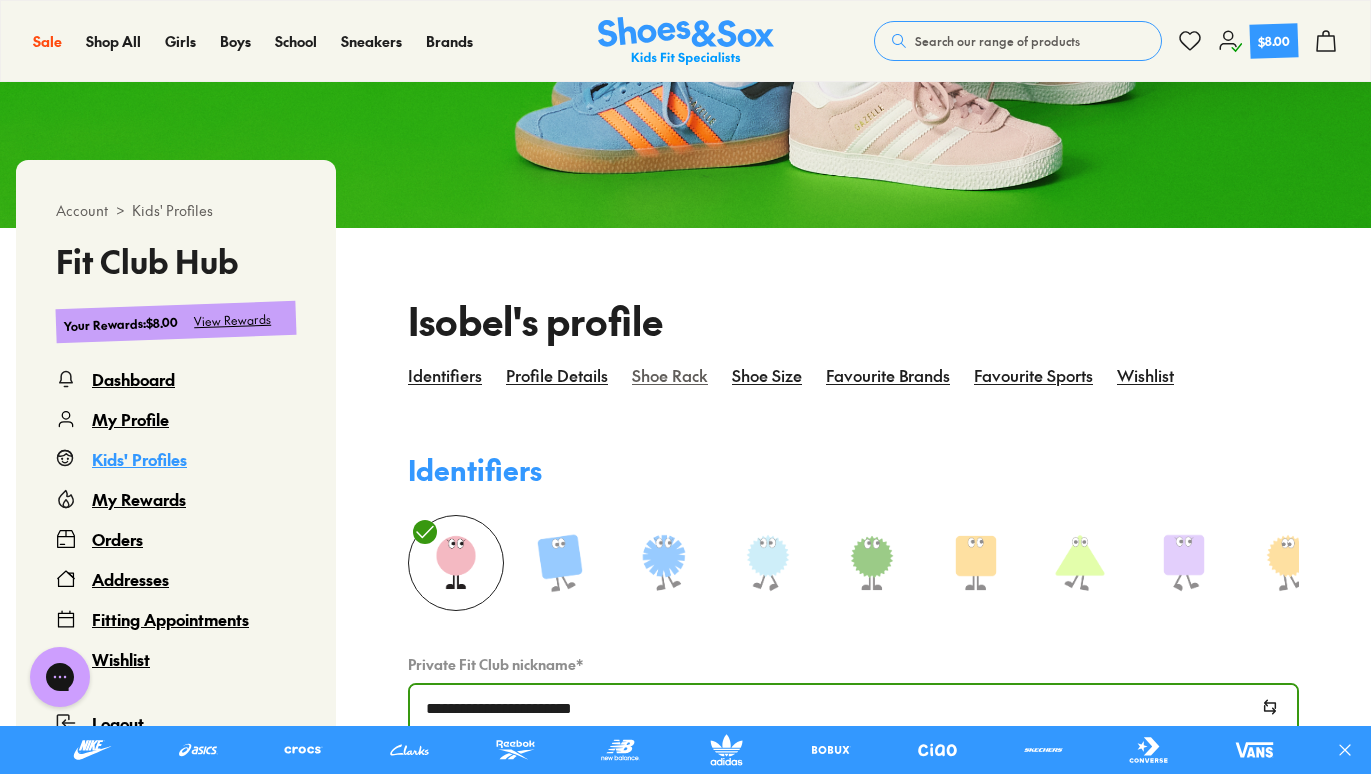 select 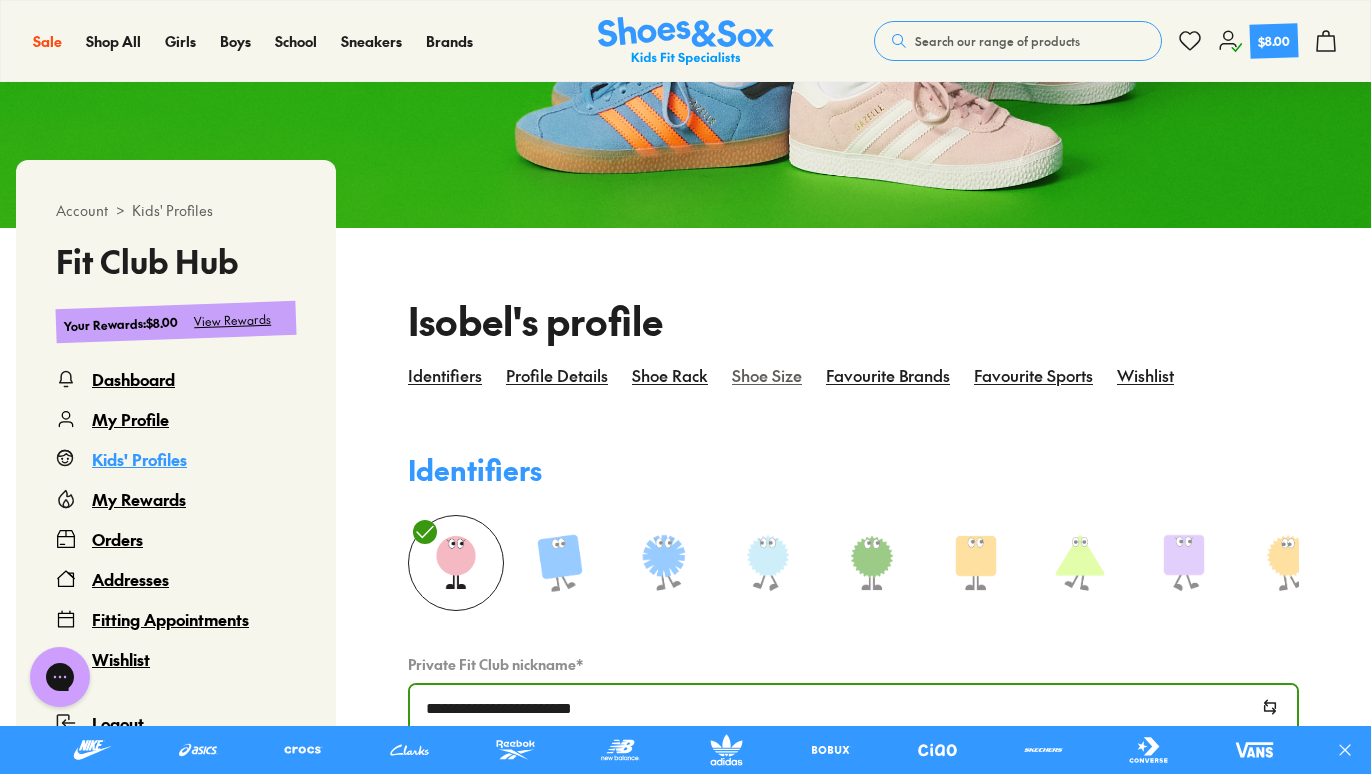 click on "Shoe size" at bounding box center (767, 387) 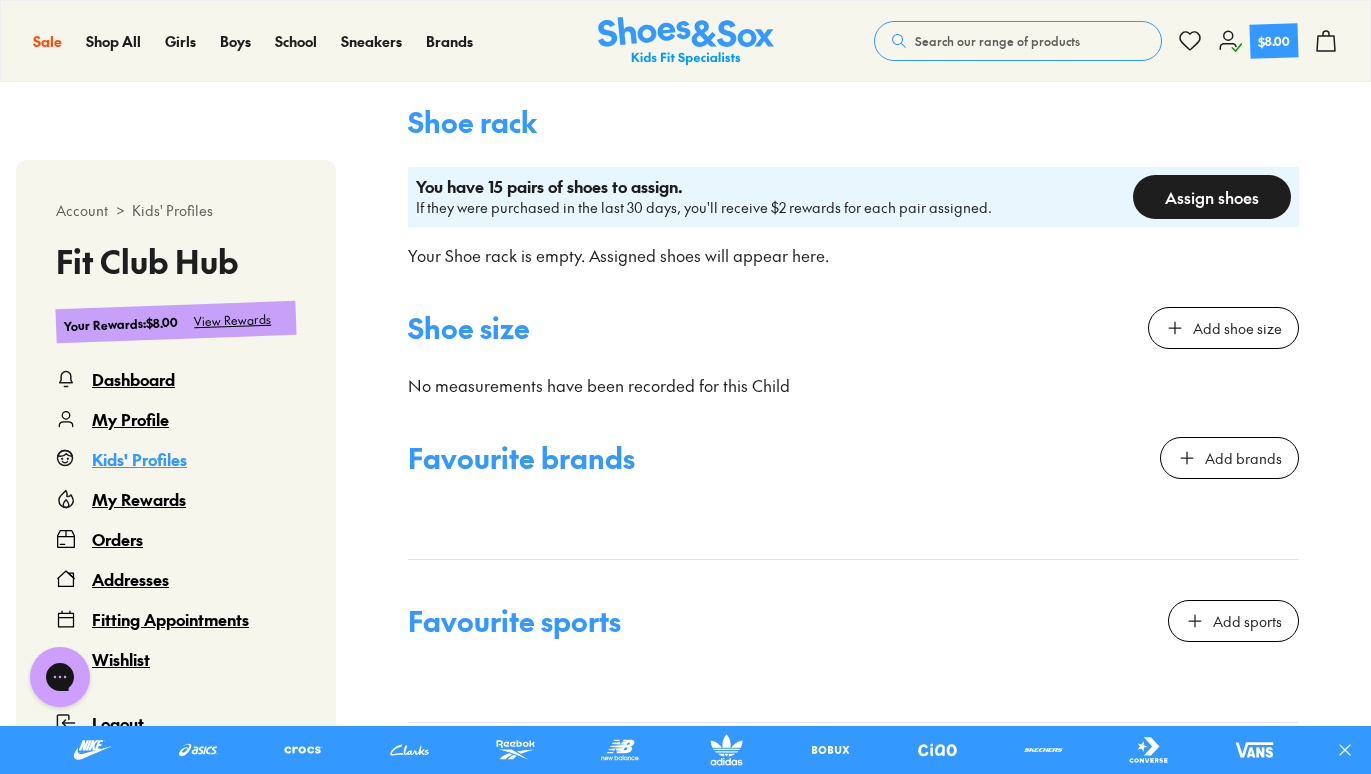scroll, scrollTop: 1352, scrollLeft: 0, axis: vertical 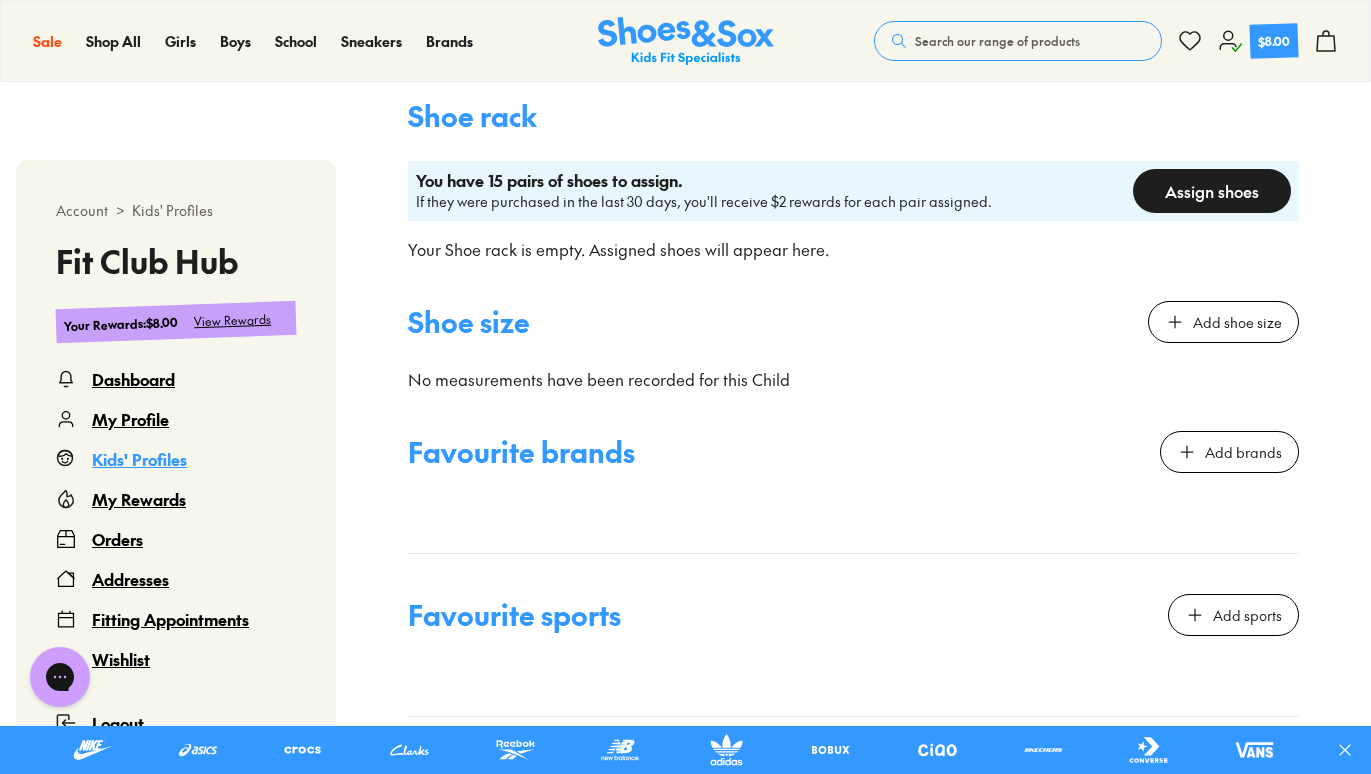 click on "Assign shoes" at bounding box center (1212, 191) 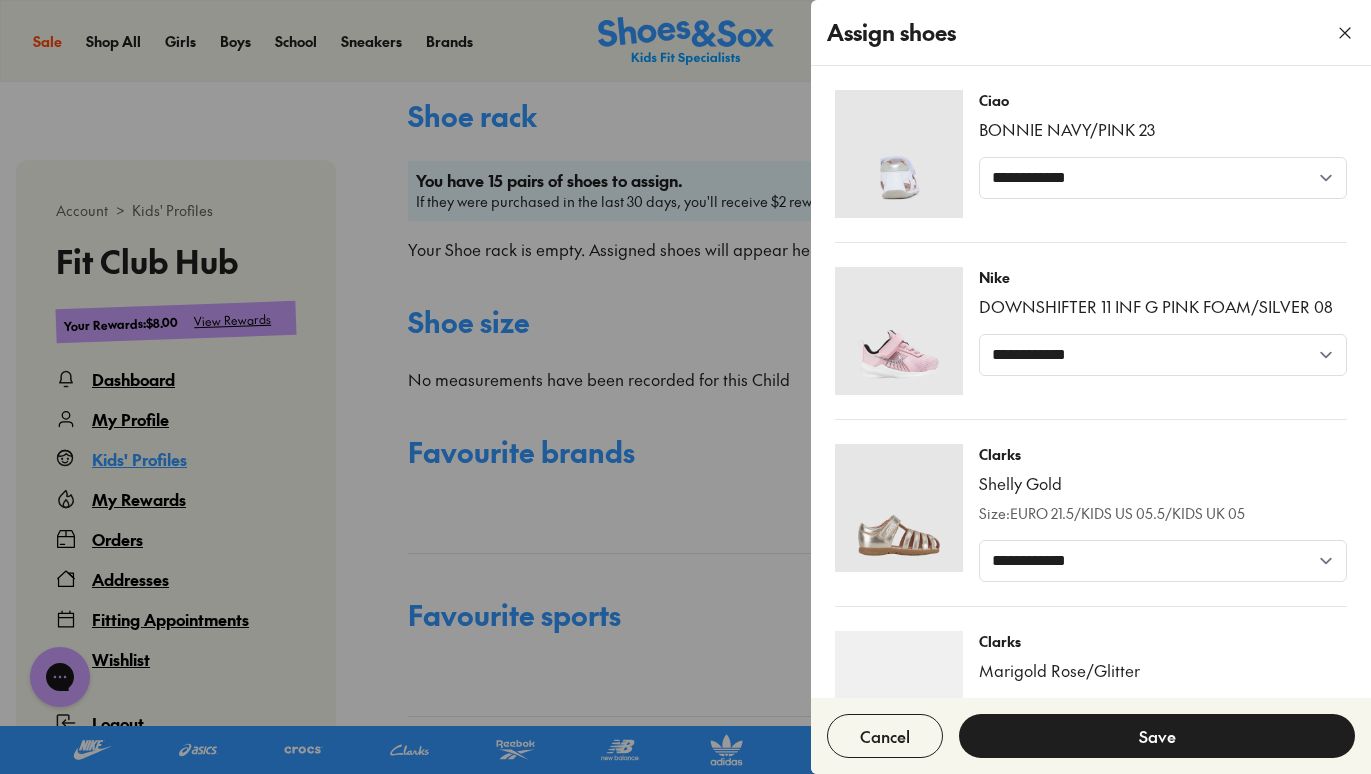 scroll, scrollTop: 0, scrollLeft: 0, axis: both 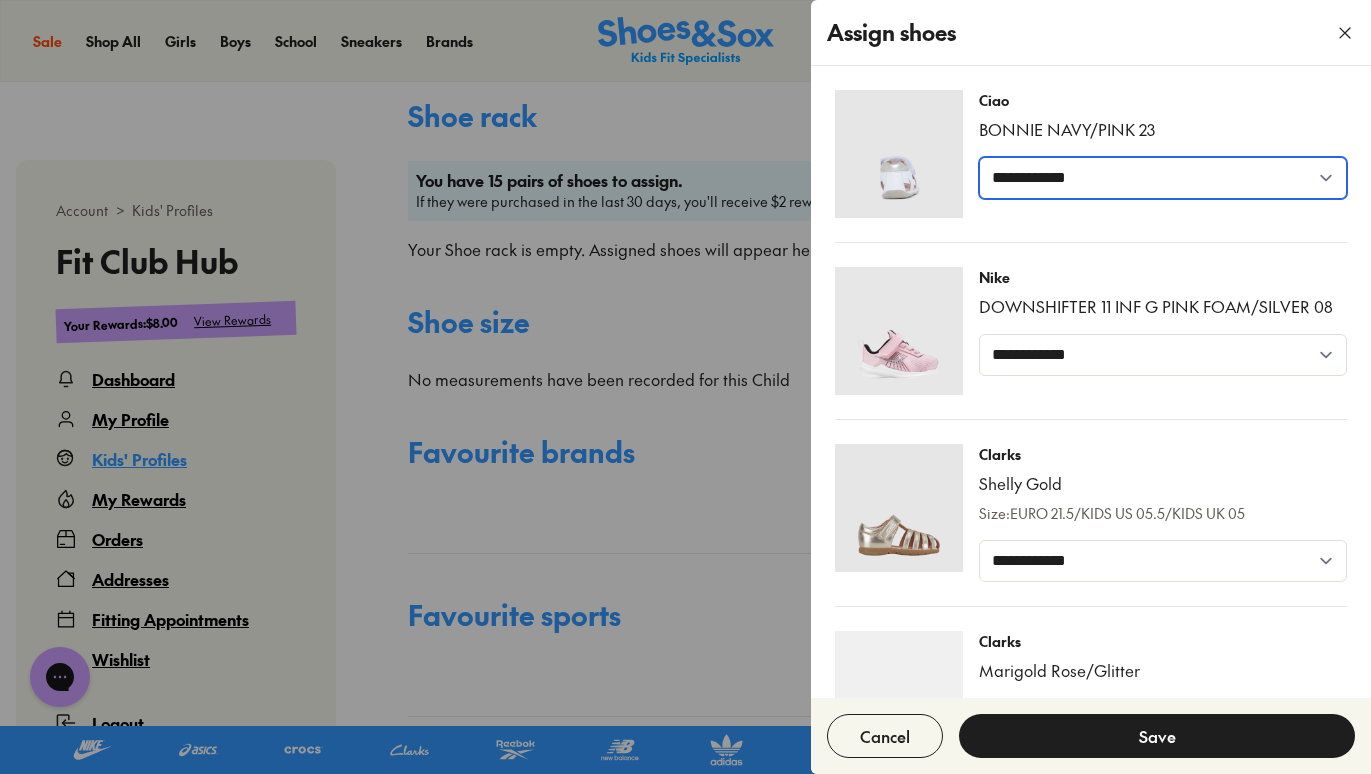 select on "*****" 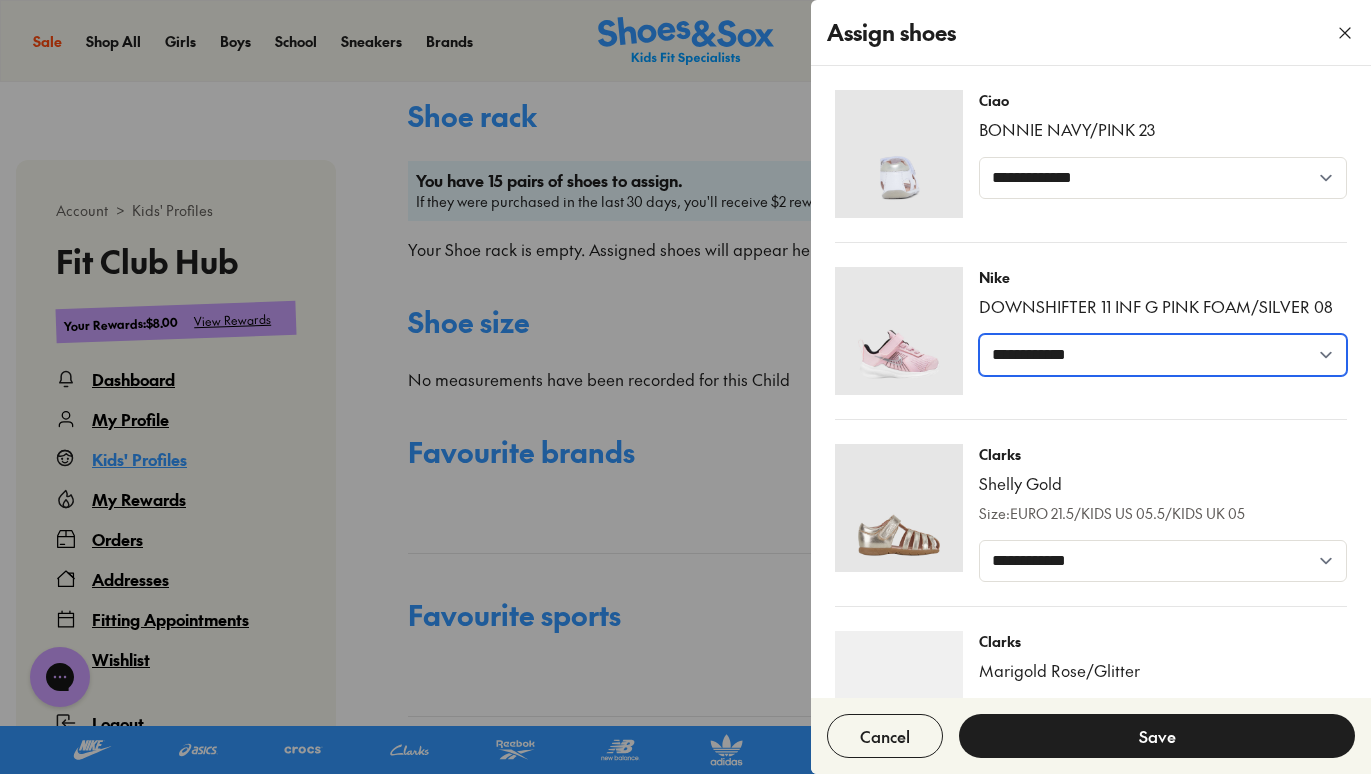 select on "*****" 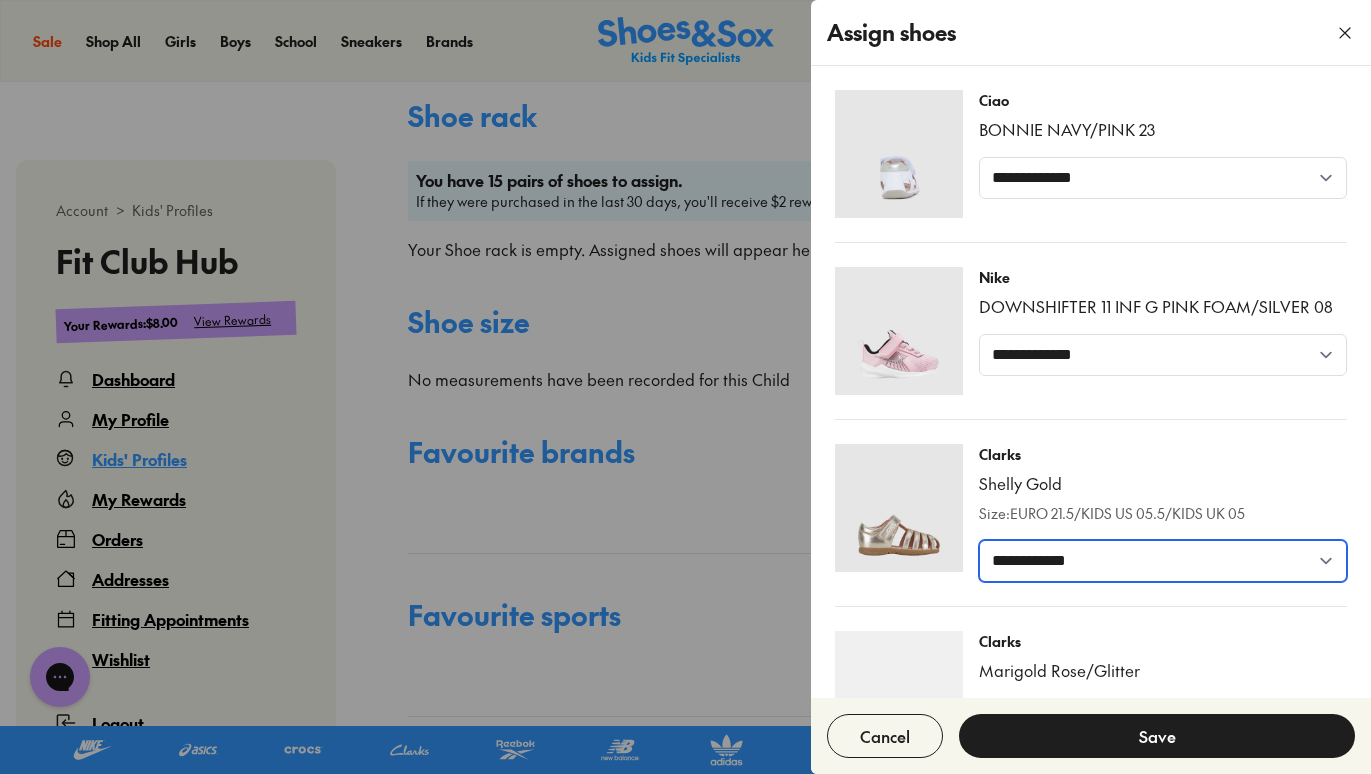select on "*****" 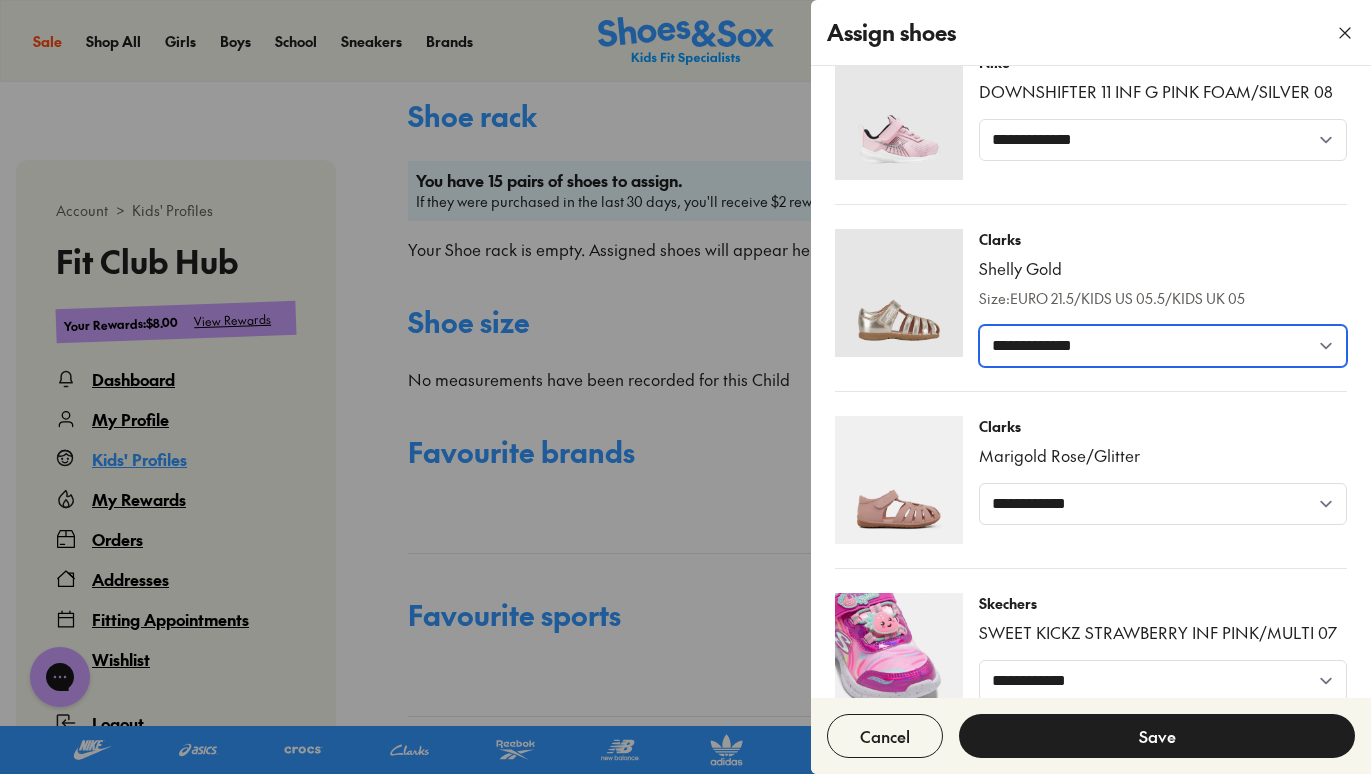 scroll, scrollTop: 223, scrollLeft: 0, axis: vertical 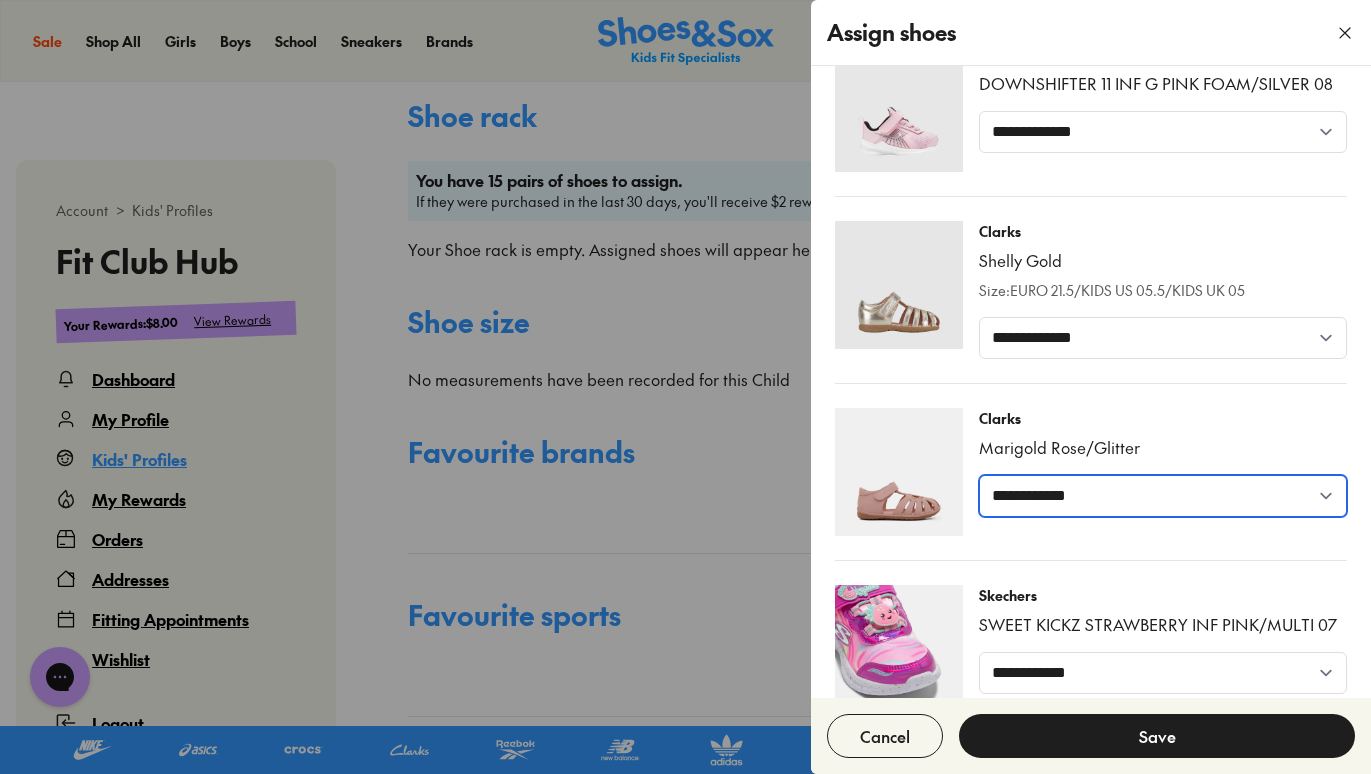 select on "*****" 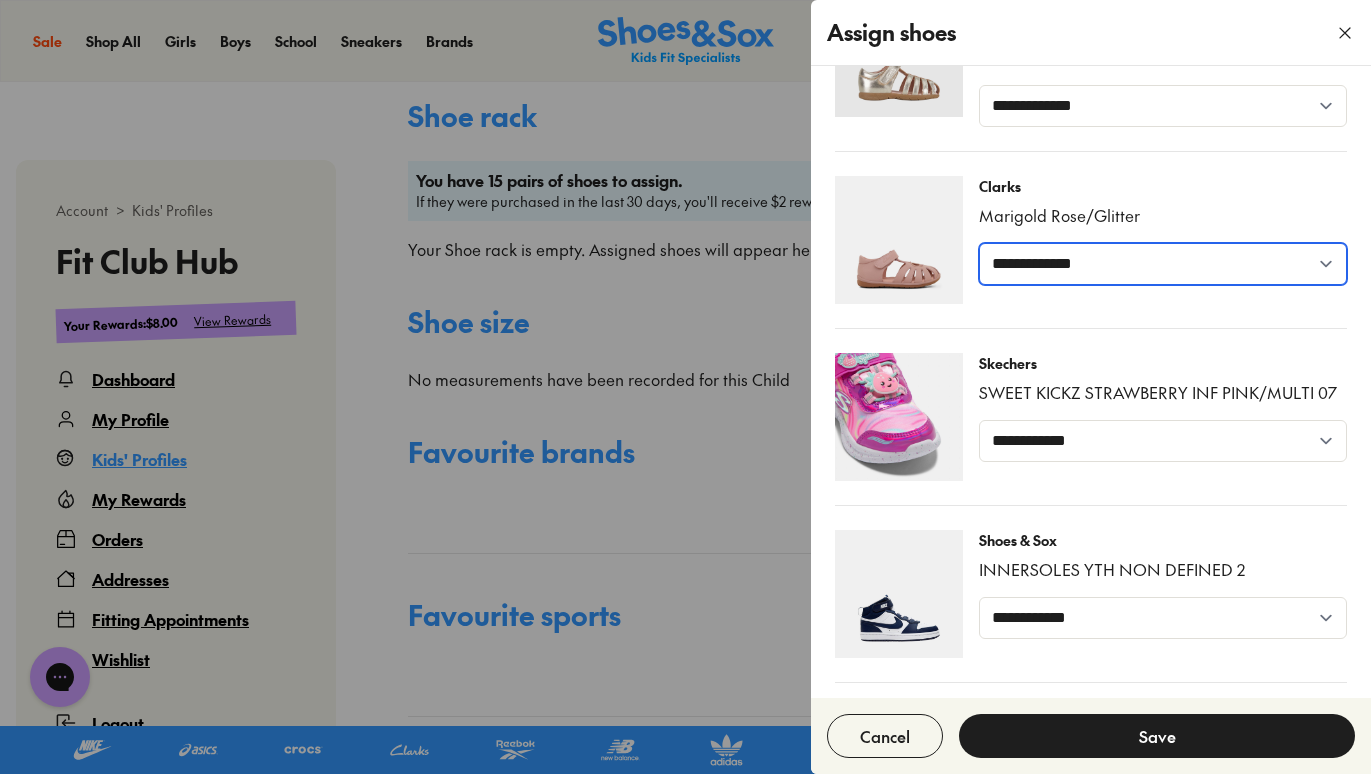 scroll, scrollTop: 499, scrollLeft: 0, axis: vertical 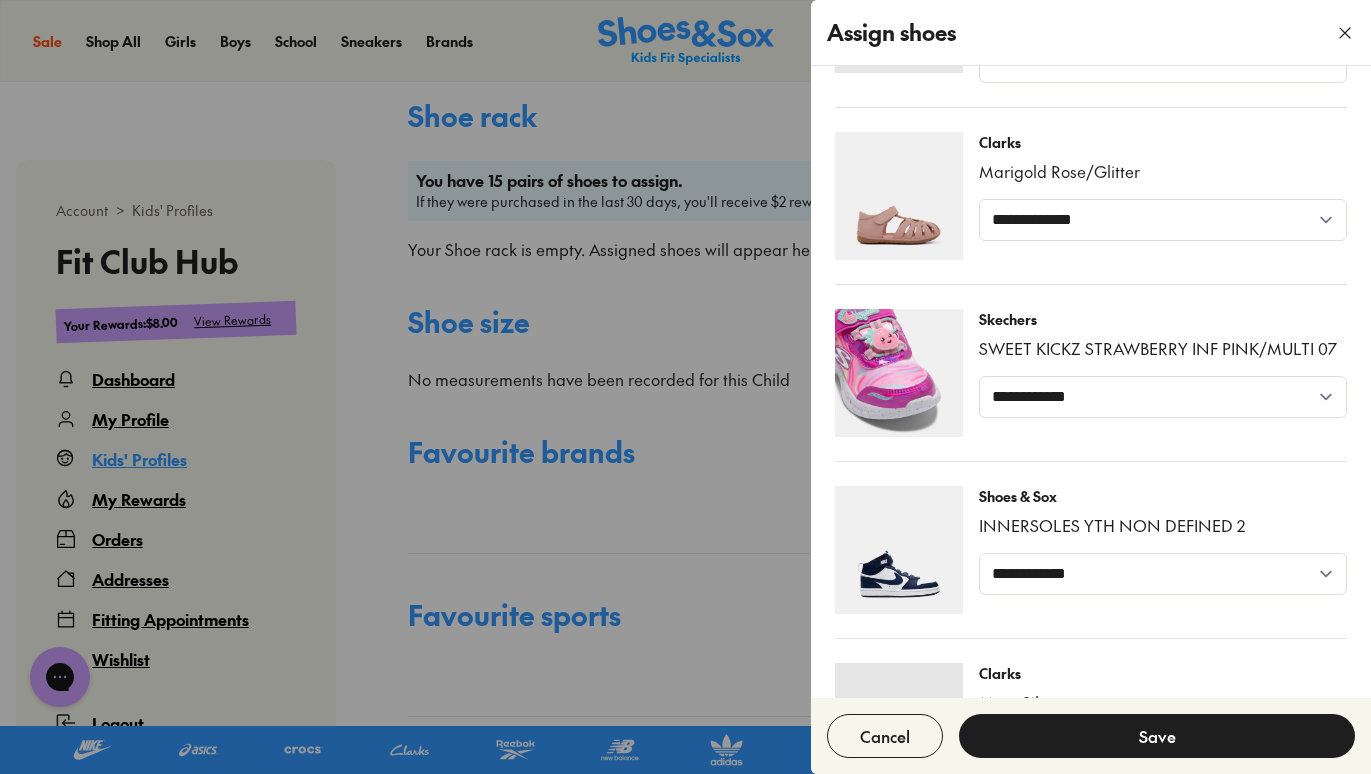 click on "**********" at bounding box center [1163, 373] 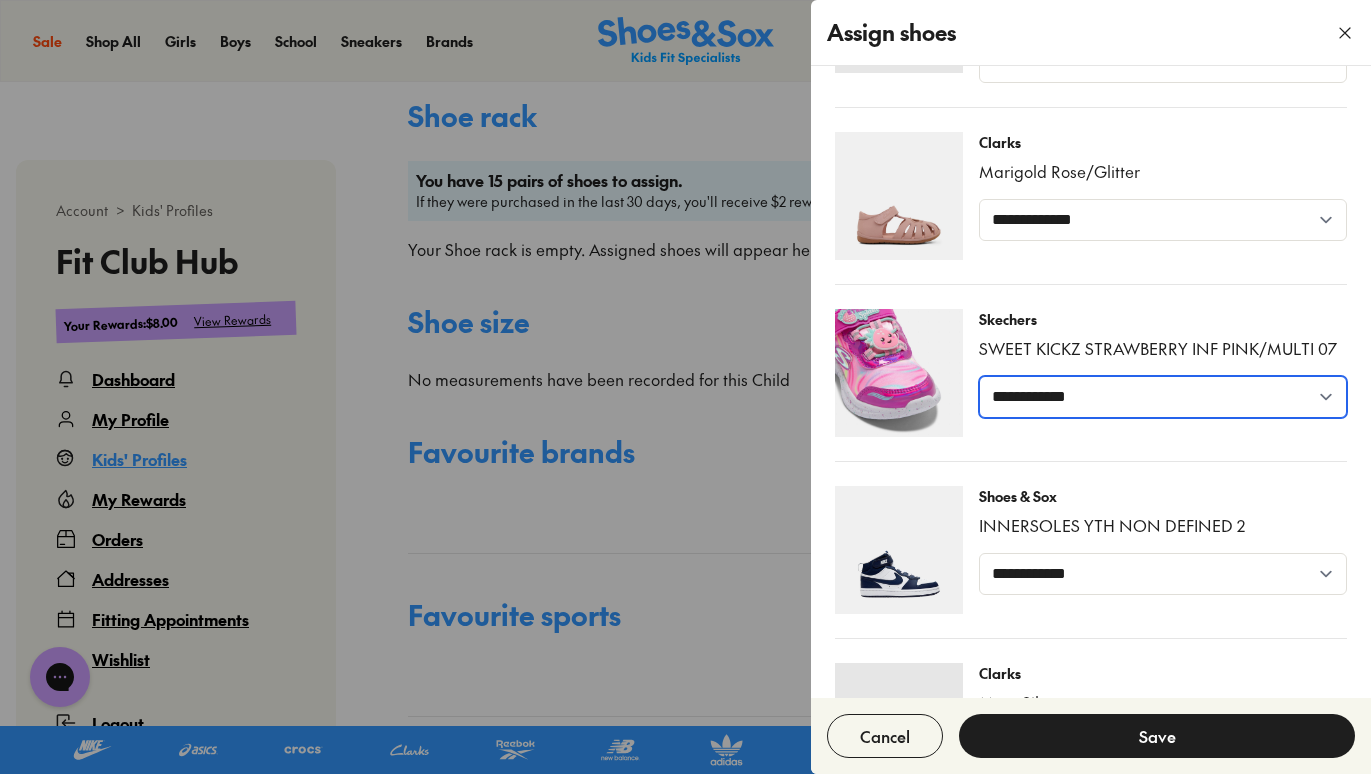 select on "*****" 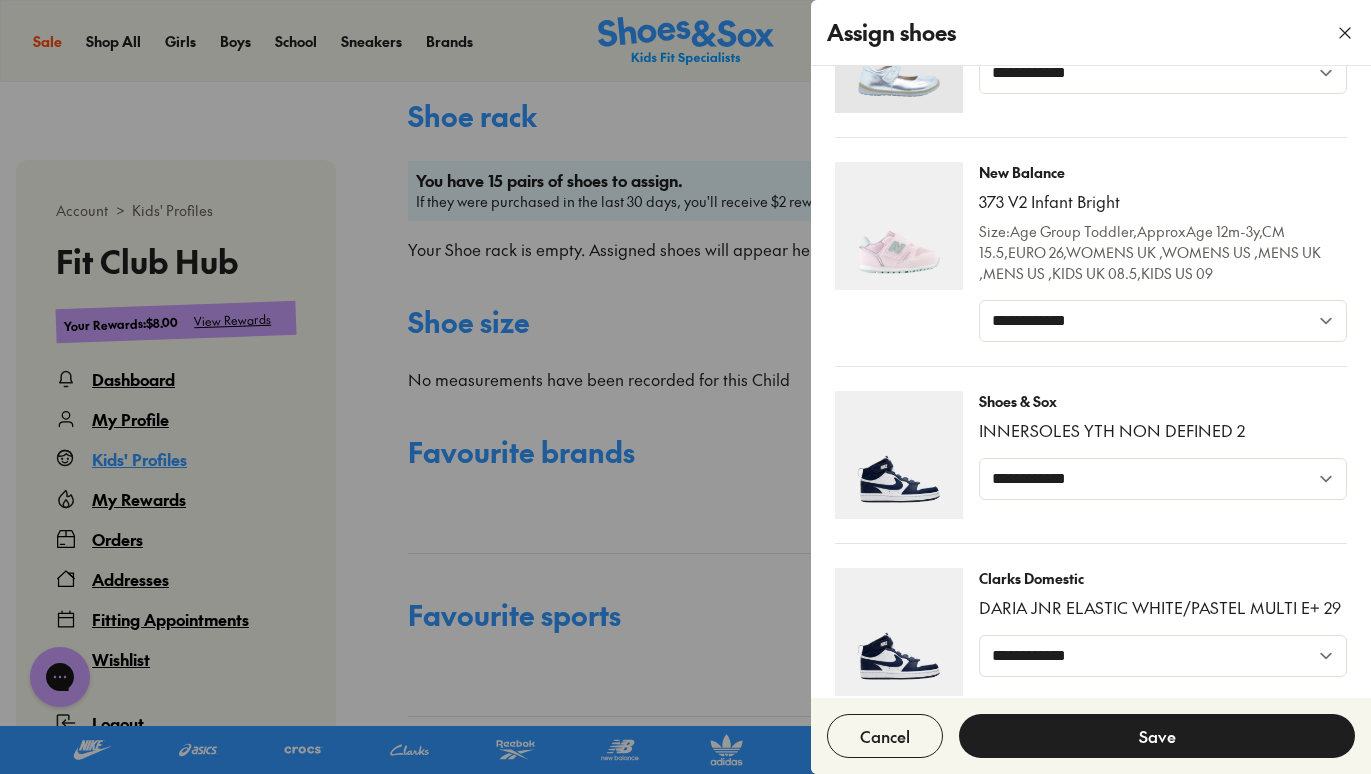 scroll, scrollTop: 1181, scrollLeft: 0, axis: vertical 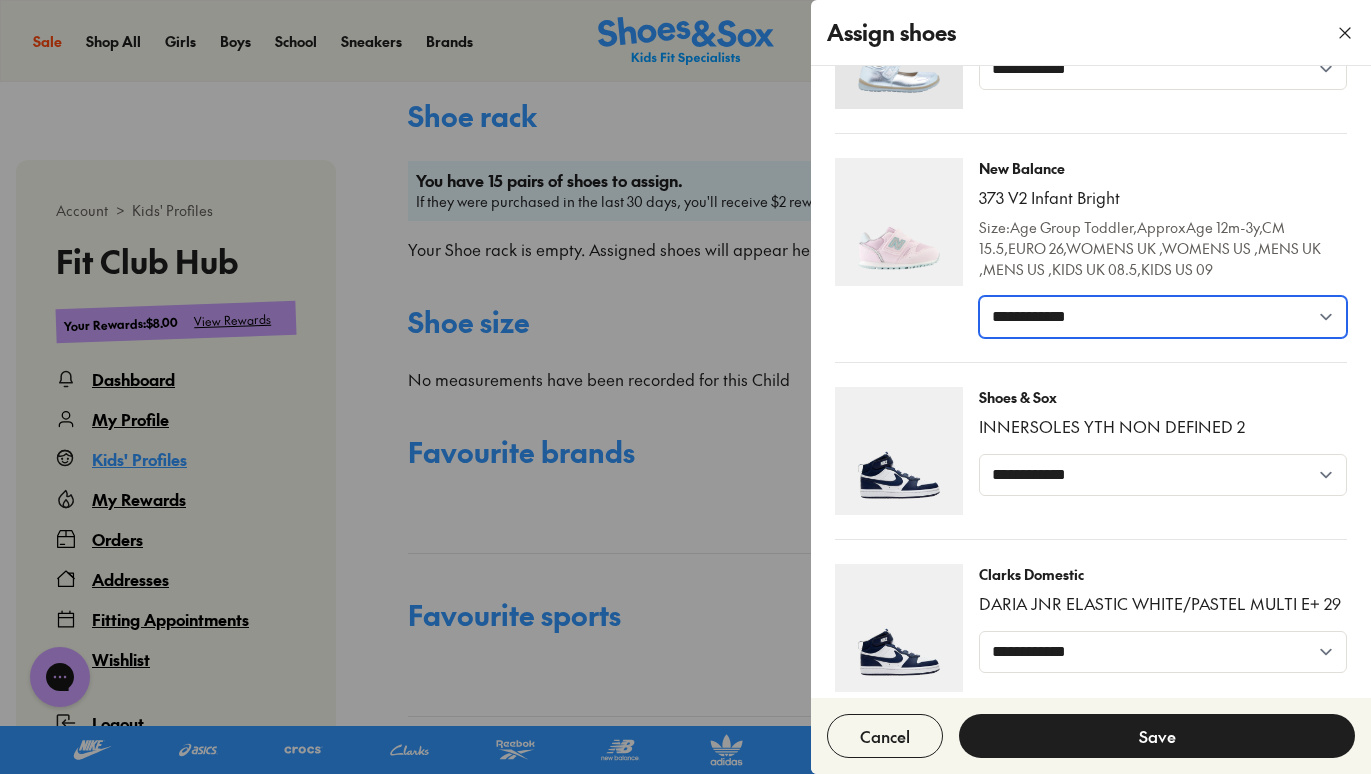select on "*****" 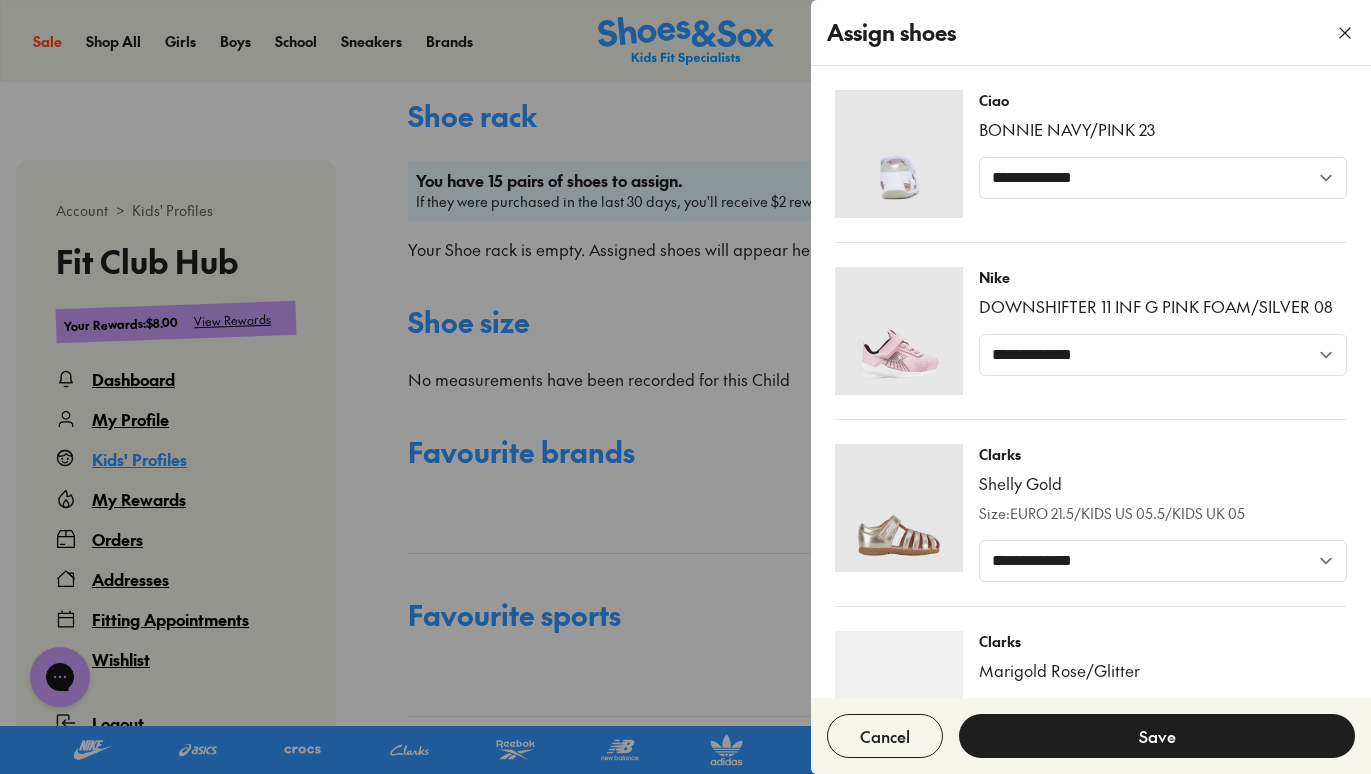 scroll, scrollTop: 0, scrollLeft: 0, axis: both 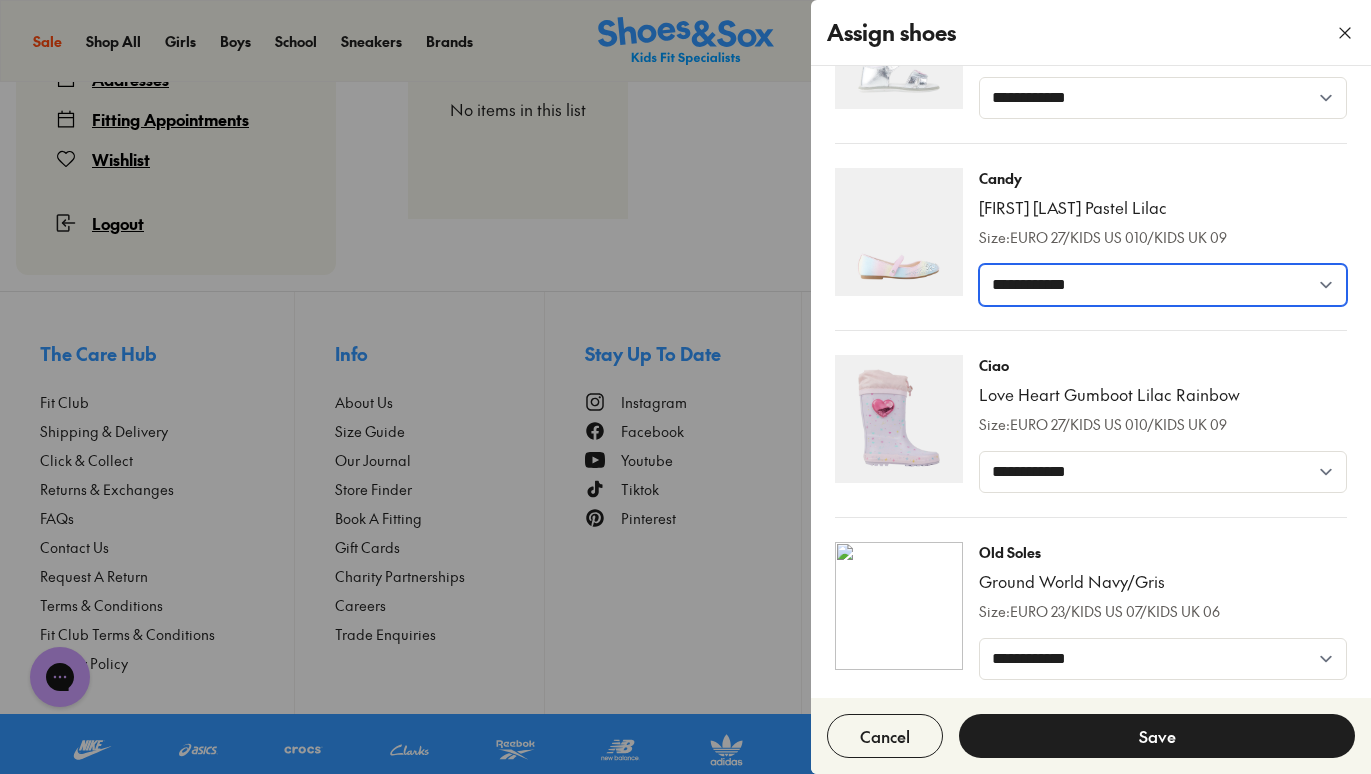 select on "*****" 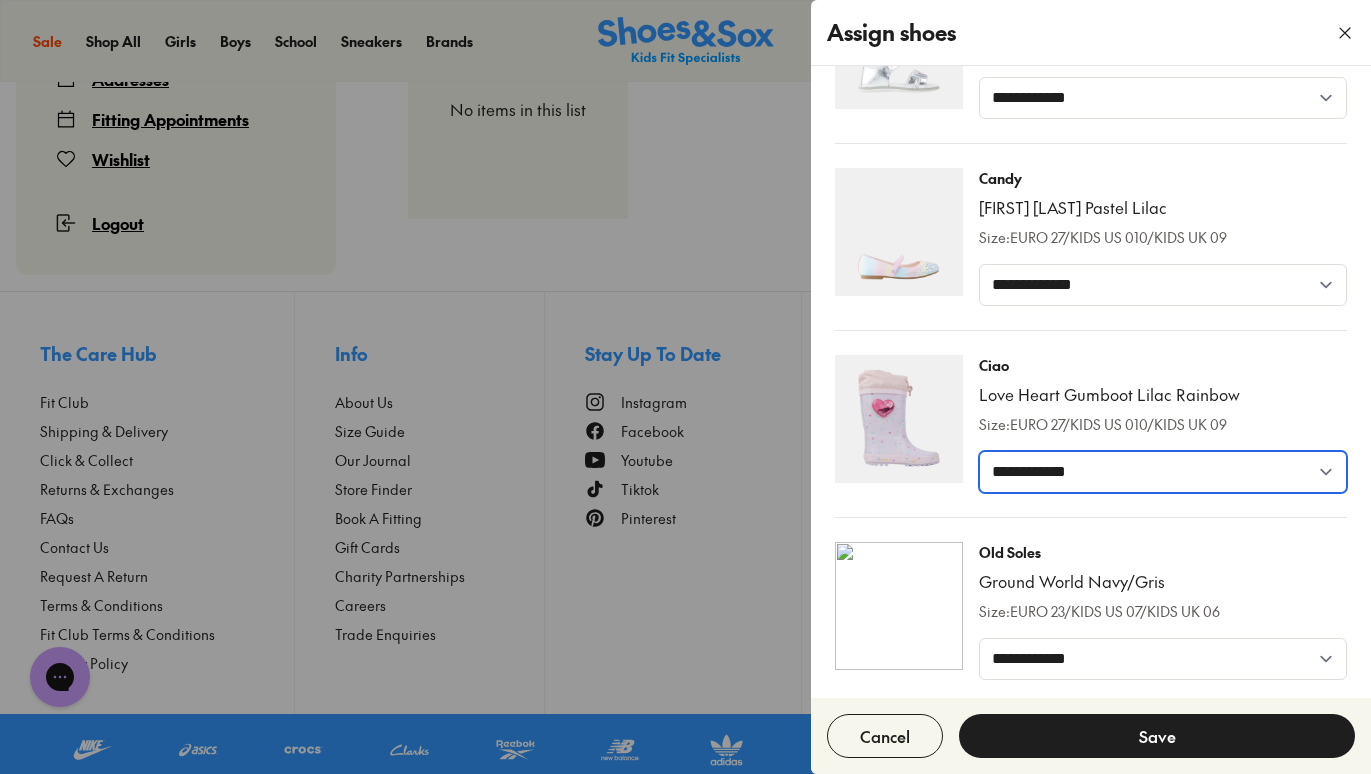 select on "*****" 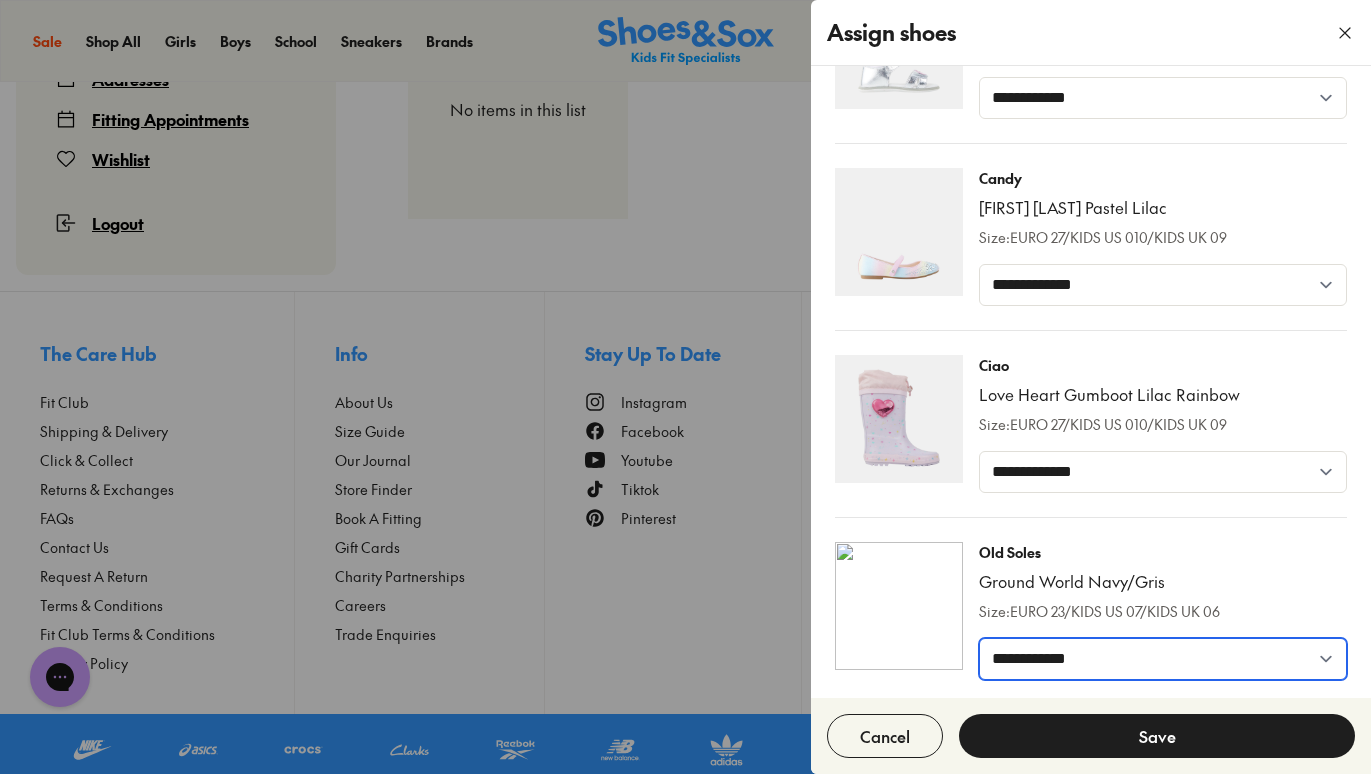 select on "*****" 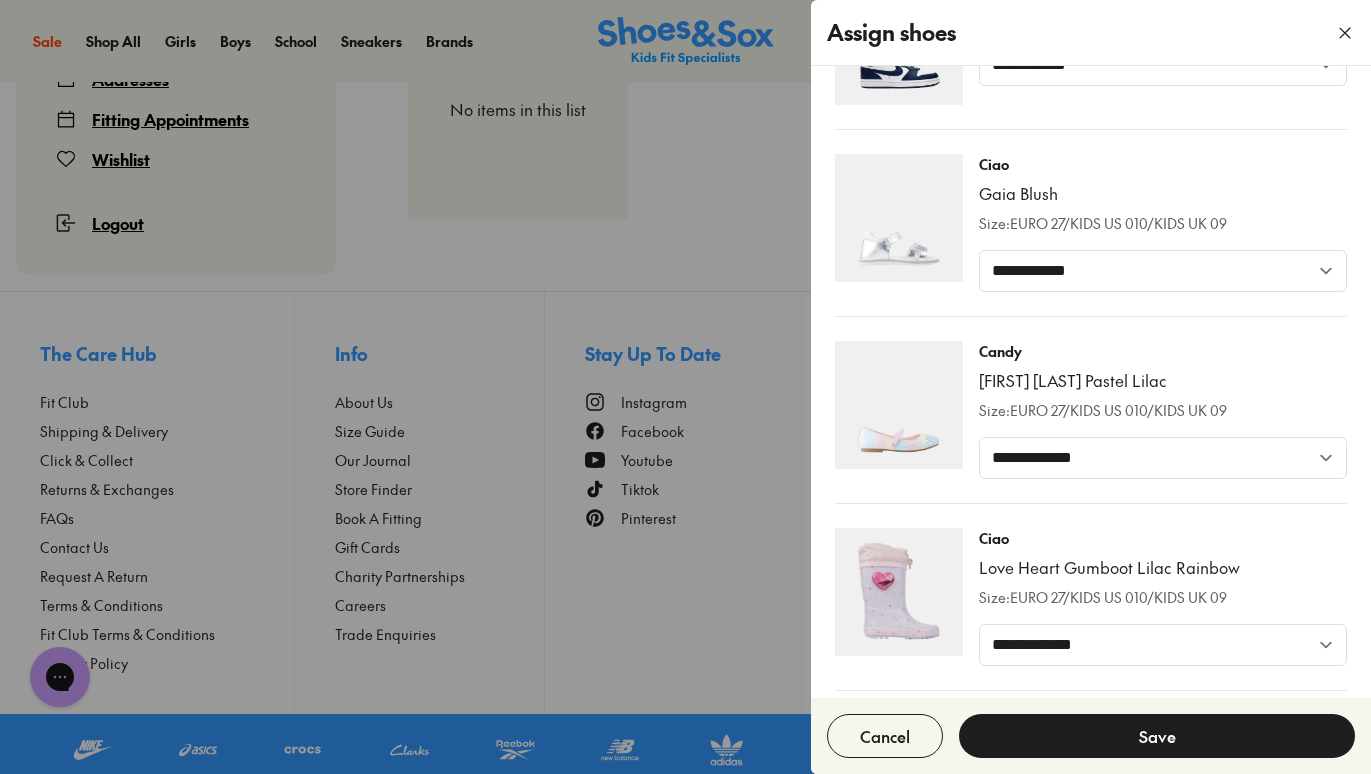 scroll, scrollTop: 1943, scrollLeft: 0, axis: vertical 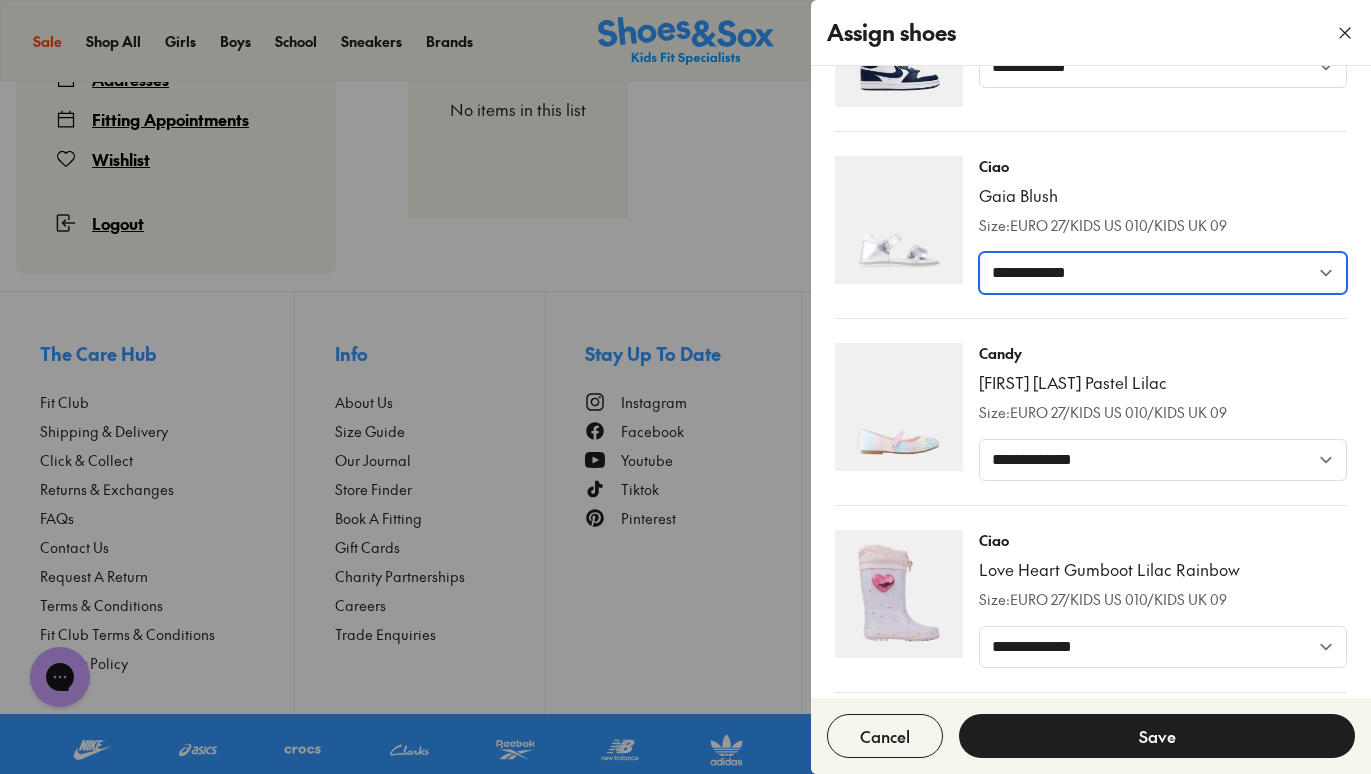select on "*****" 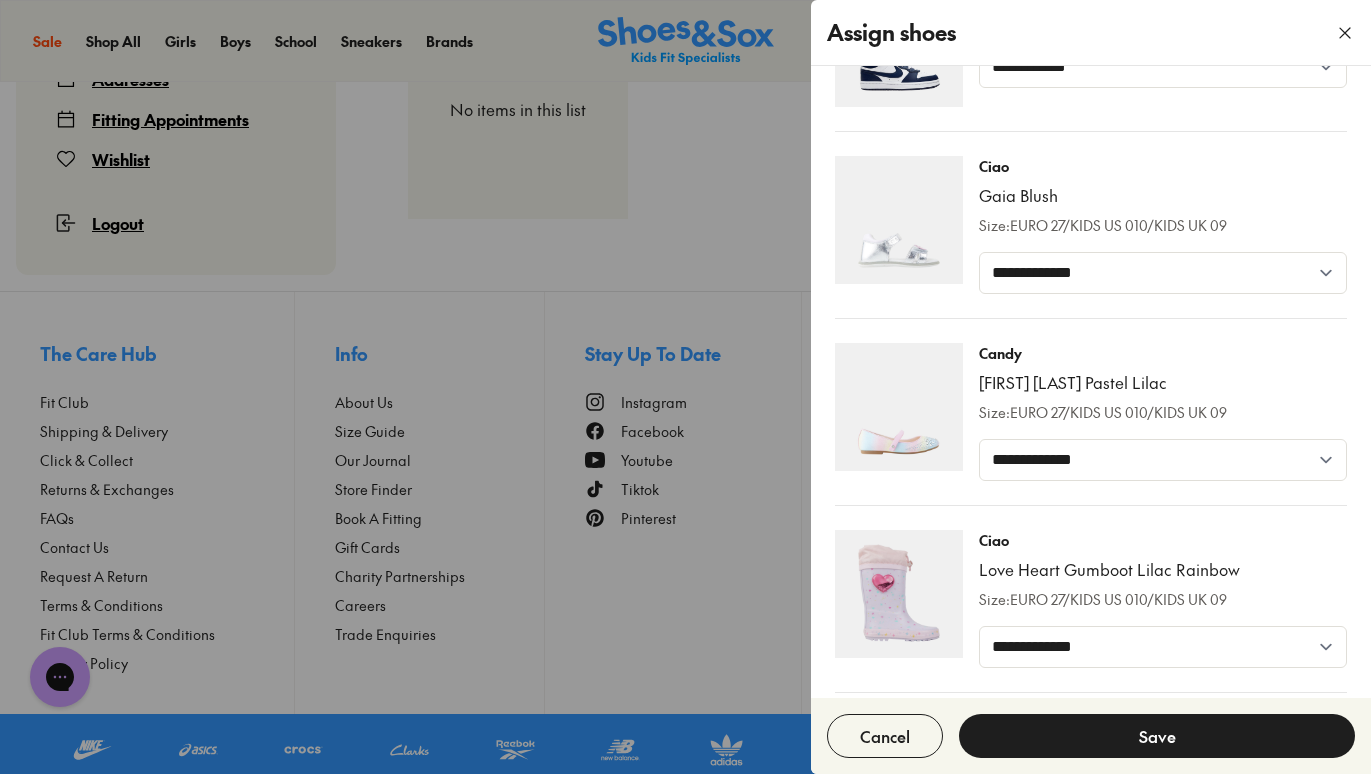 click on "Save" at bounding box center [1157, 736] 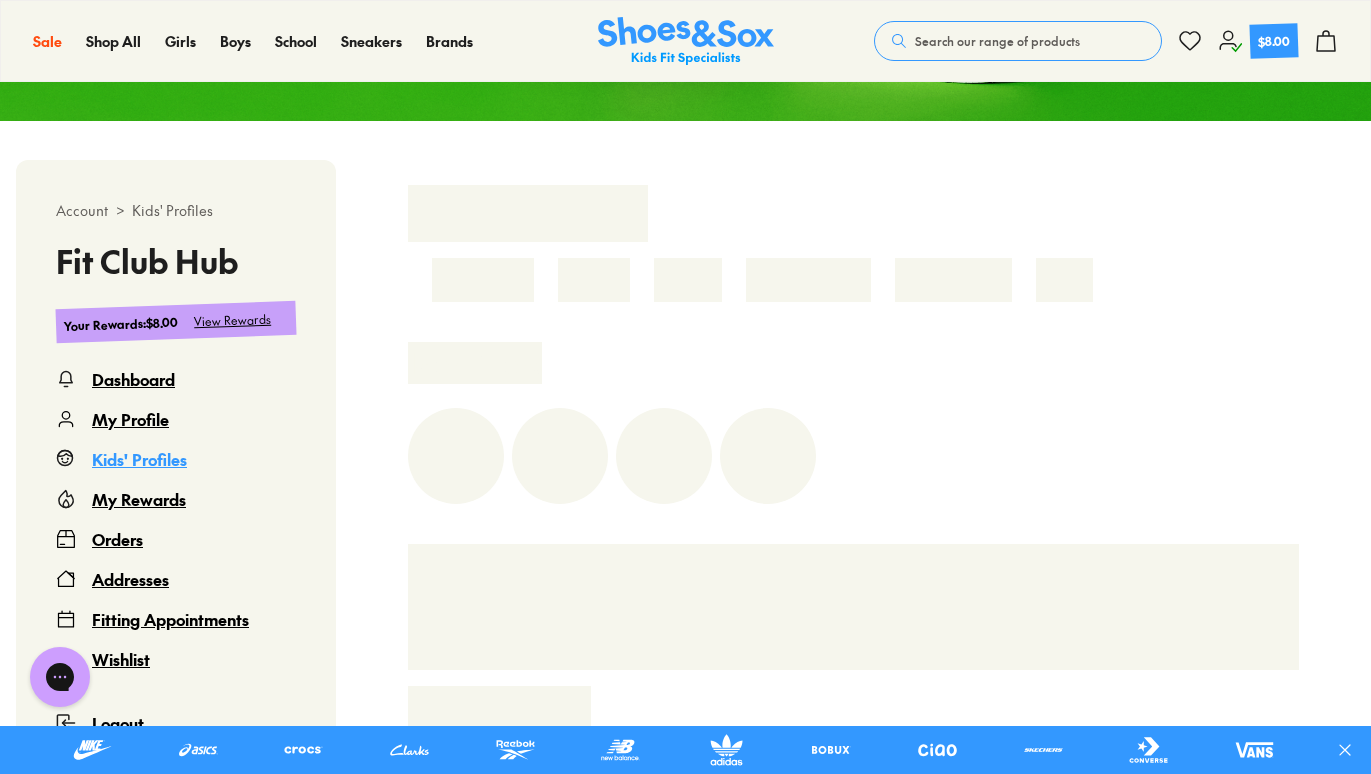 scroll, scrollTop: 366, scrollLeft: 0, axis: vertical 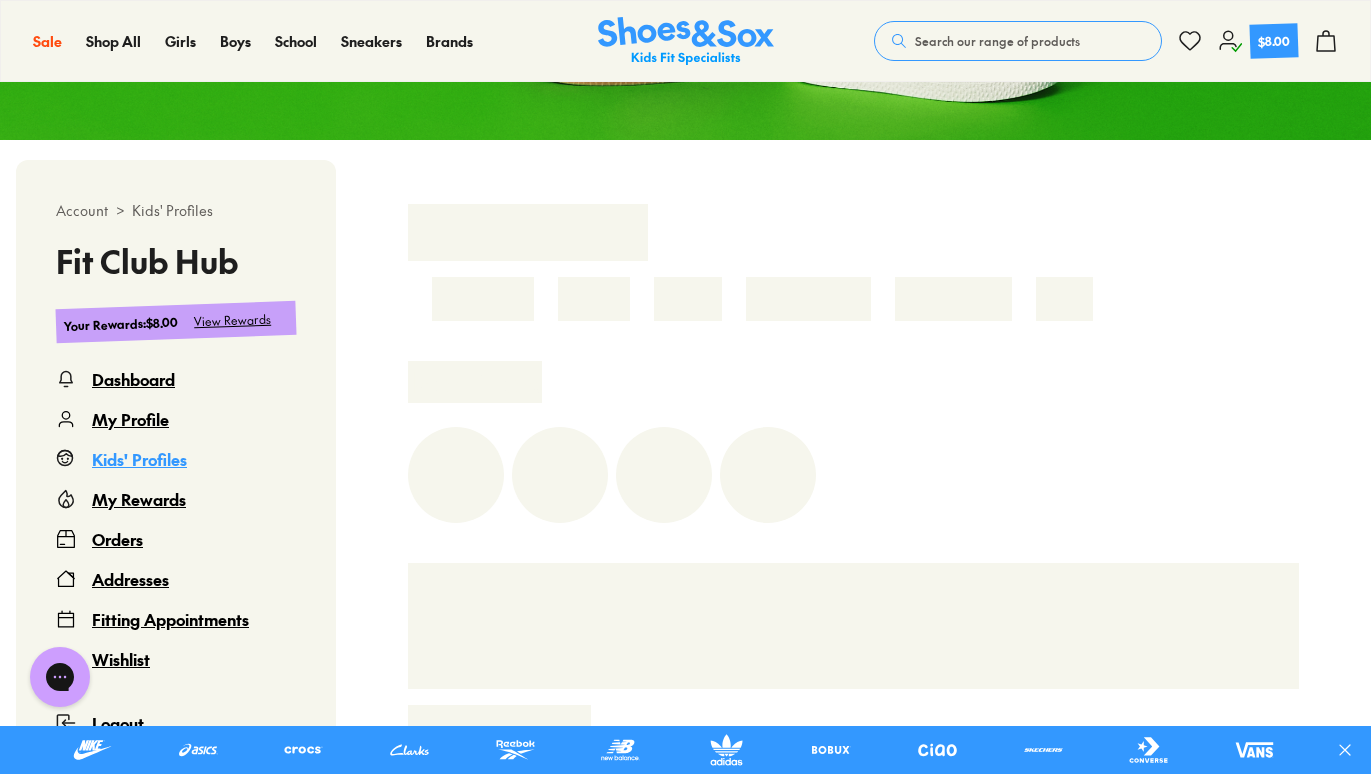 click on "Kids' Profiles" at bounding box center (139, 459) 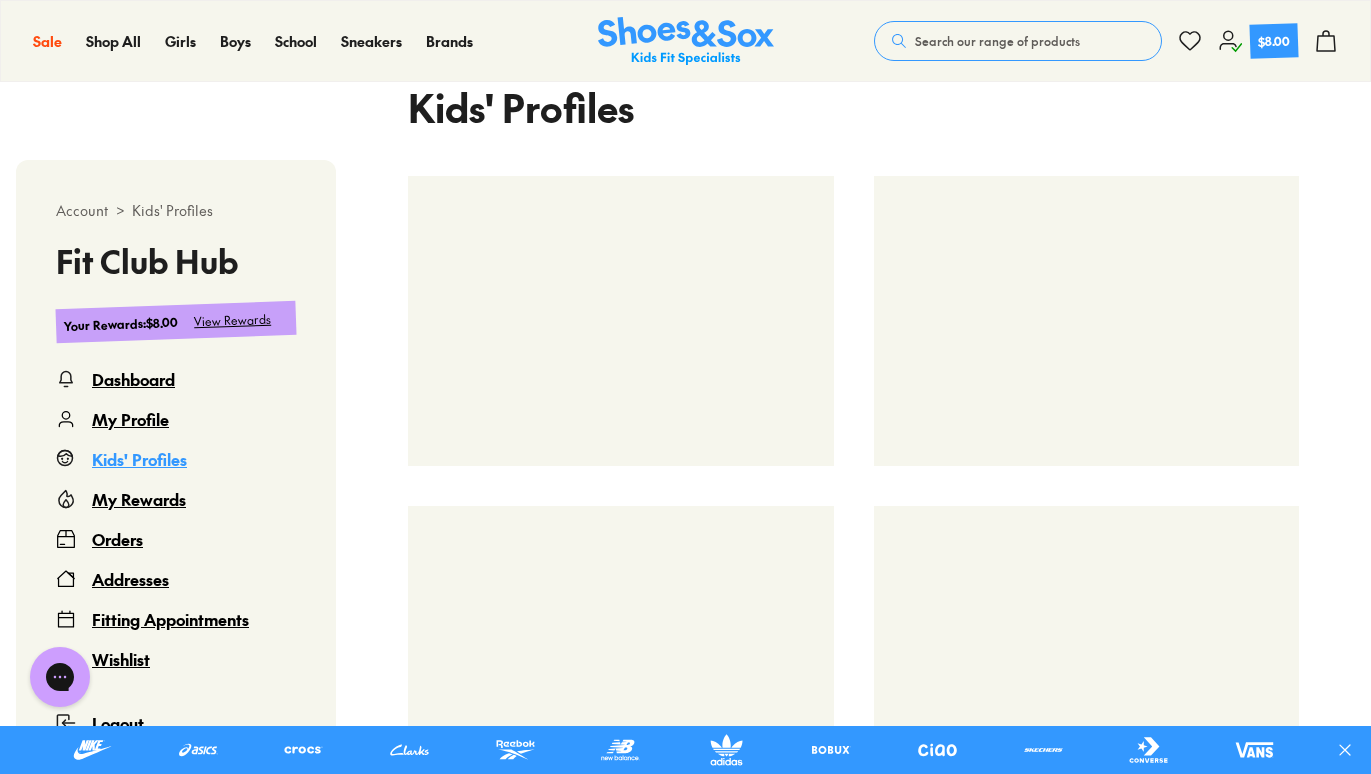 scroll, scrollTop: 499, scrollLeft: 0, axis: vertical 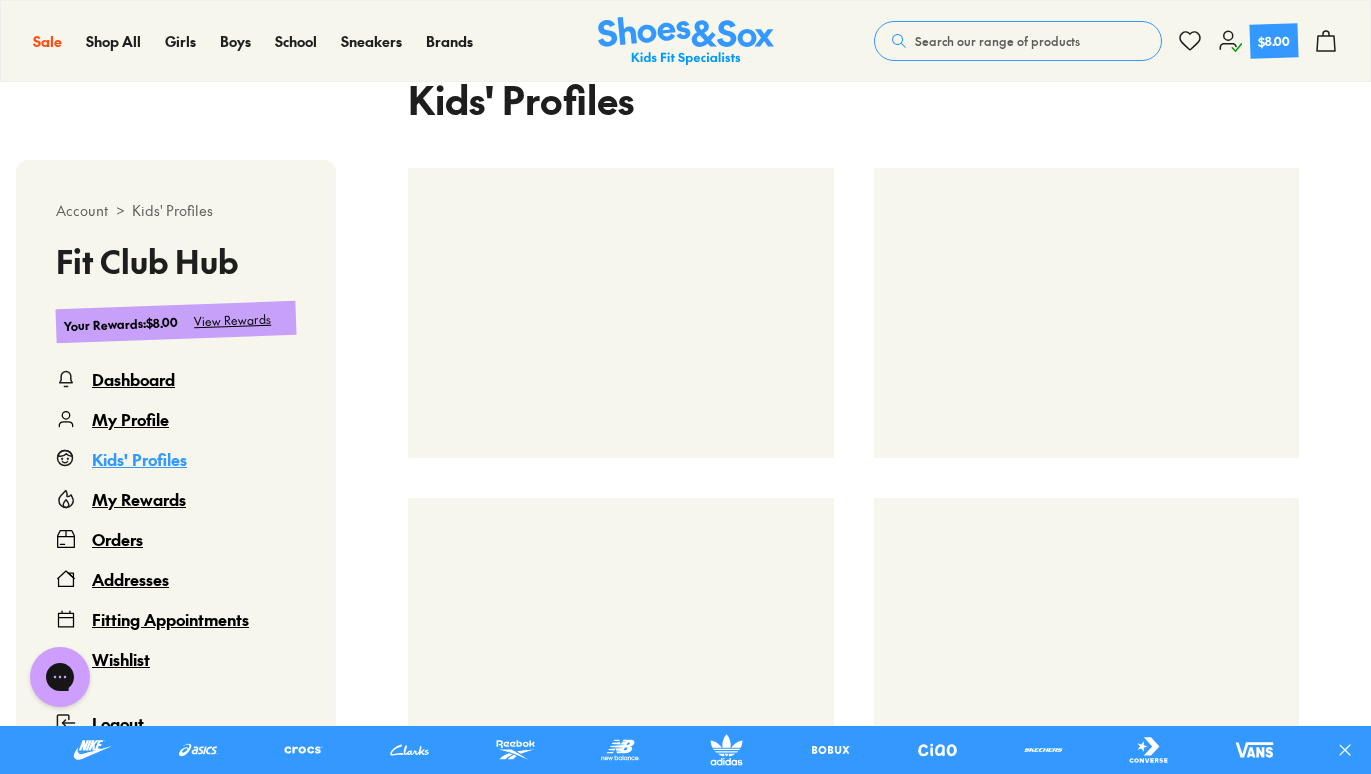 select 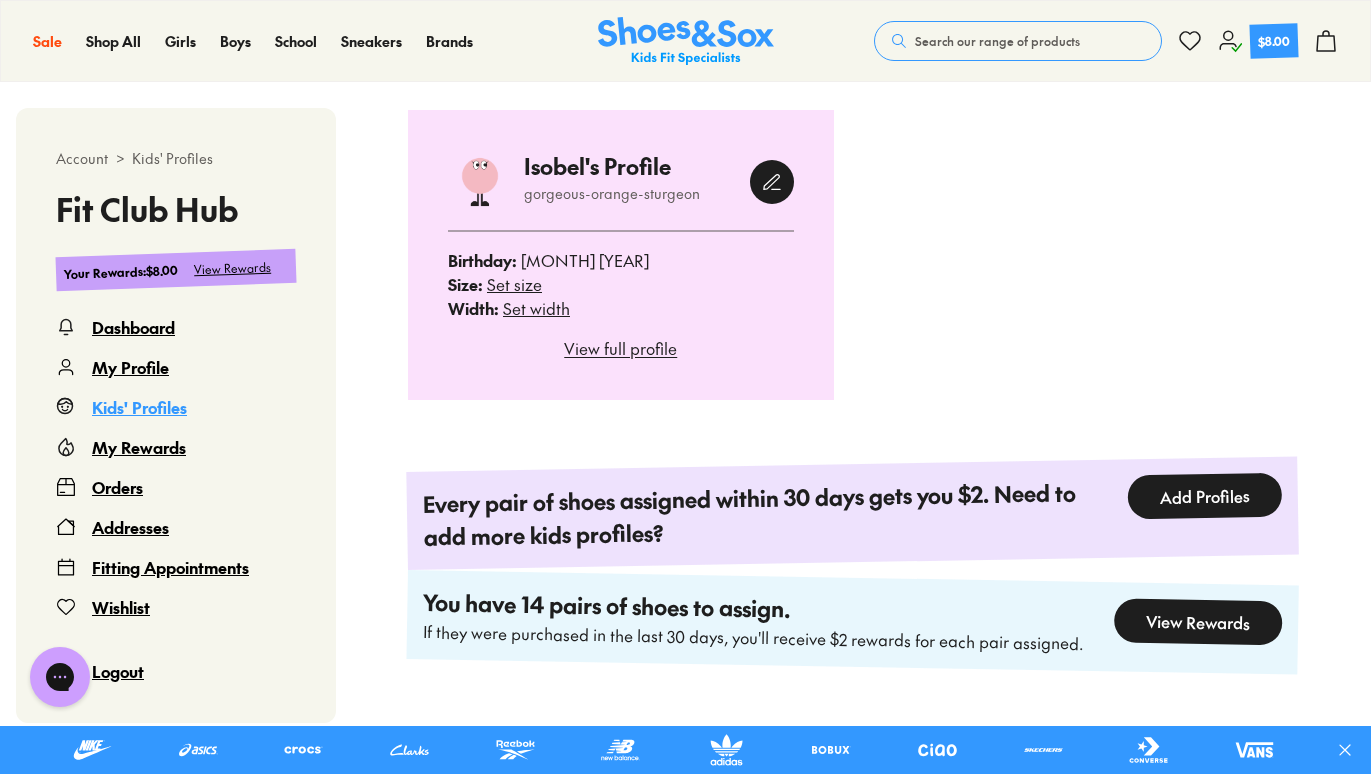 scroll, scrollTop: 558, scrollLeft: 0, axis: vertical 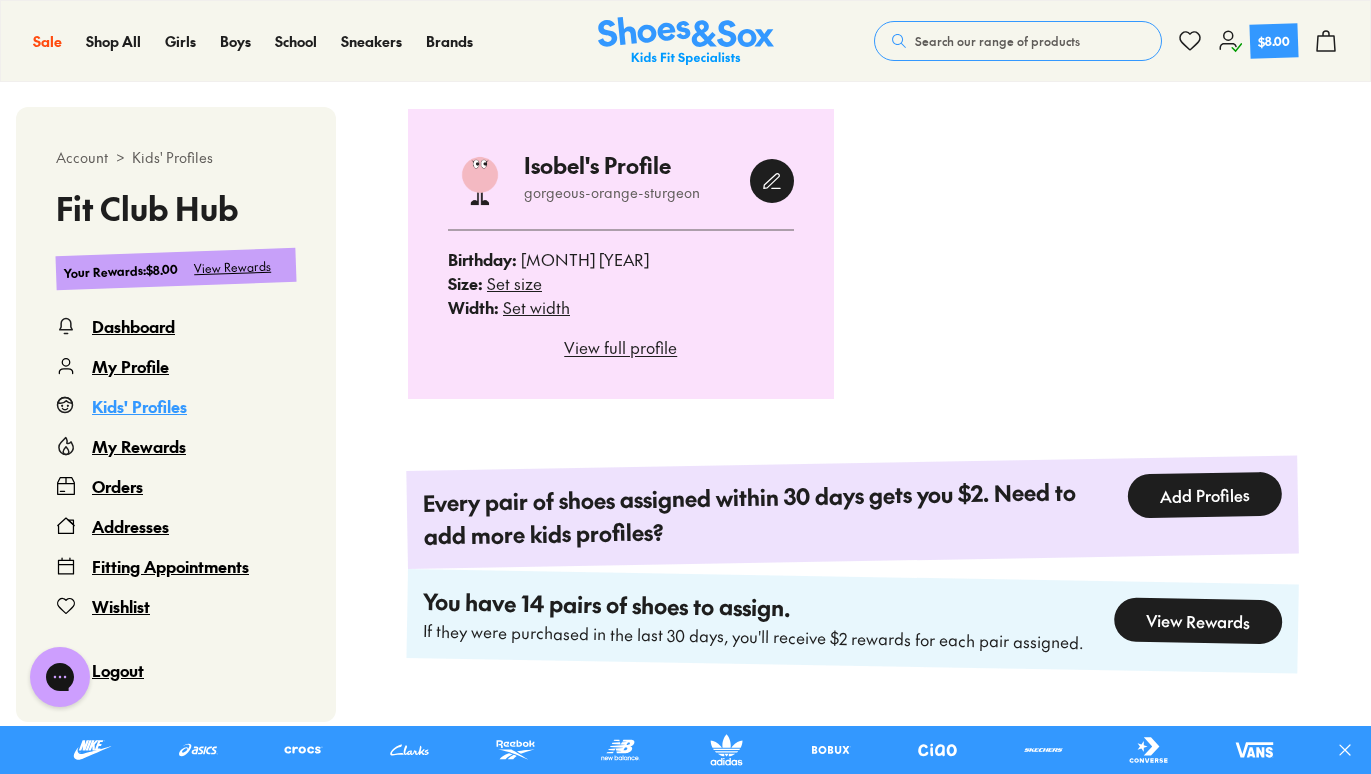 click on "Add Profiles" at bounding box center (1204, 495) 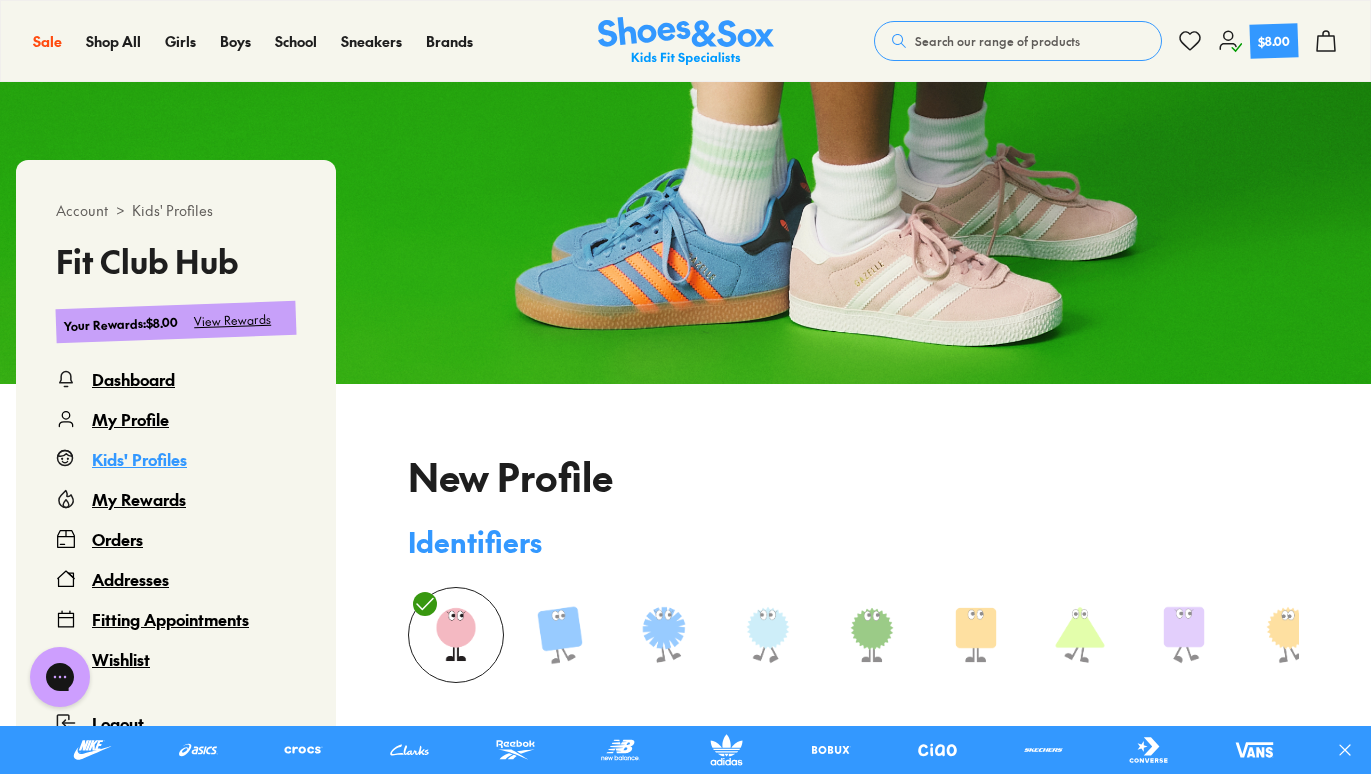 type on "**********" 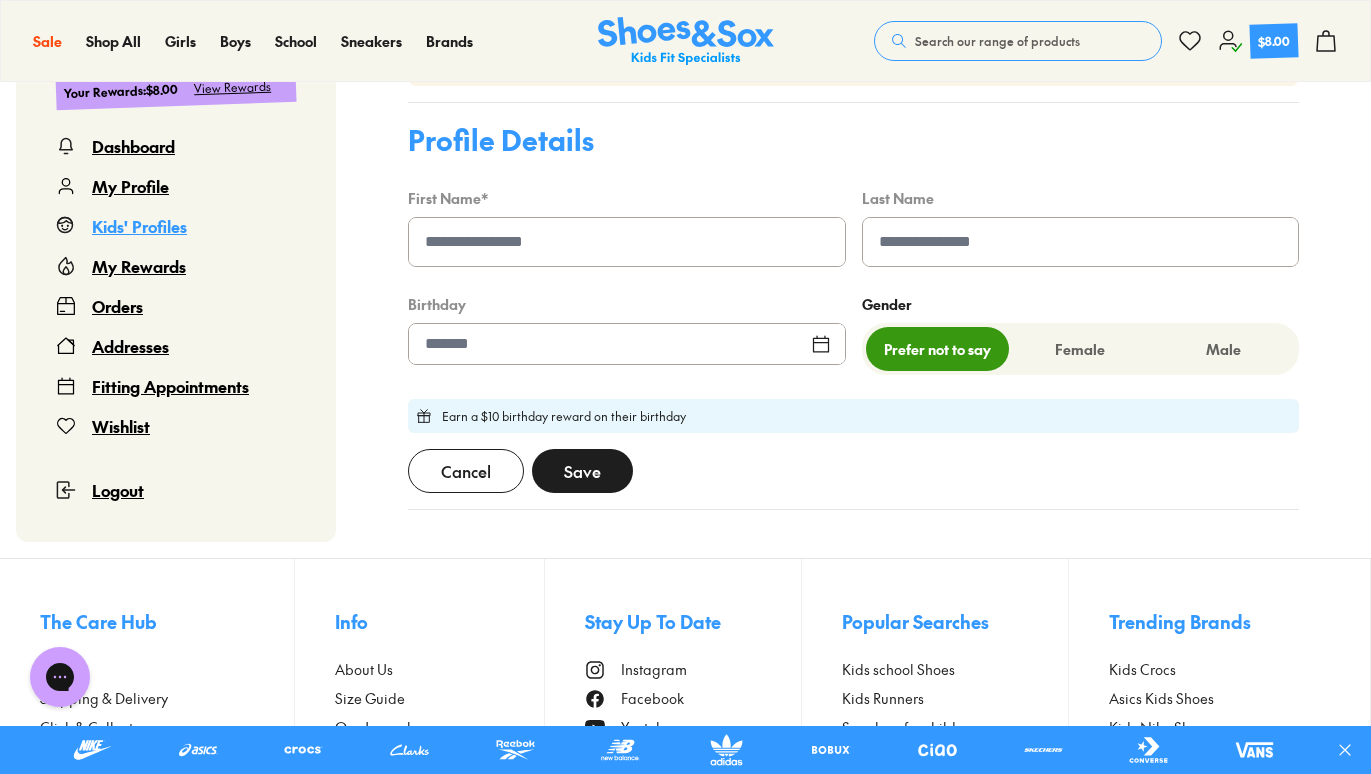 scroll, scrollTop: 905, scrollLeft: 0, axis: vertical 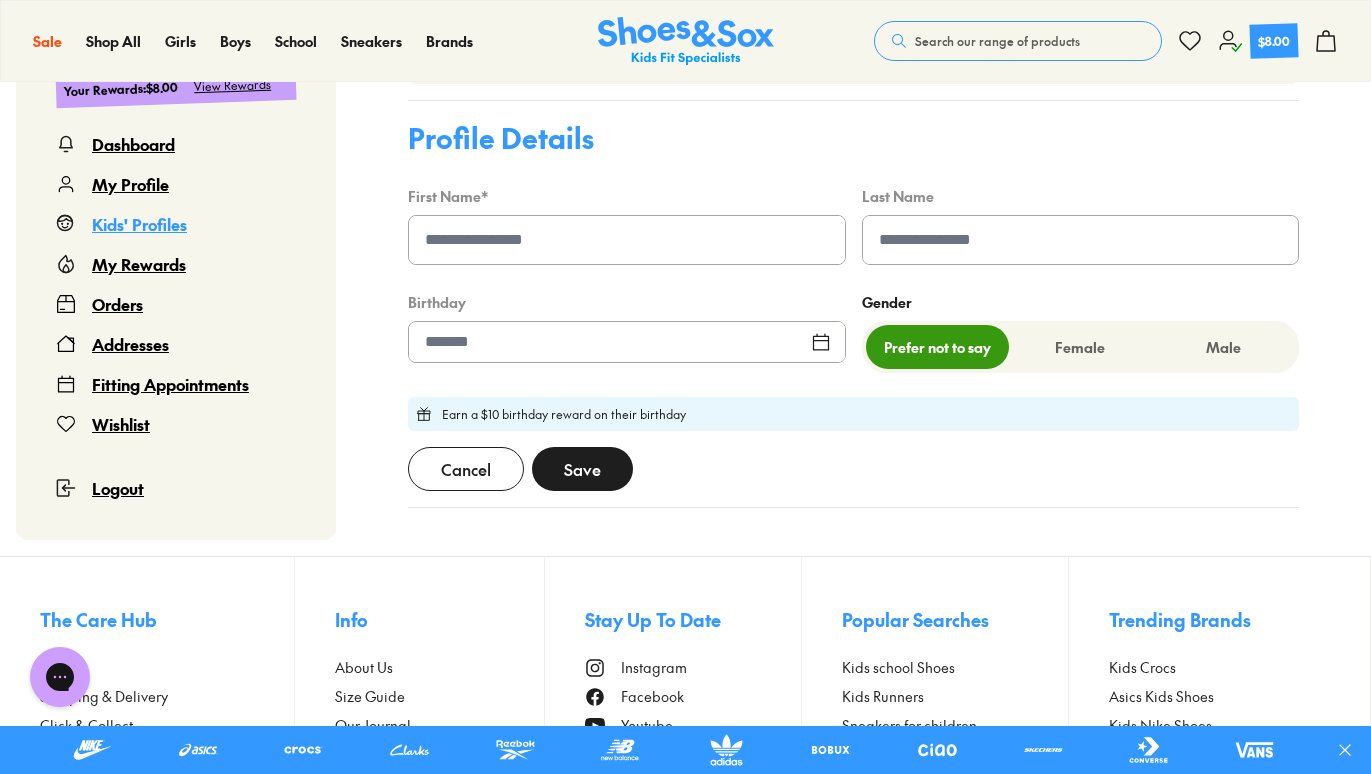 click at bounding box center [627, 240] 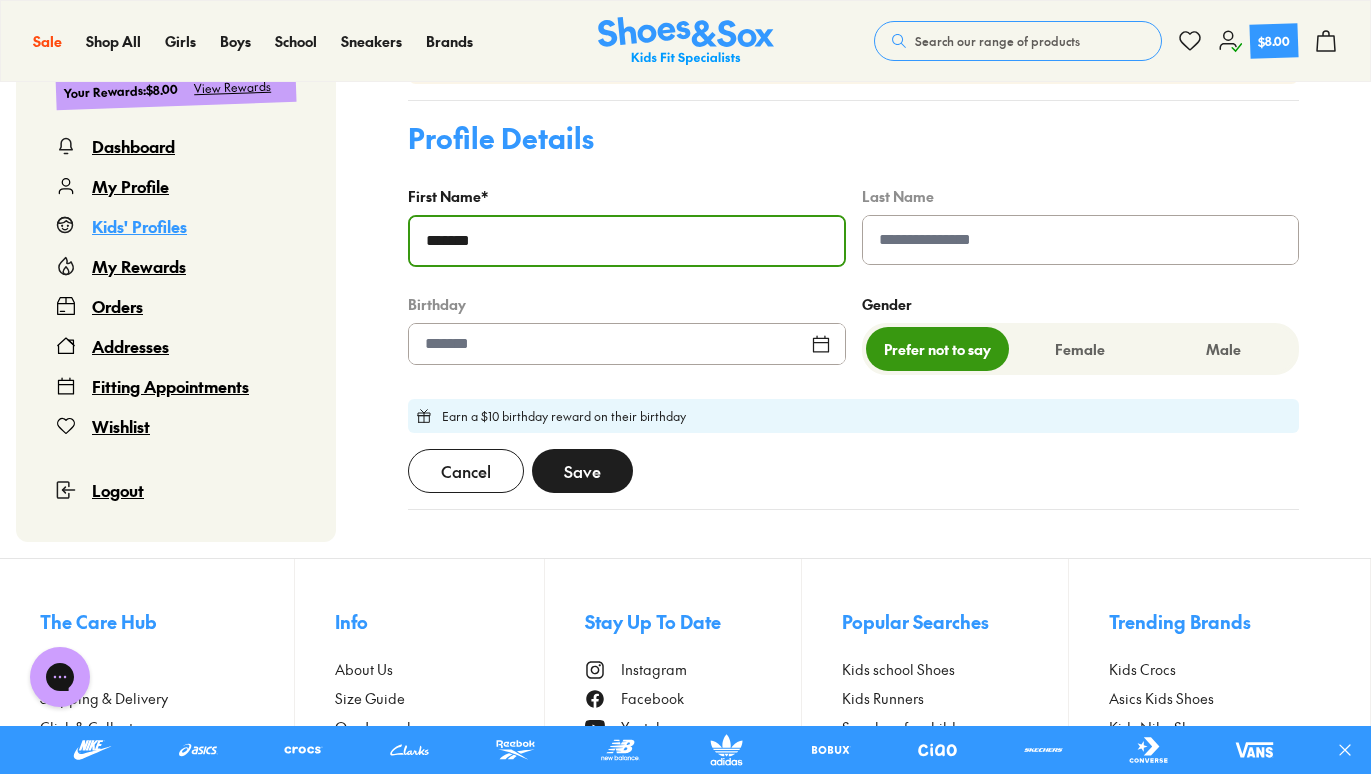 type on "*******" 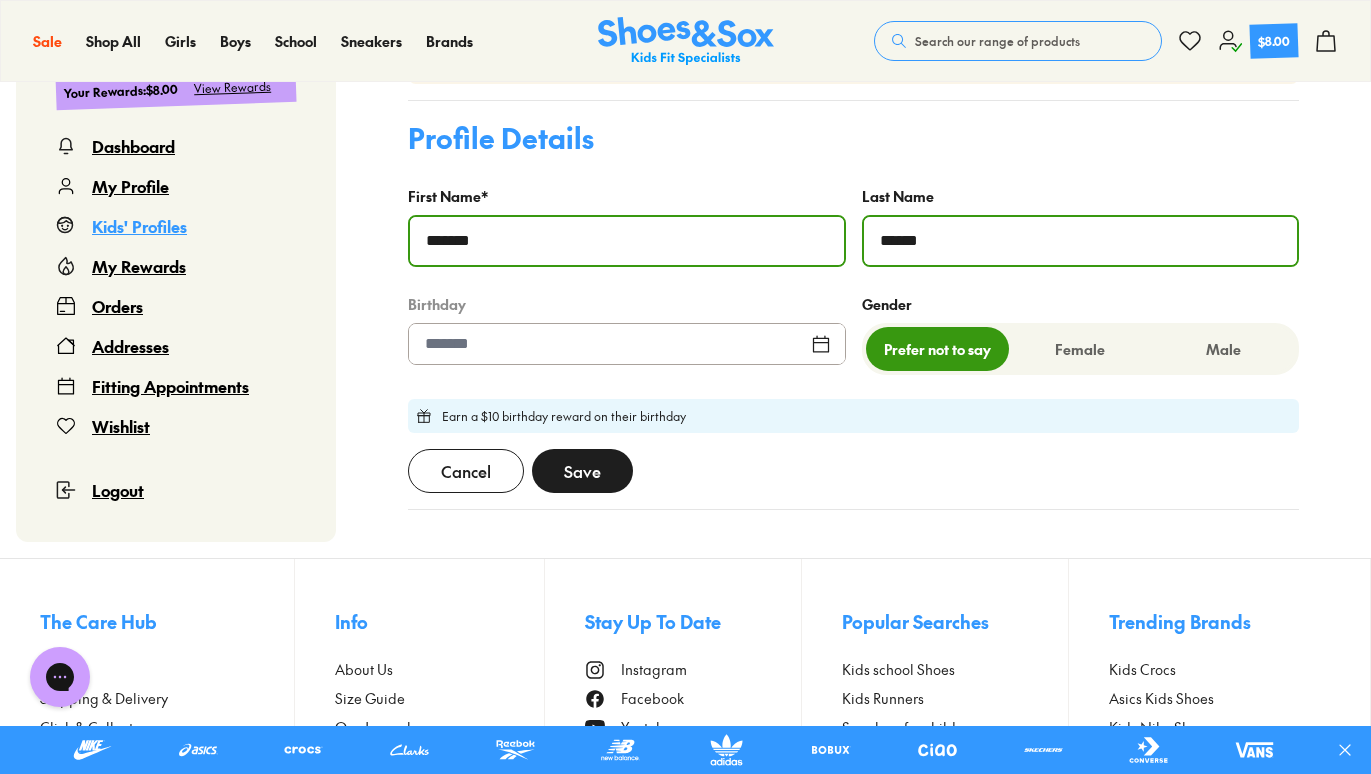 type on "******" 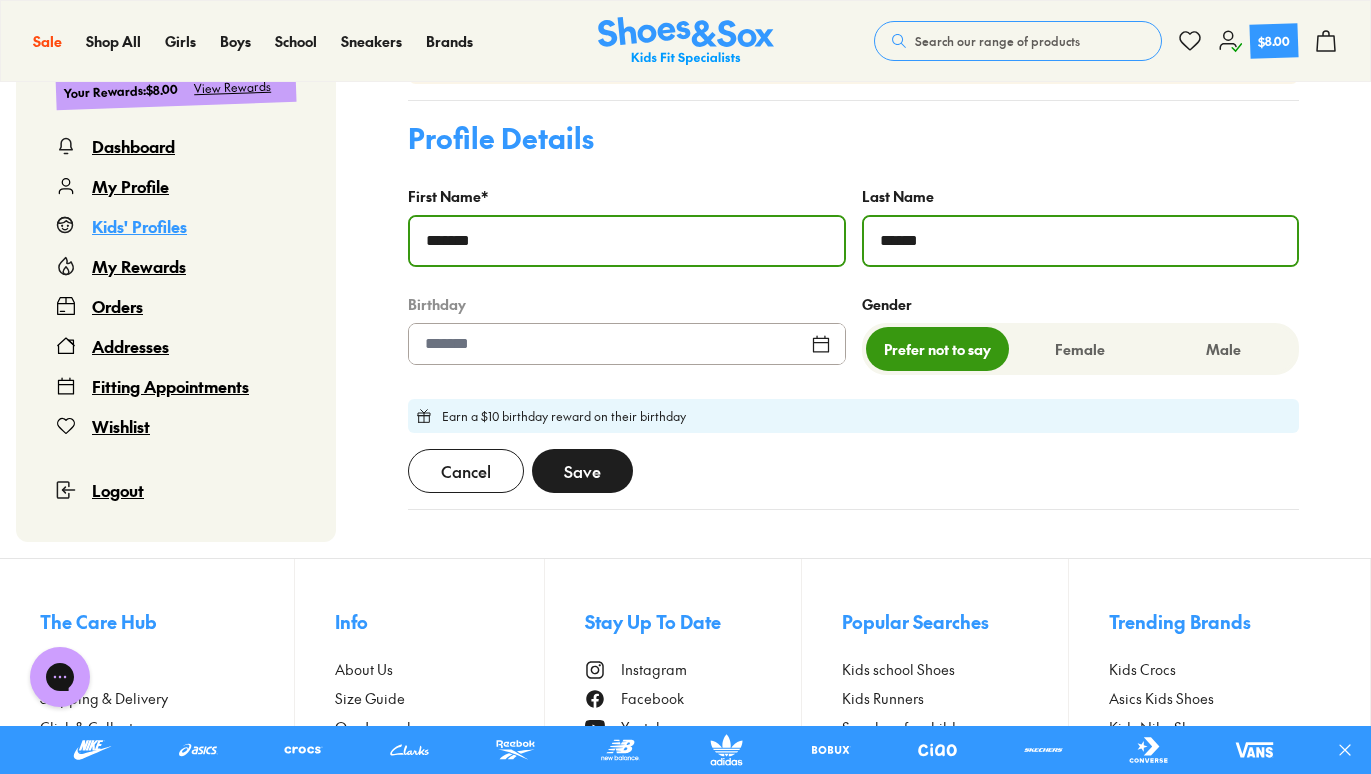 click at bounding box center (627, 344) 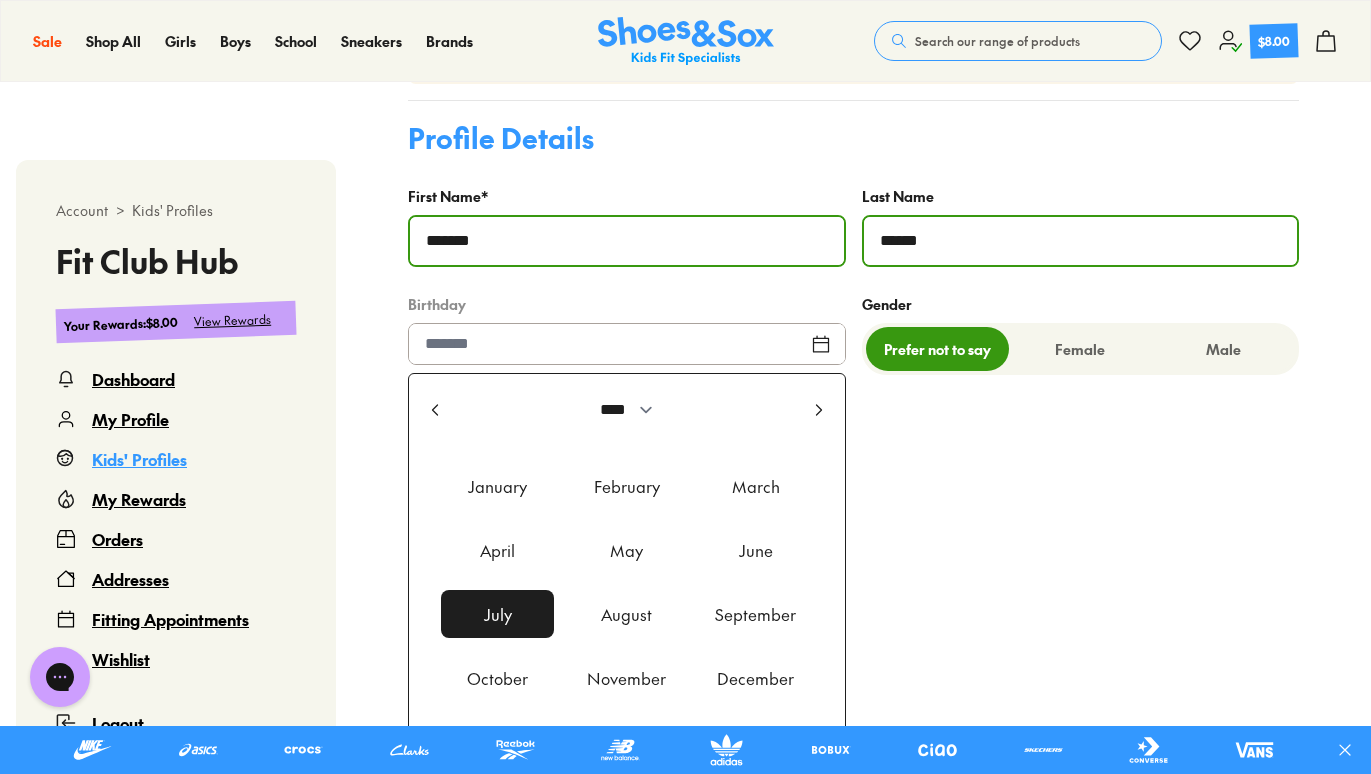 click at bounding box center [627, 344] 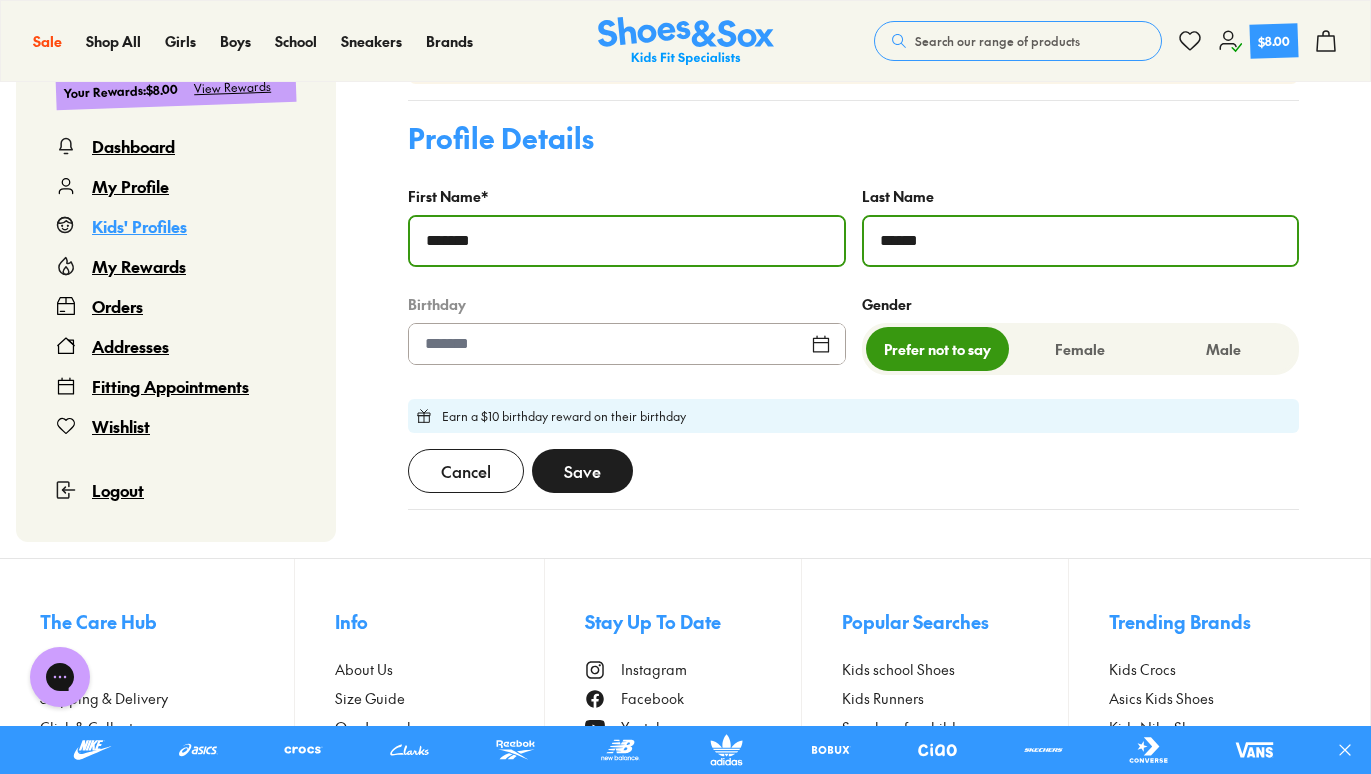 click at bounding box center (627, 344) 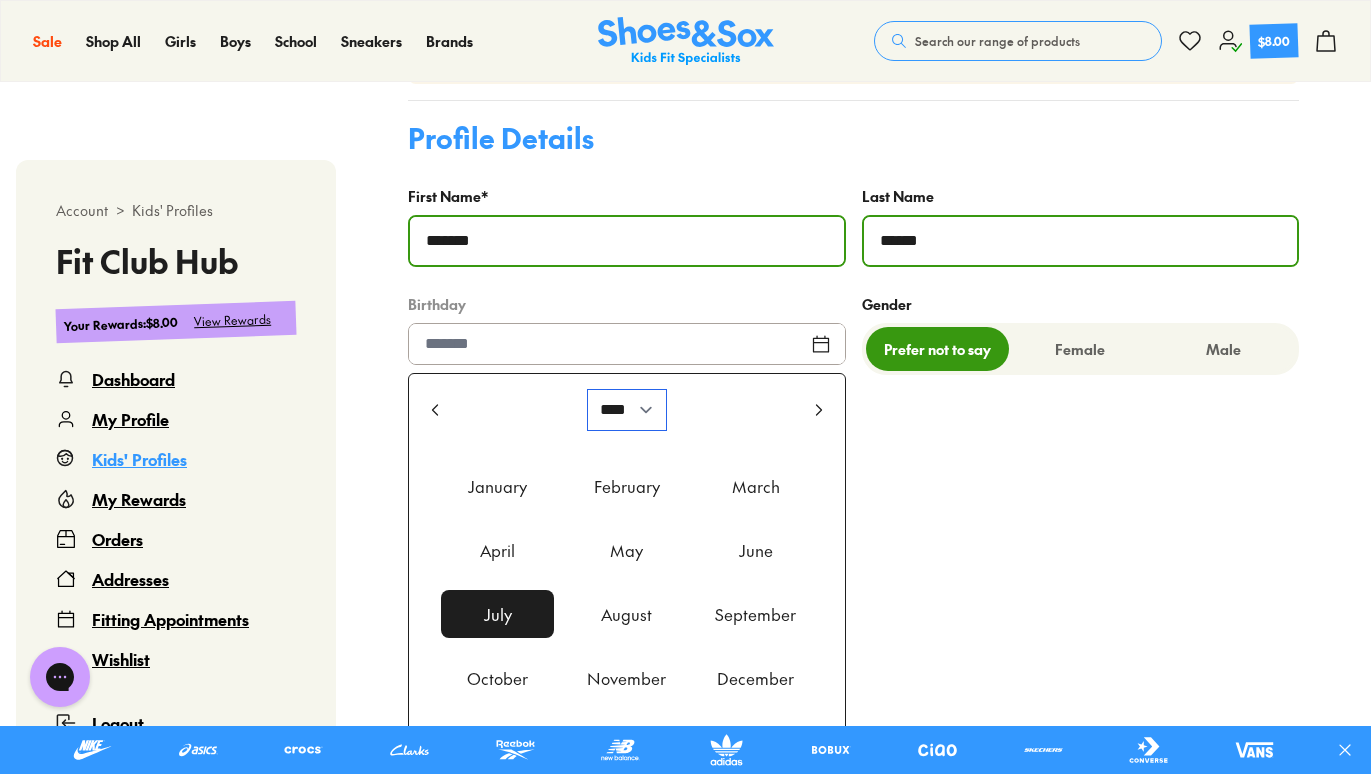 select on "****" 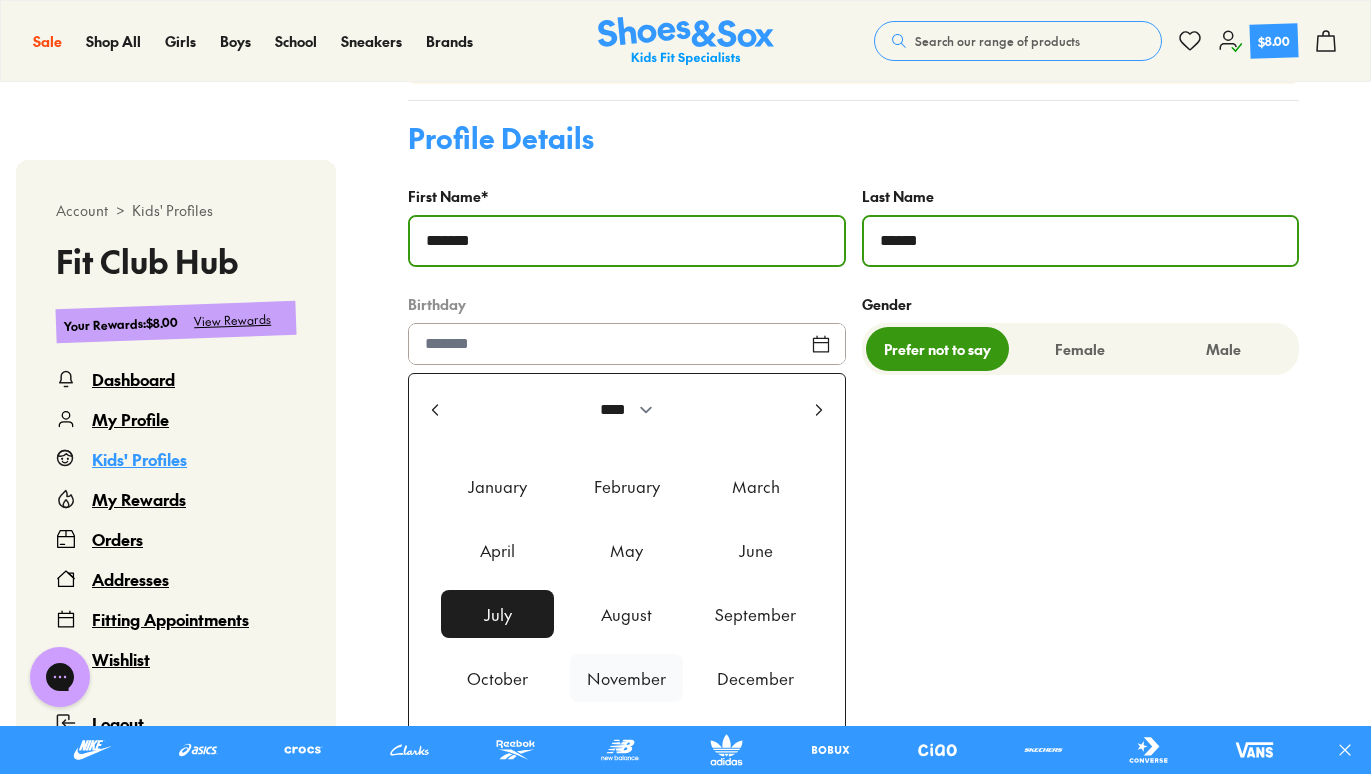 click on "November" at bounding box center (626, 678) 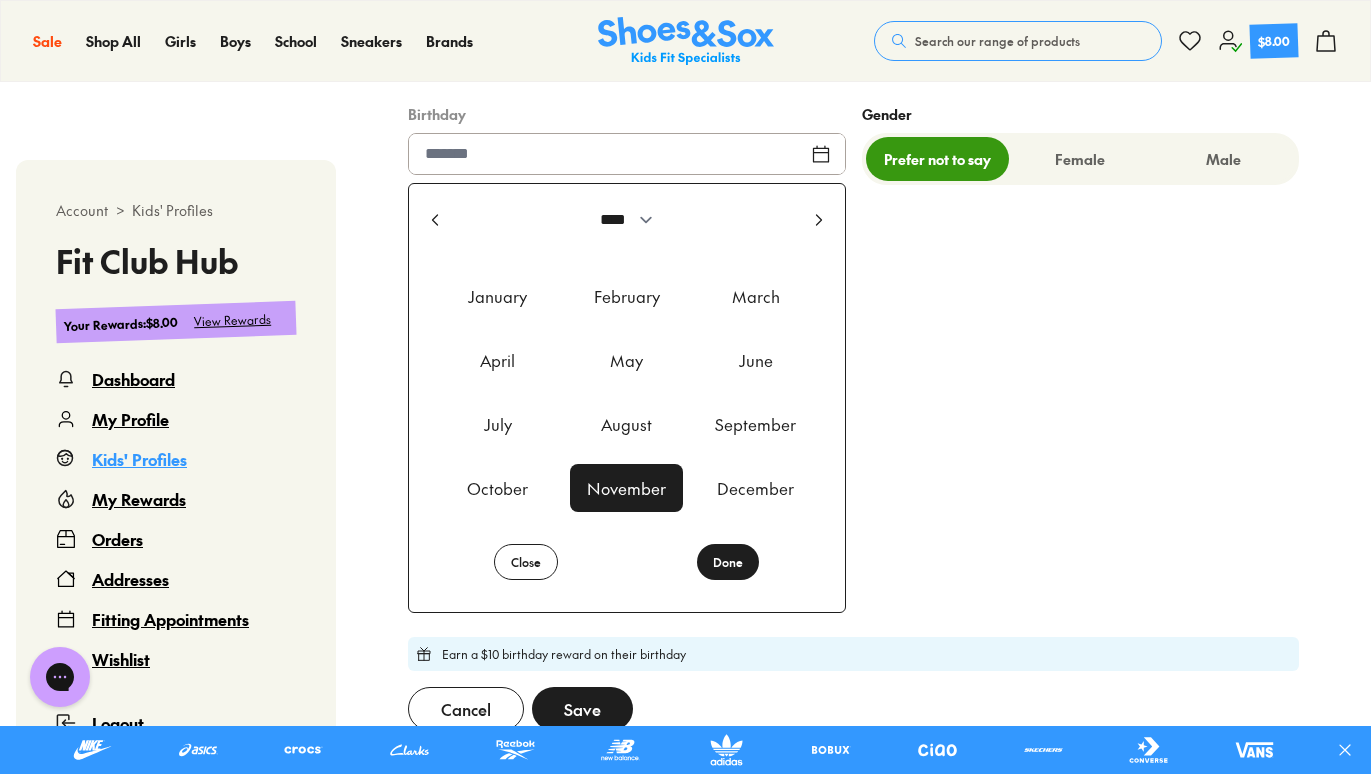 scroll, scrollTop: 1097, scrollLeft: 0, axis: vertical 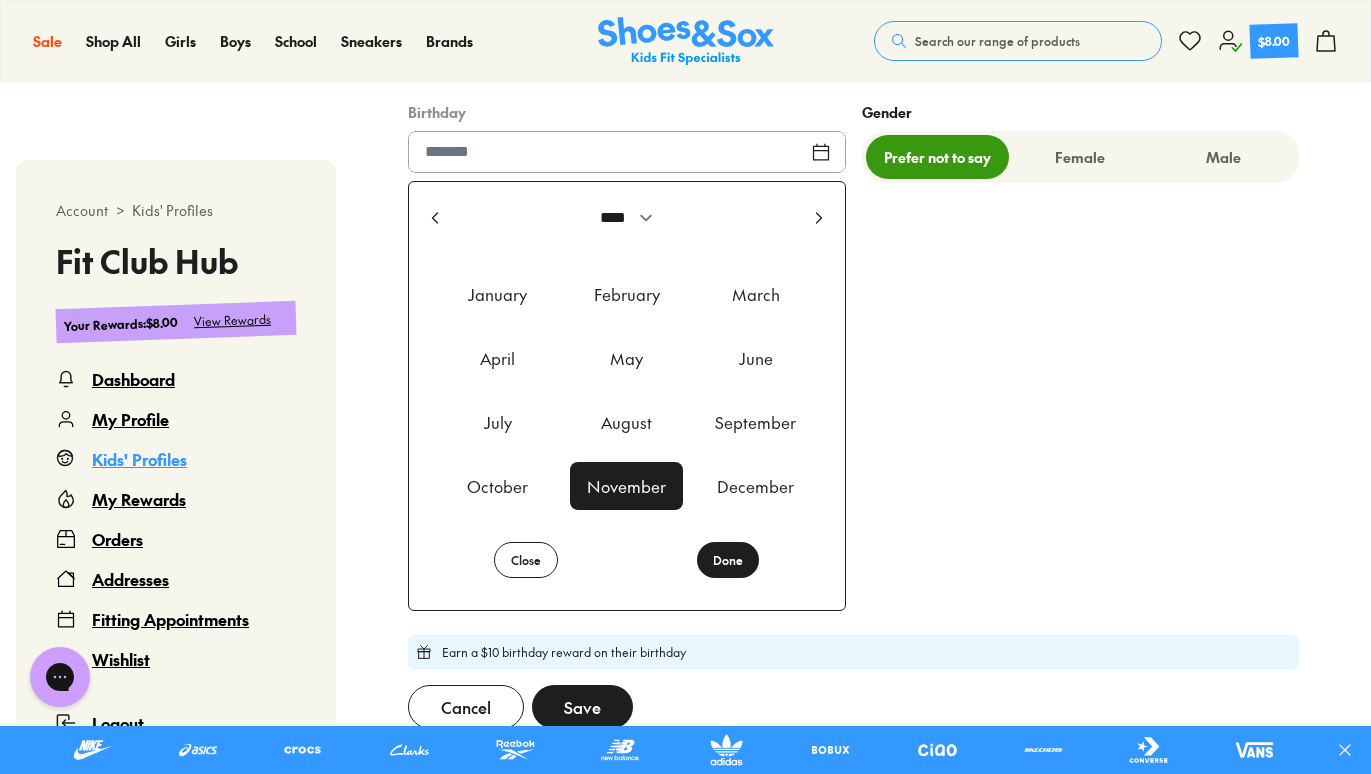 click on "Done" at bounding box center (728, 560) 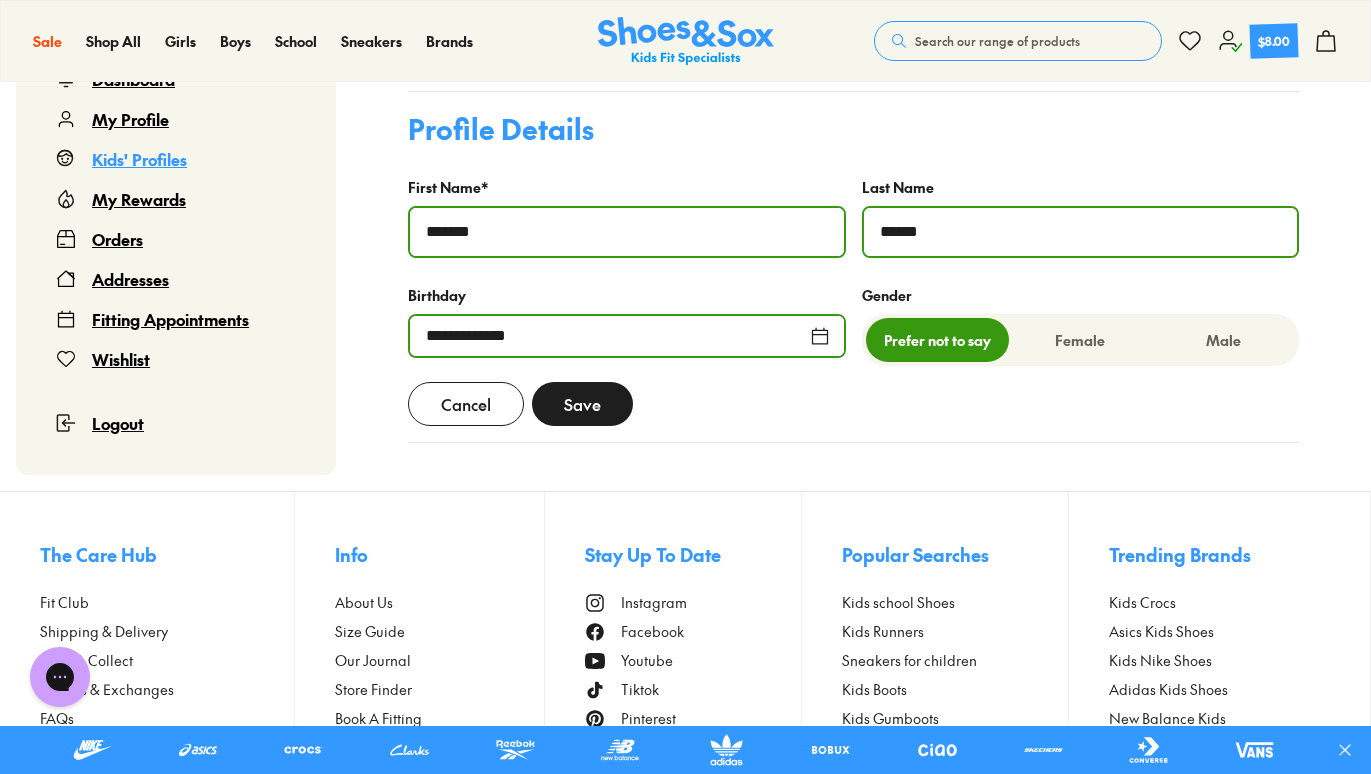 scroll, scrollTop: 866, scrollLeft: 0, axis: vertical 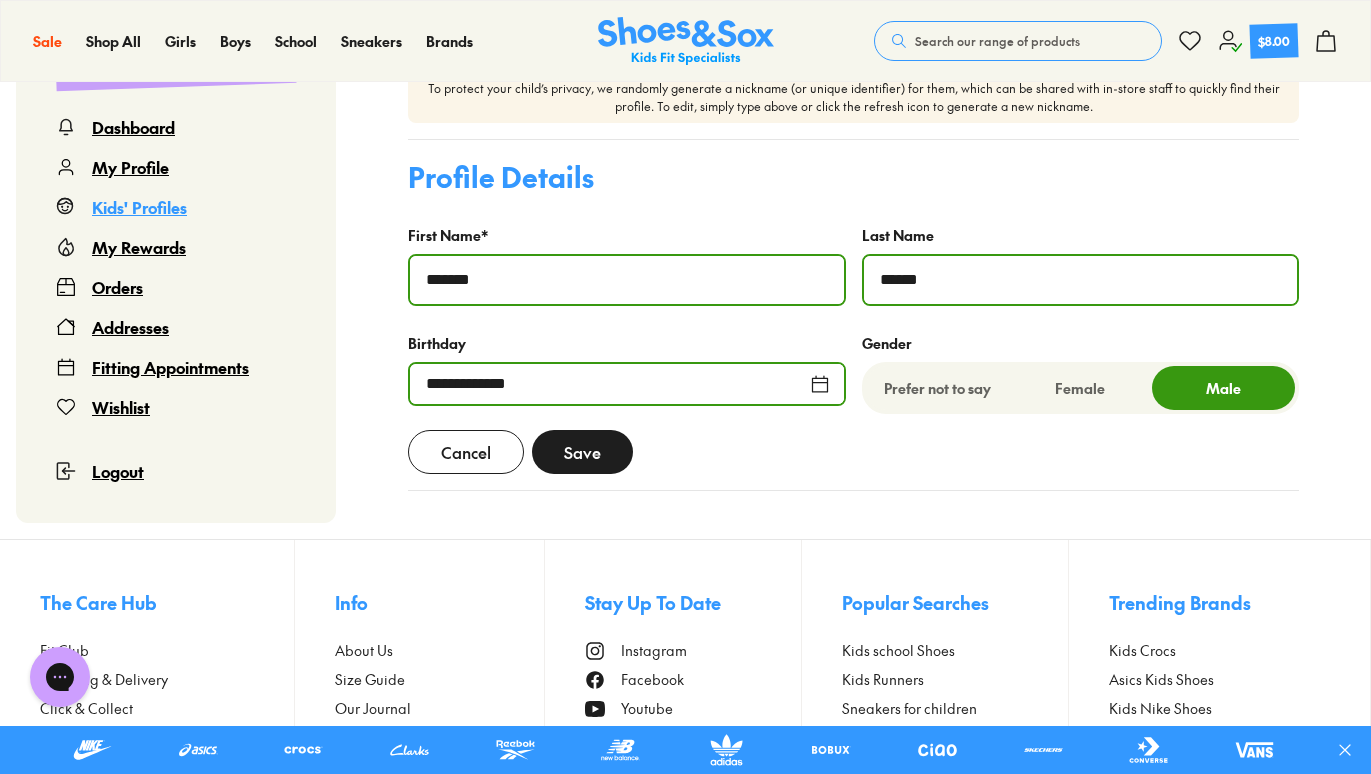click on "Save" at bounding box center [582, 452] 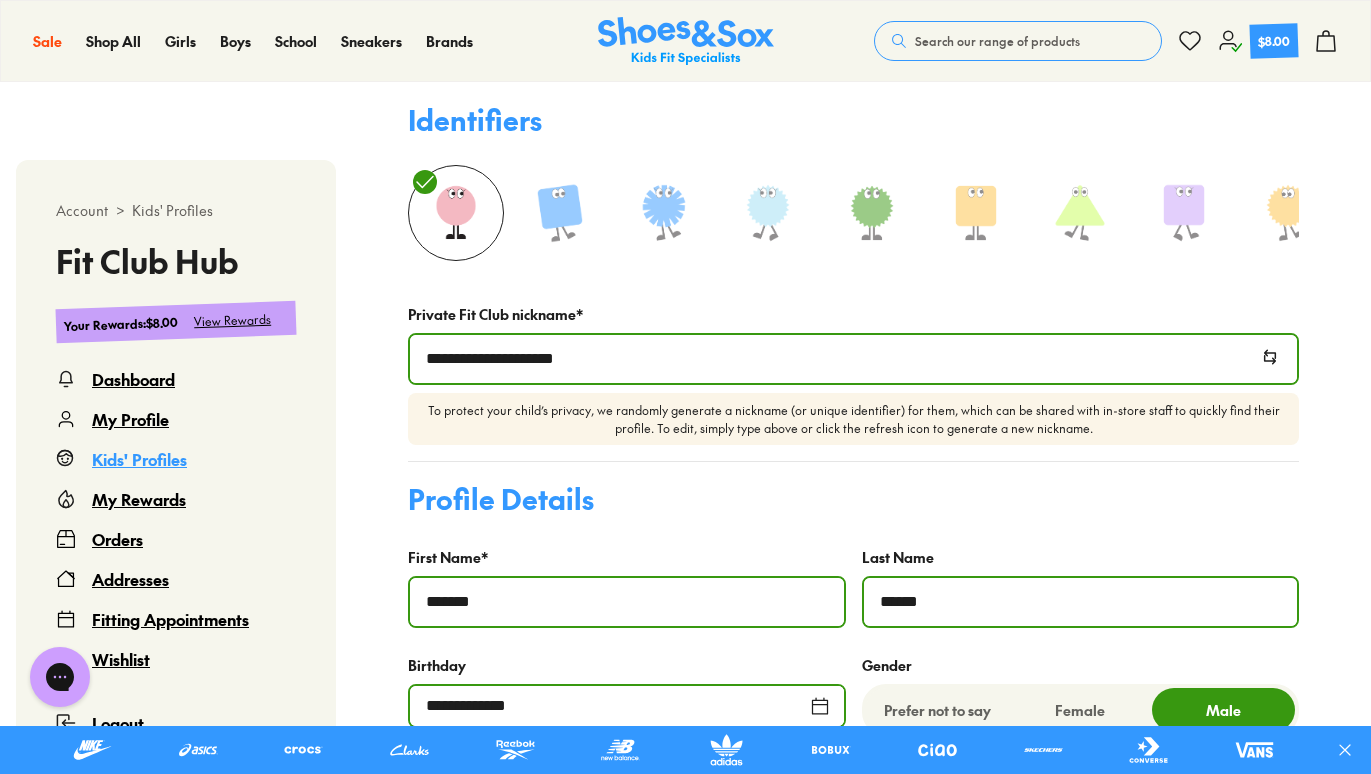 scroll, scrollTop: 582, scrollLeft: 0, axis: vertical 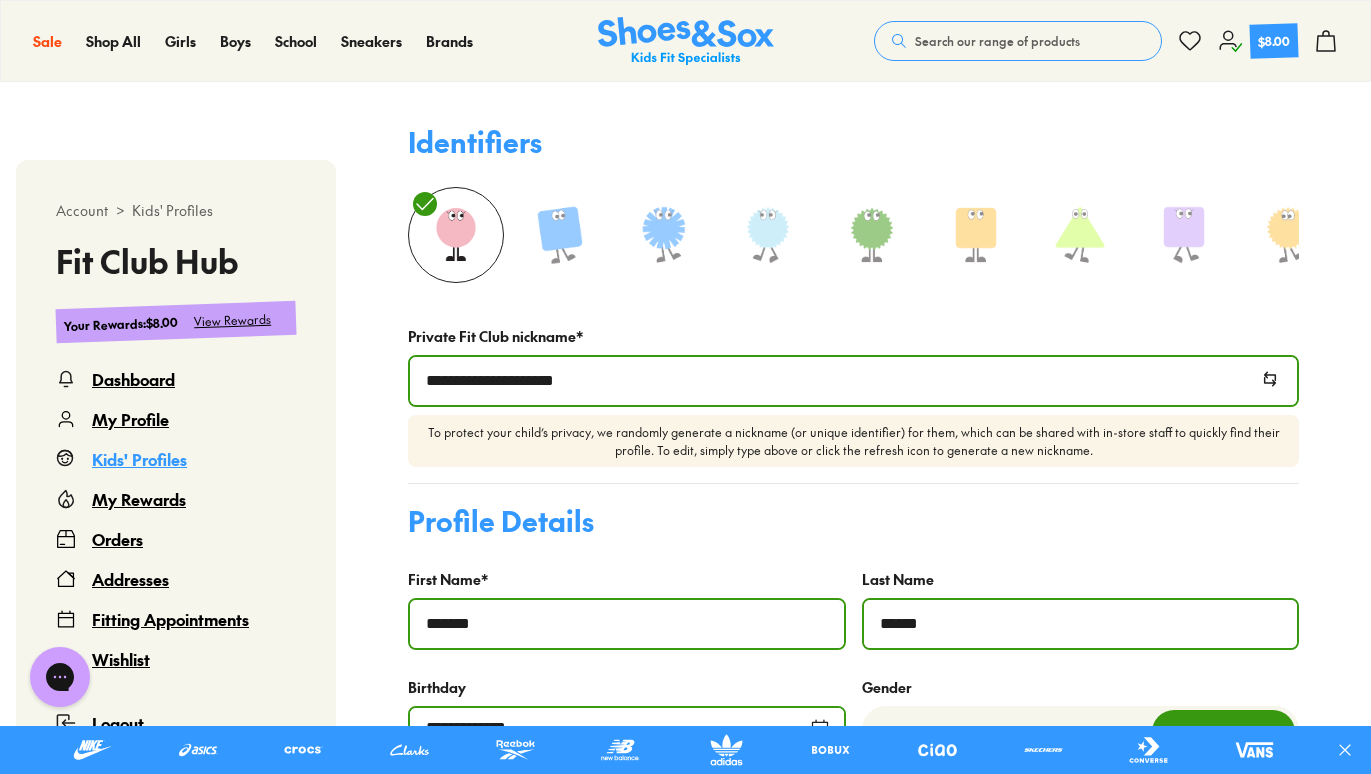 click on "My Profile" at bounding box center (130, 419) 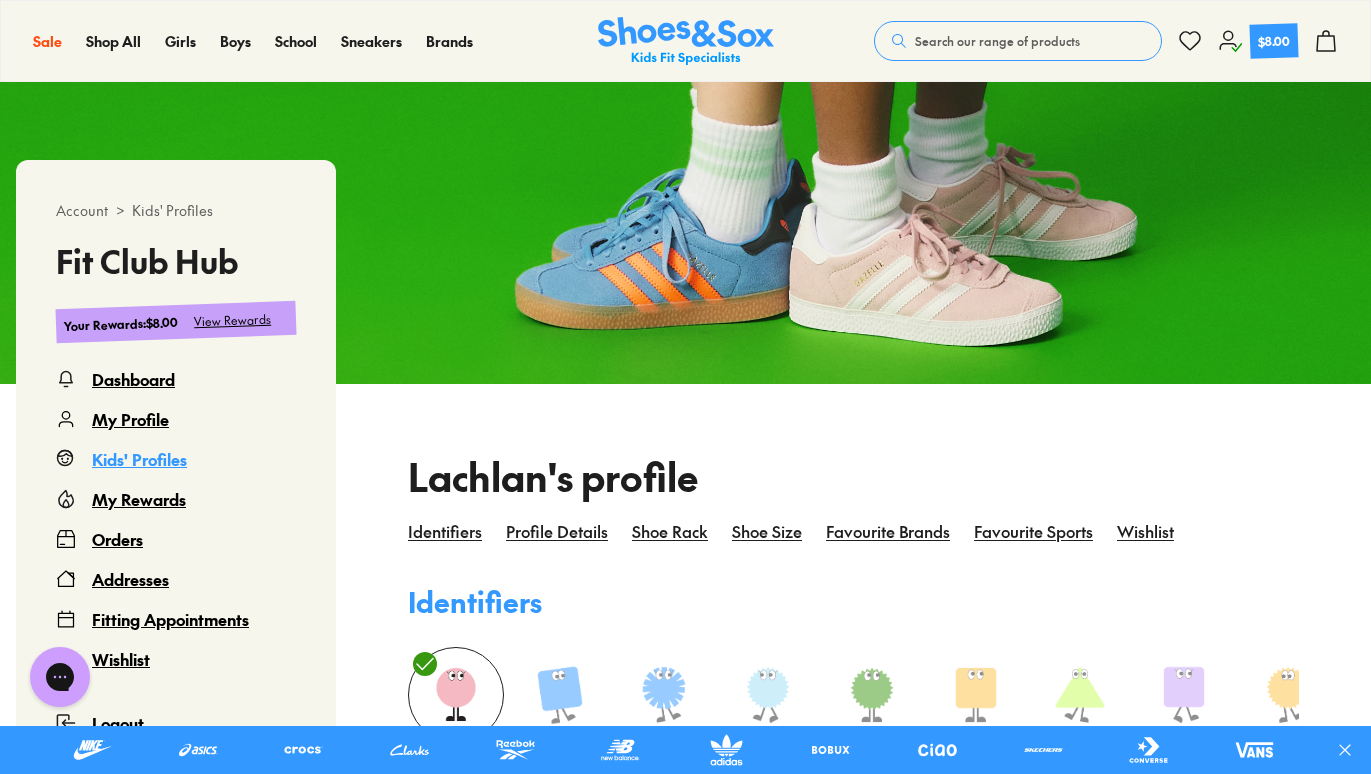 click on "Dashboard My Profile Kids' Profiles My Rewards Orders Addresses Fitting Appointments Wishlist Logout" at bounding box center [176, 551] 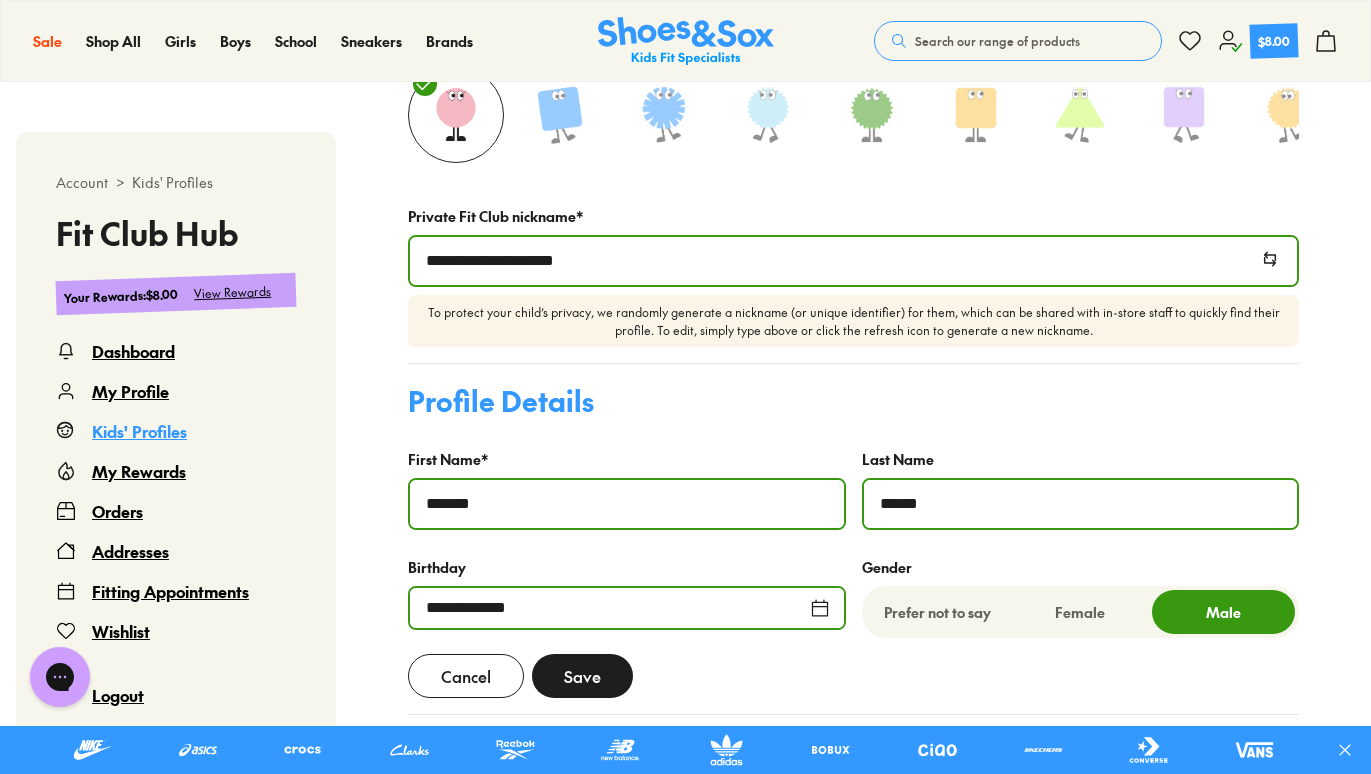 scroll, scrollTop: 702, scrollLeft: 0, axis: vertical 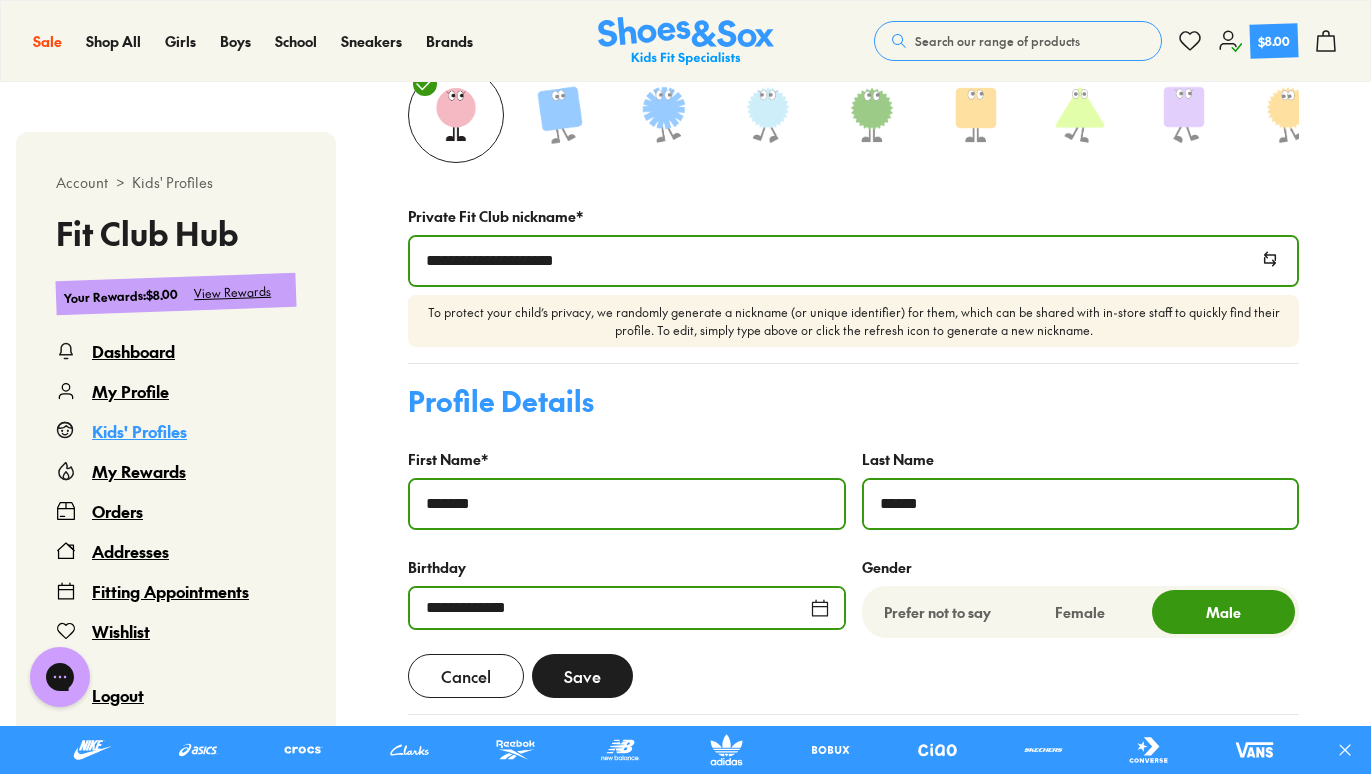 click on "Save" at bounding box center (582, 676) 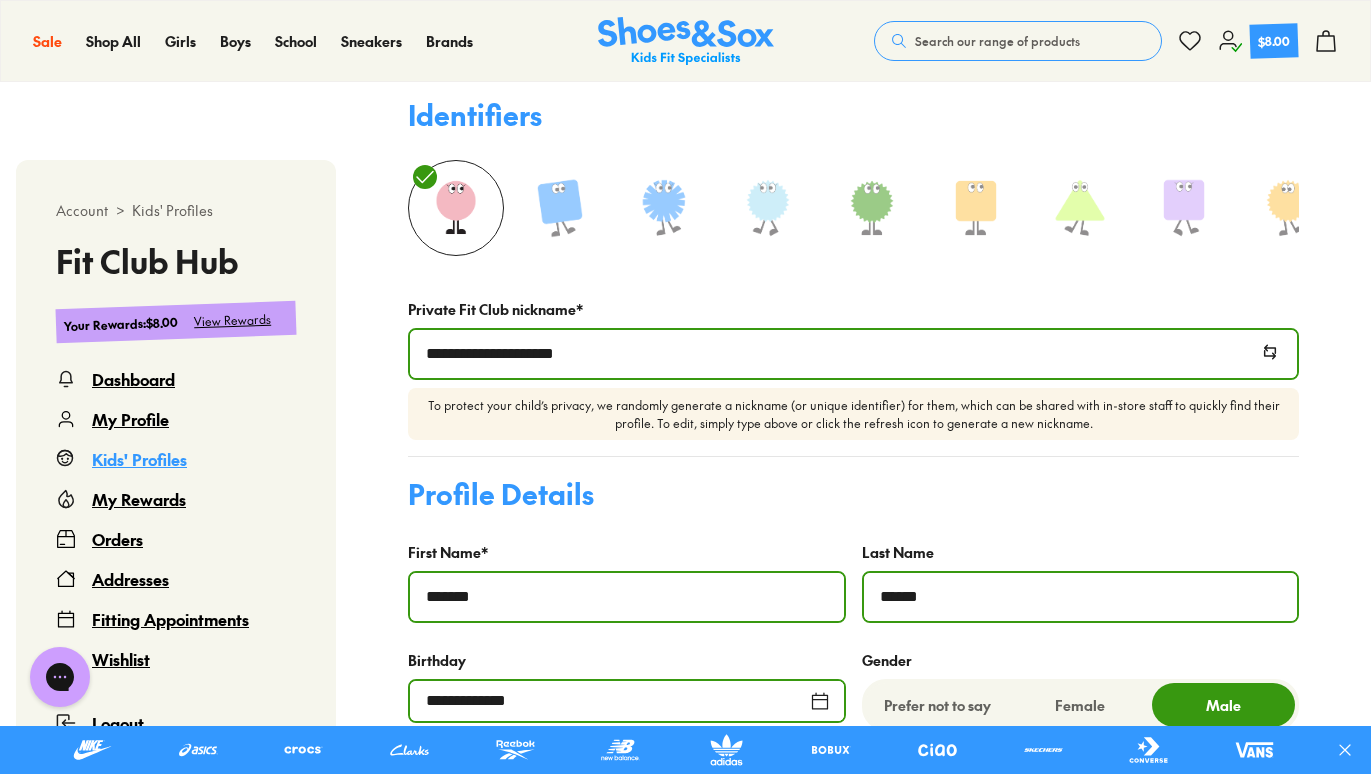 scroll, scrollTop: 609, scrollLeft: 0, axis: vertical 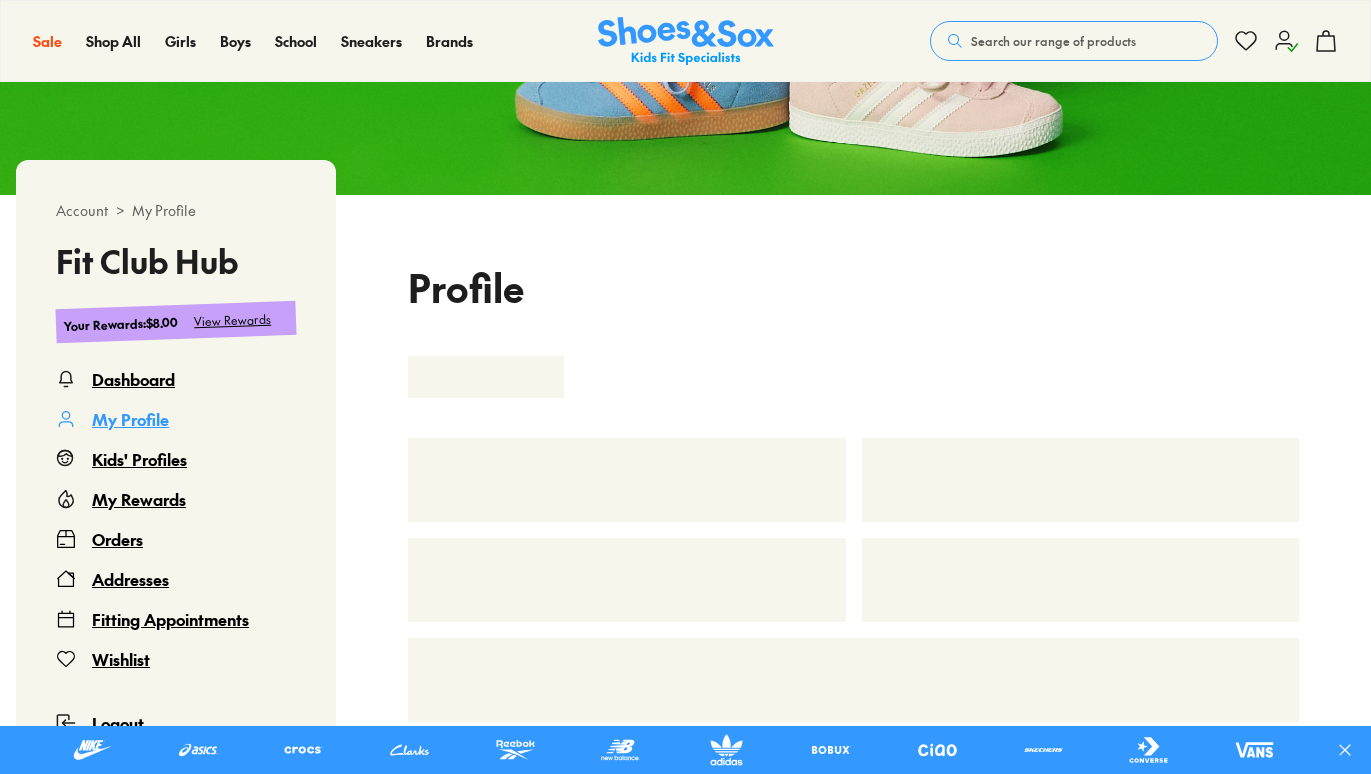 select 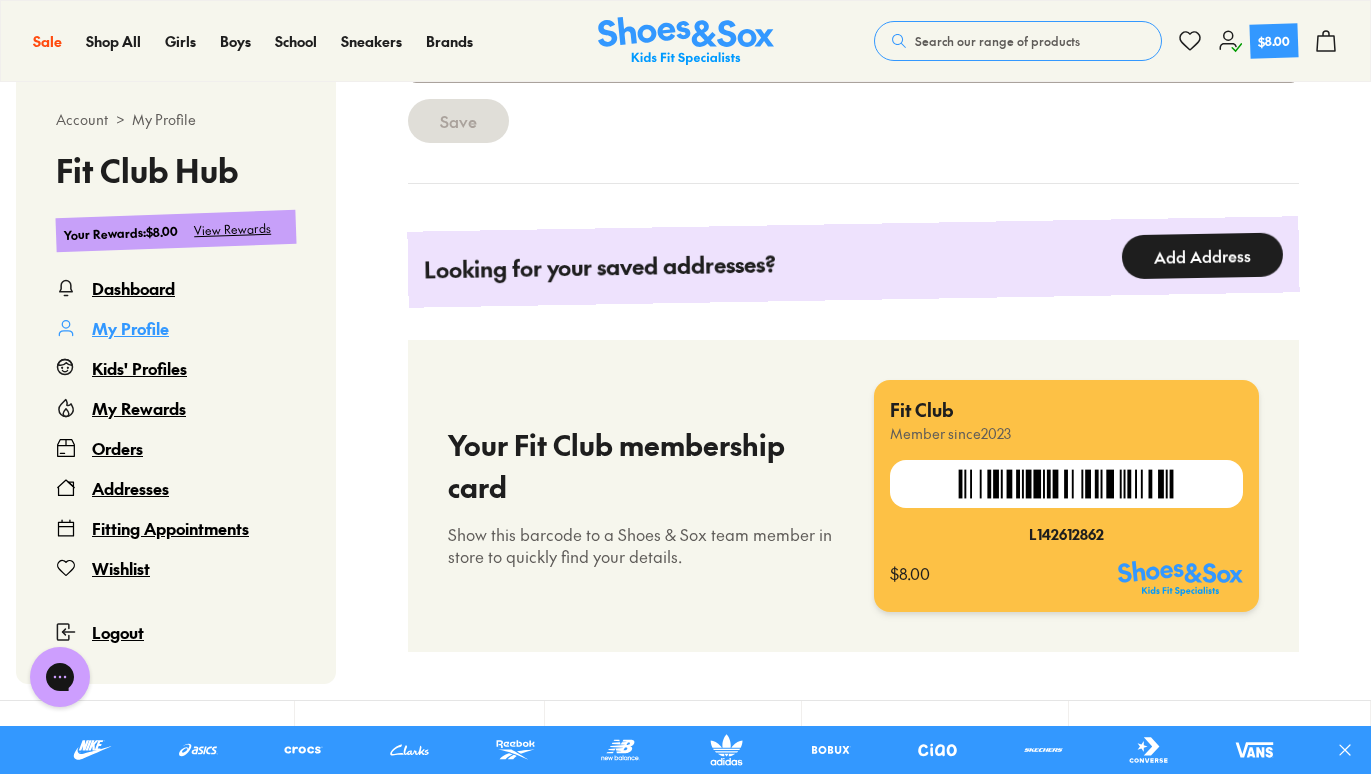 scroll, scrollTop: 1690, scrollLeft: 0, axis: vertical 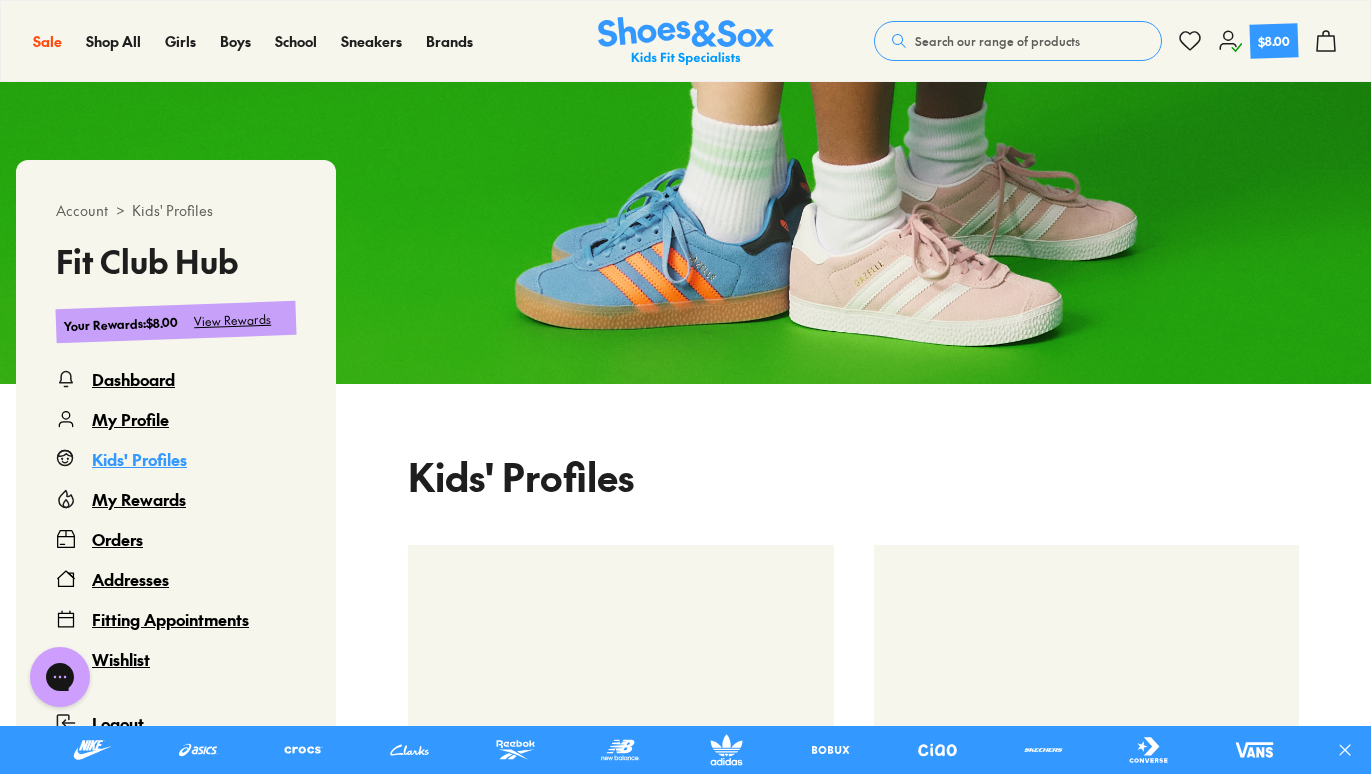 select 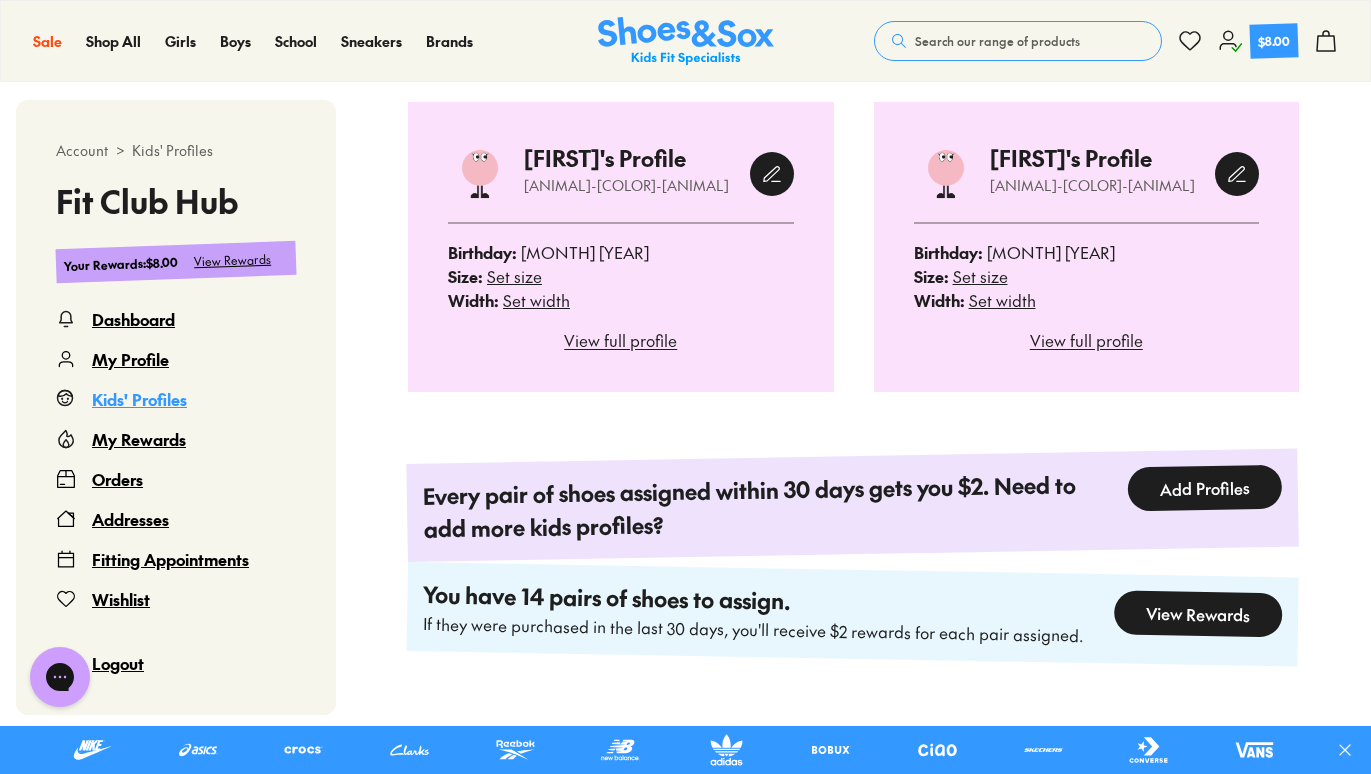 scroll, scrollTop: 537, scrollLeft: 0, axis: vertical 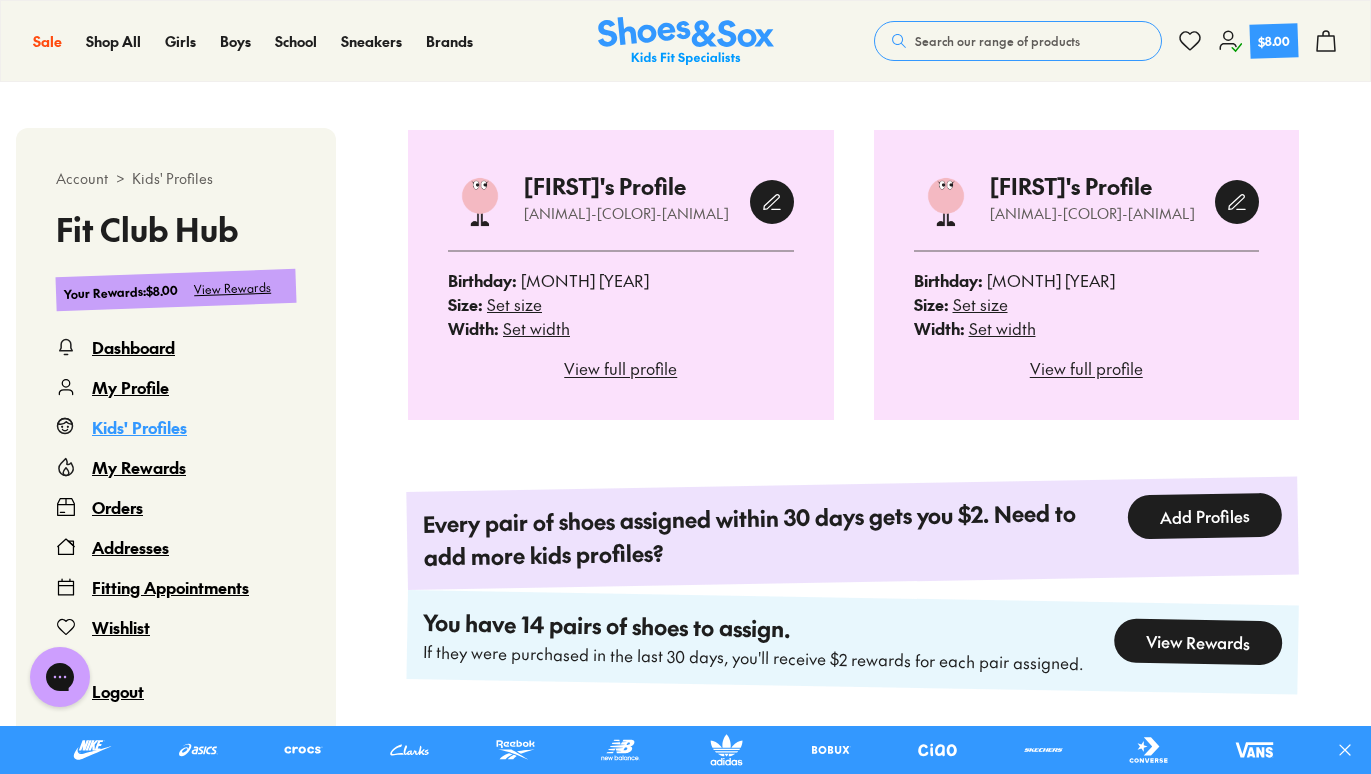 click on "Add Profiles" at bounding box center [1204, 516] 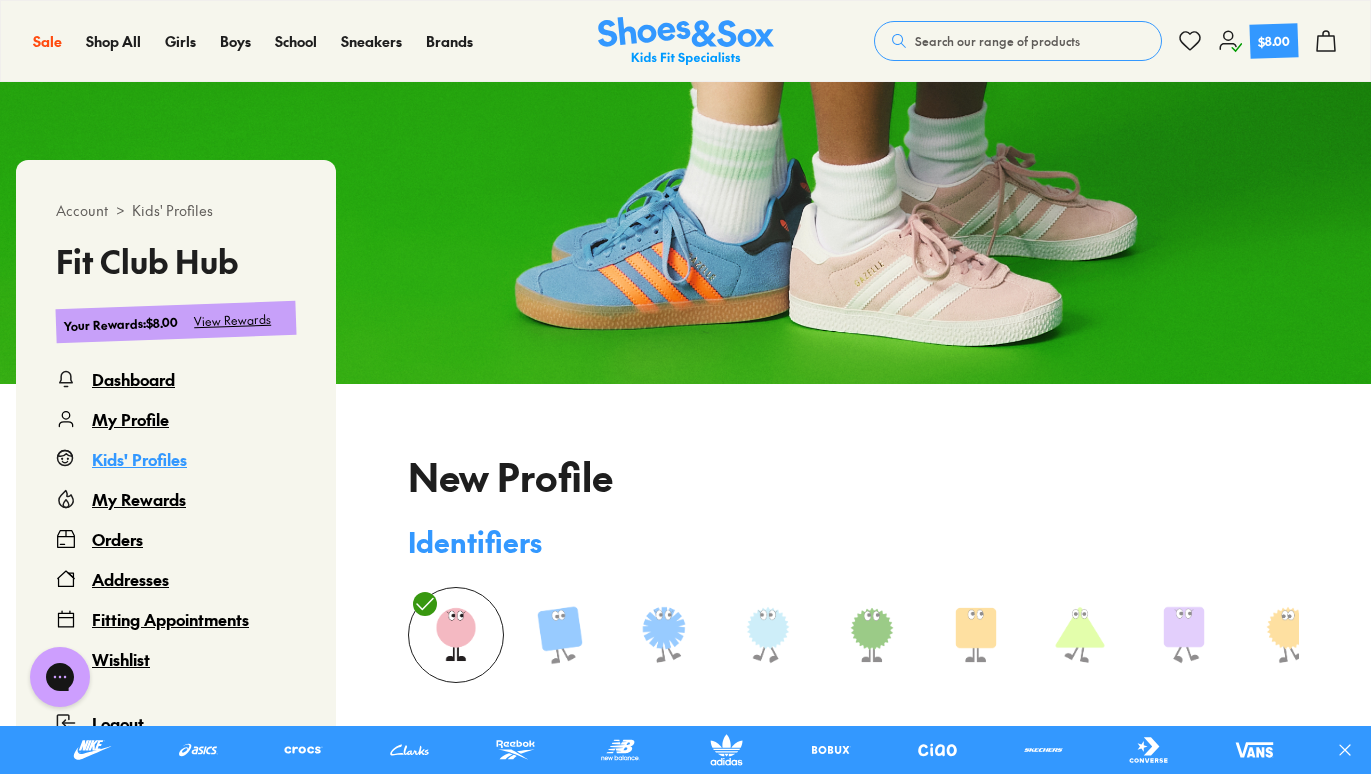 type on "**********" 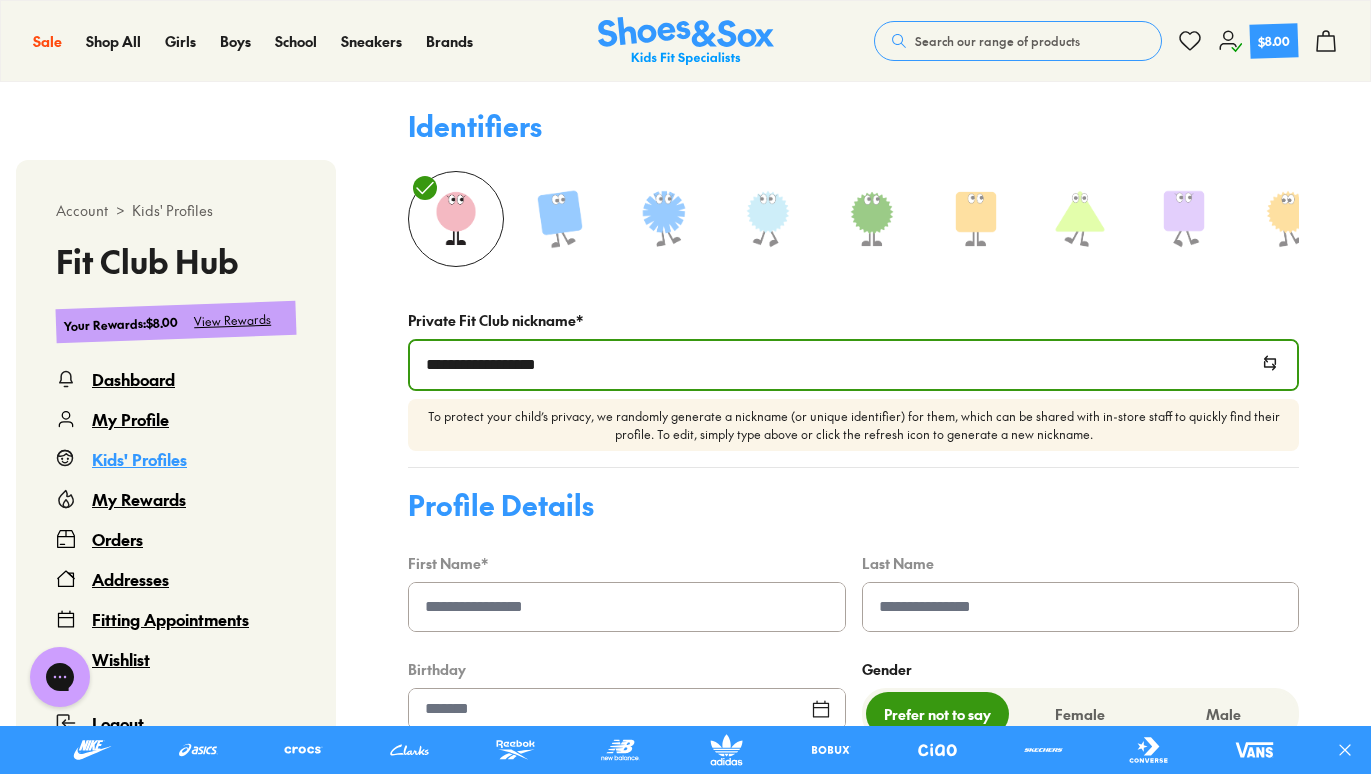 scroll, scrollTop: 537, scrollLeft: 0, axis: vertical 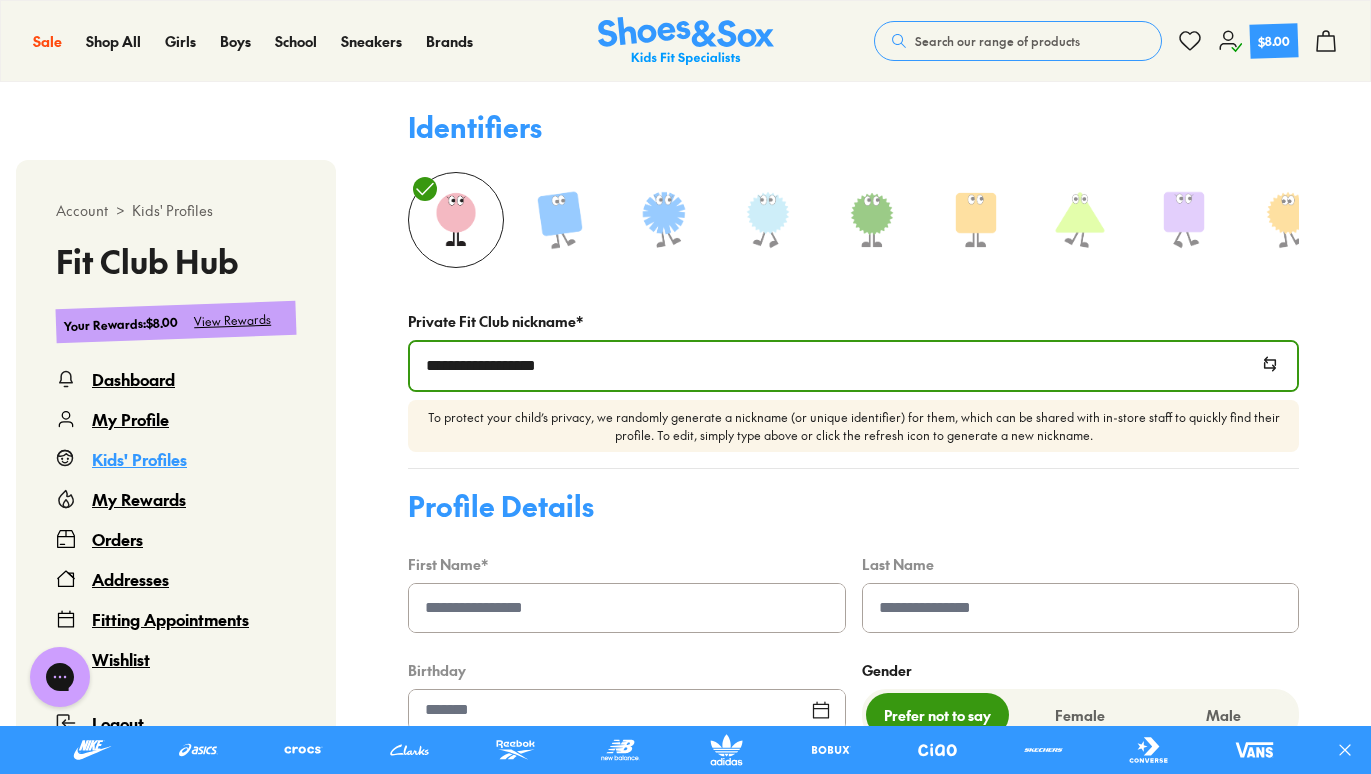 click on "Kids' Profiles" at bounding box center [139, 459] 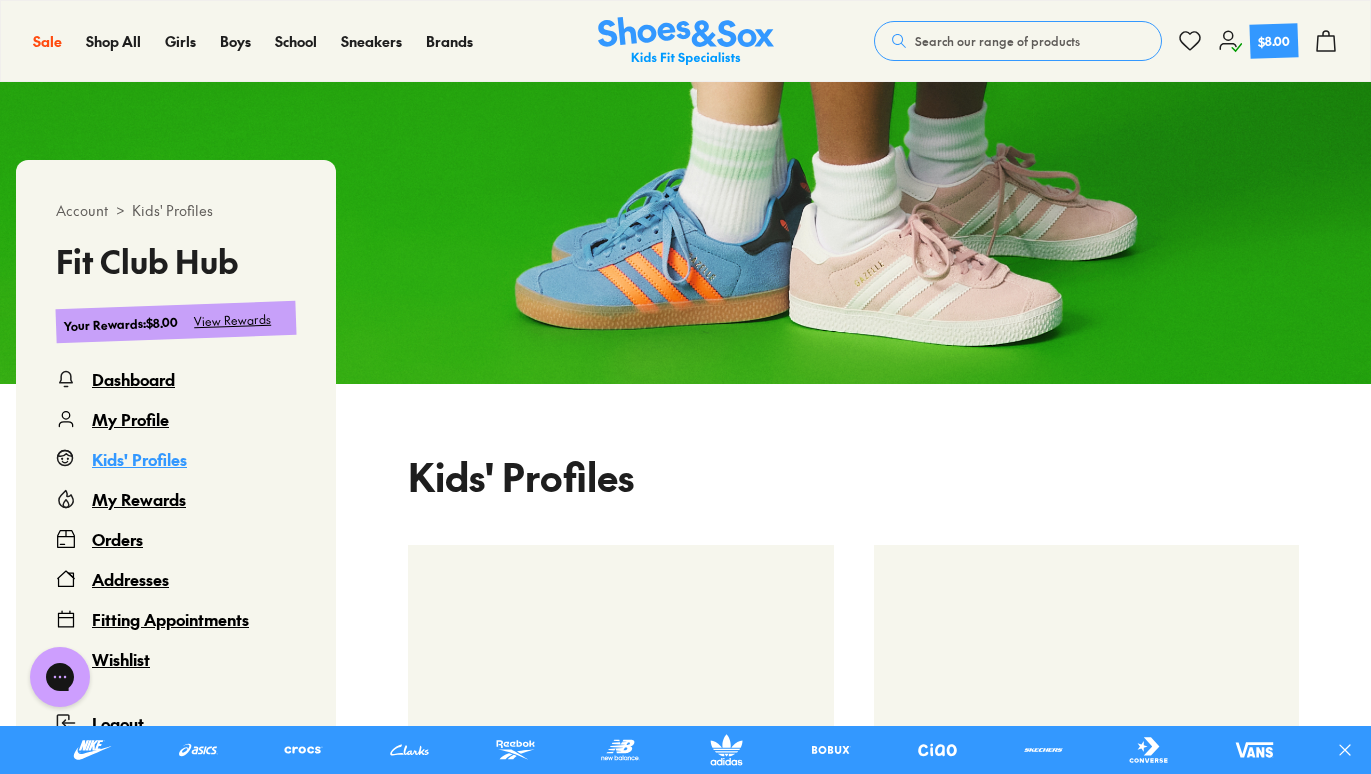 select 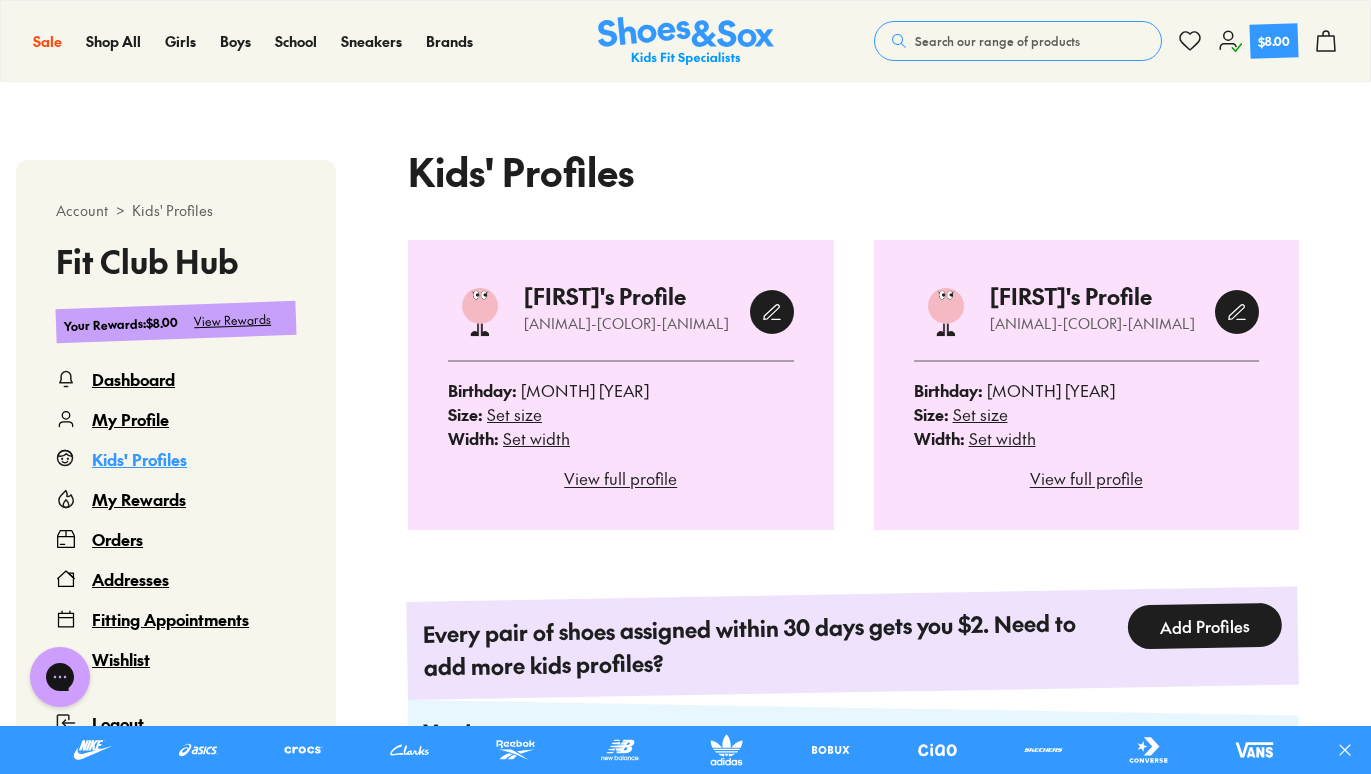 scroll, scrollTop: 433, scrollLeft: 0, axis: vertical 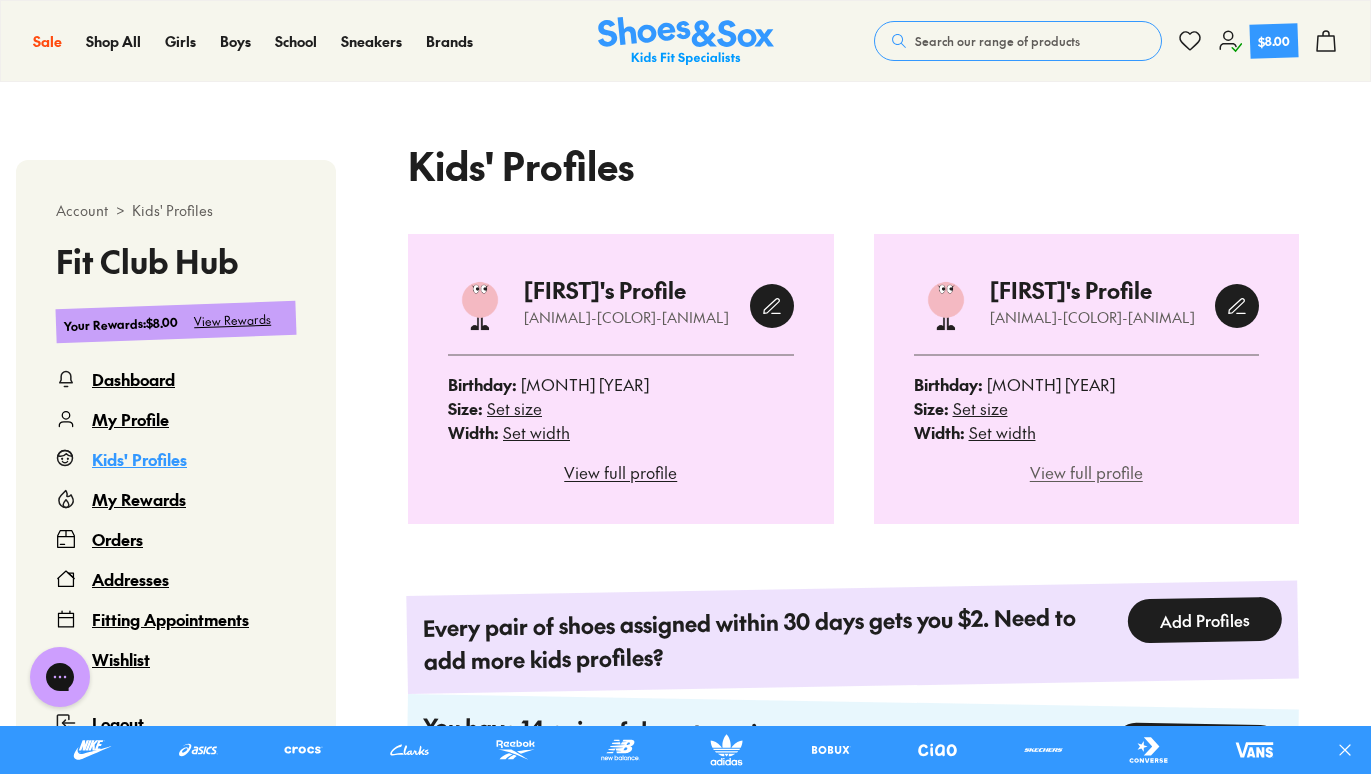 click on "View full profile" at bounding box center [1087, 472] 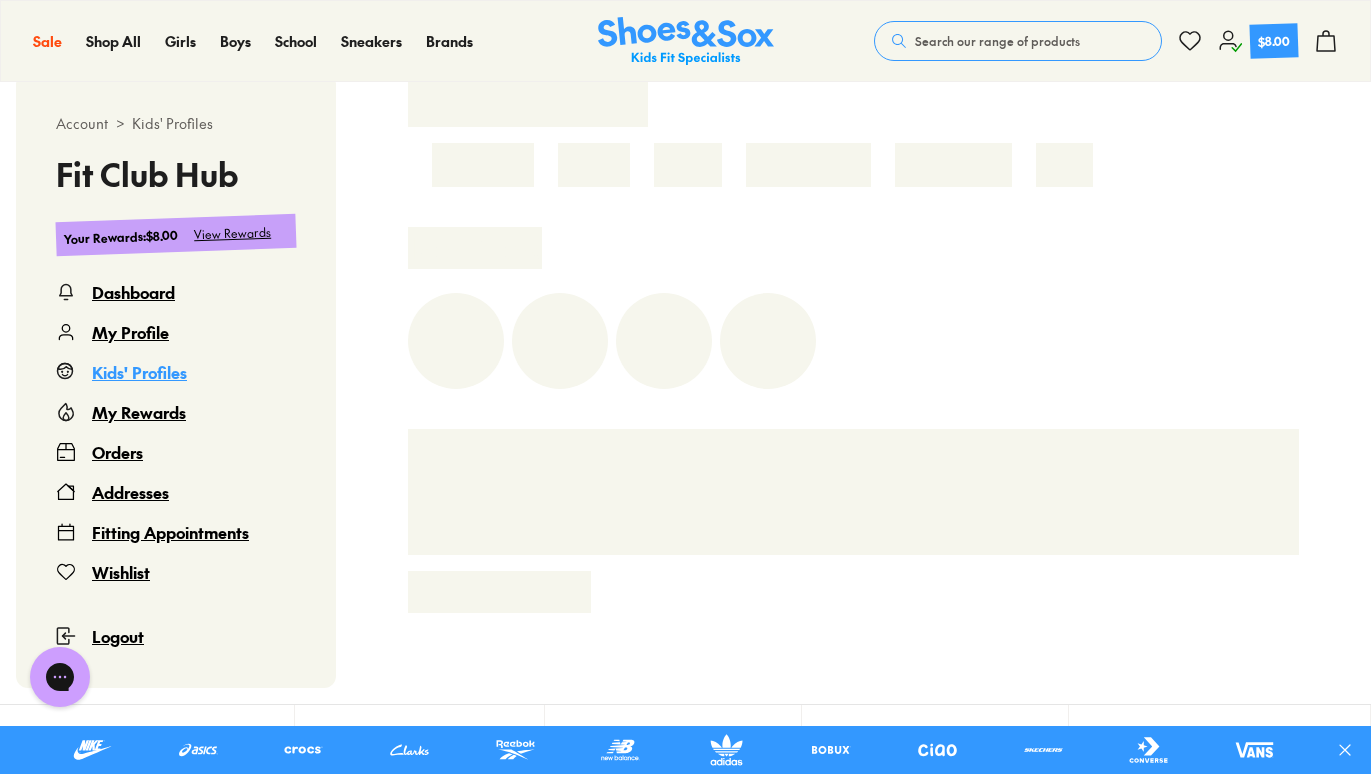 scroll, scrollTop: 509, scrollLeft: 0, axis: vertical 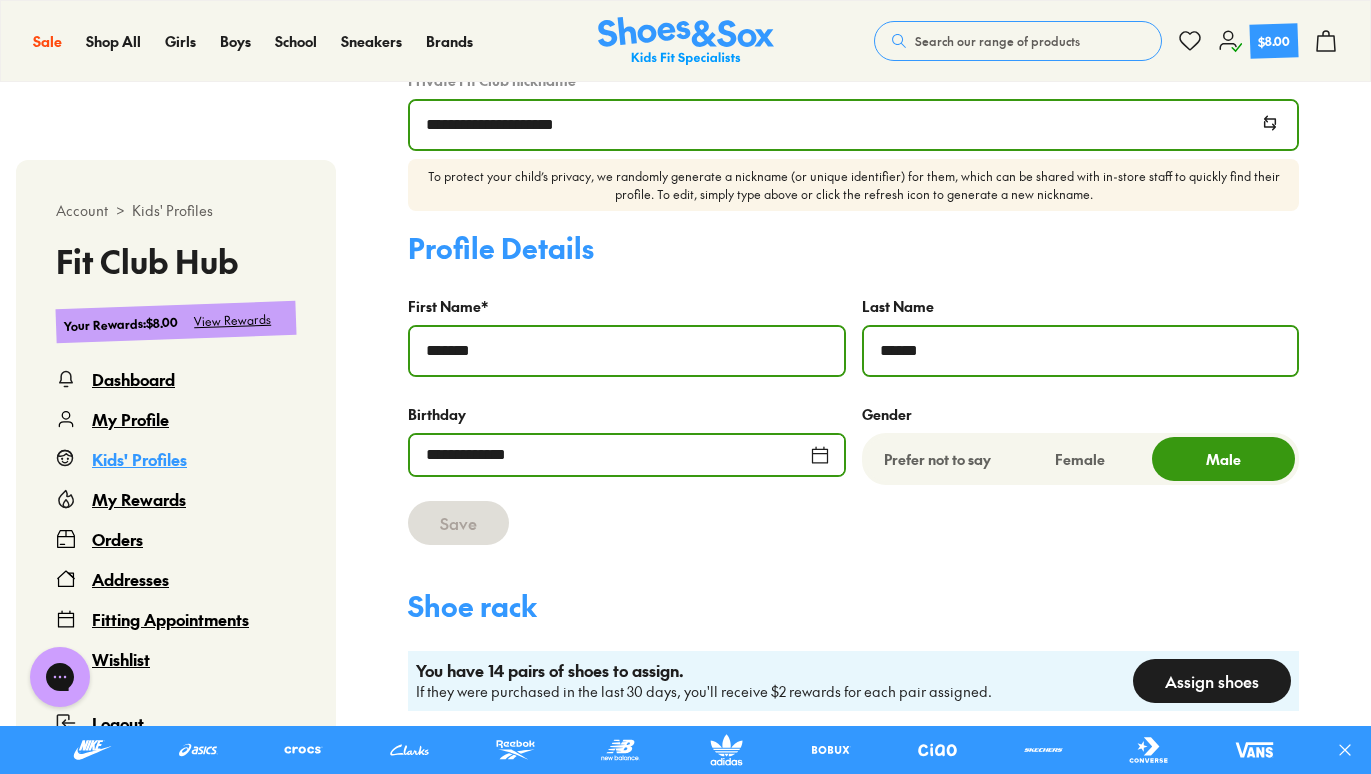 select 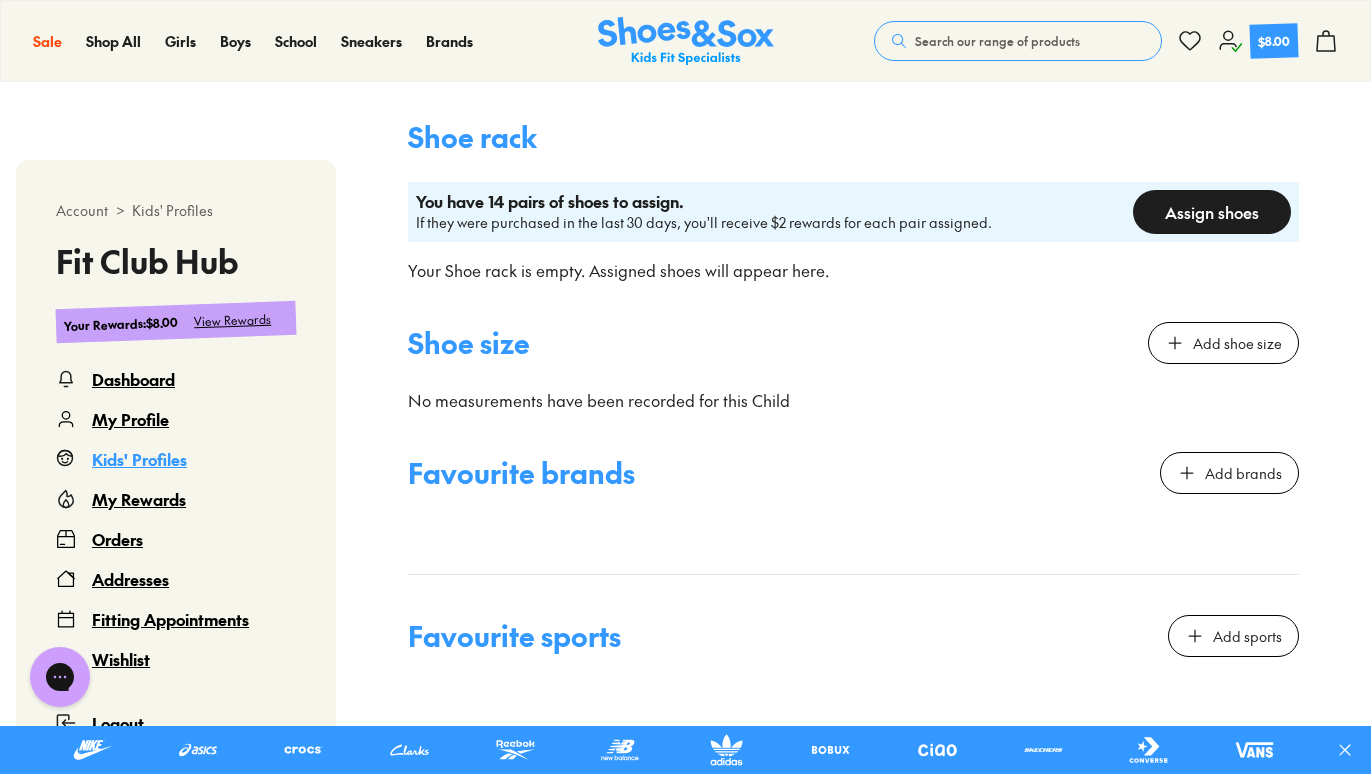 scroll, scrollTop: 1340, scrollLeft: 0, axis: vertical 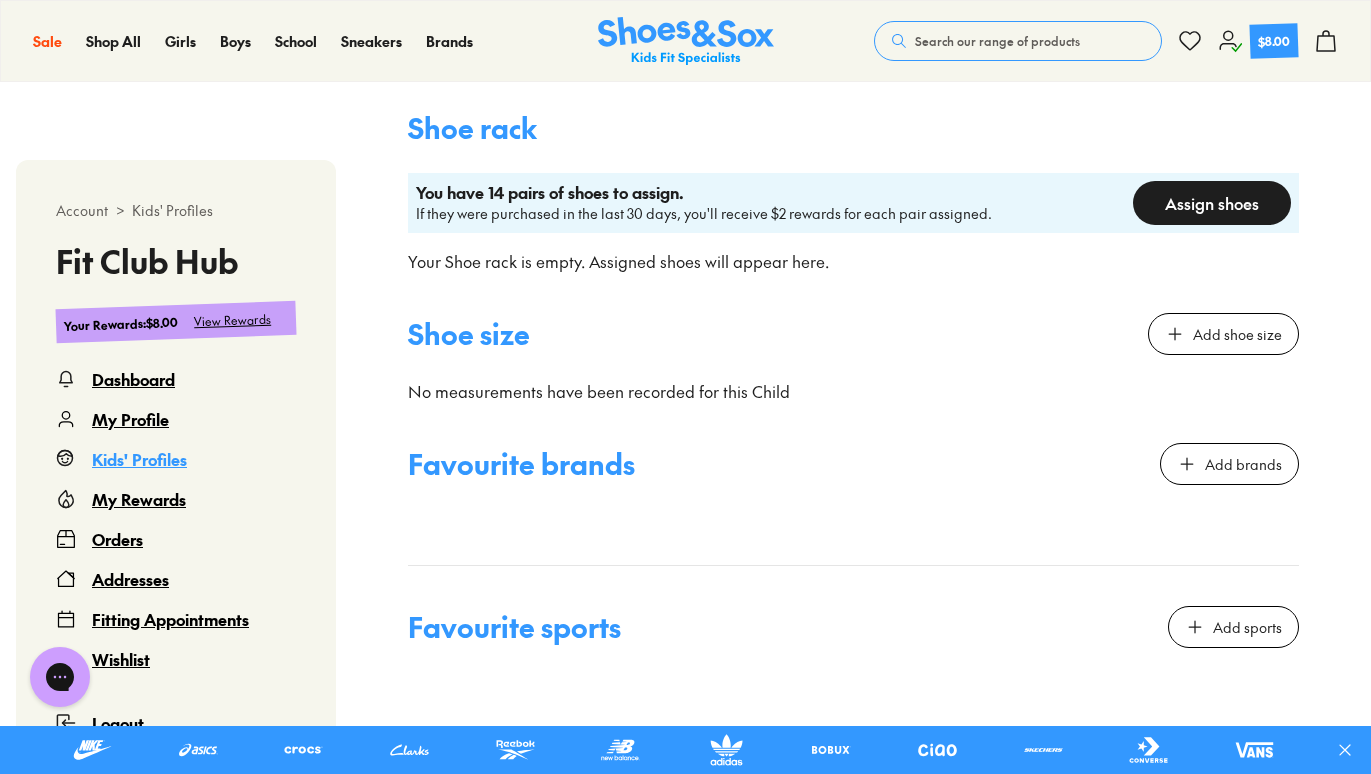 click on "Assign shoes" at bounding box center [1212, 203] 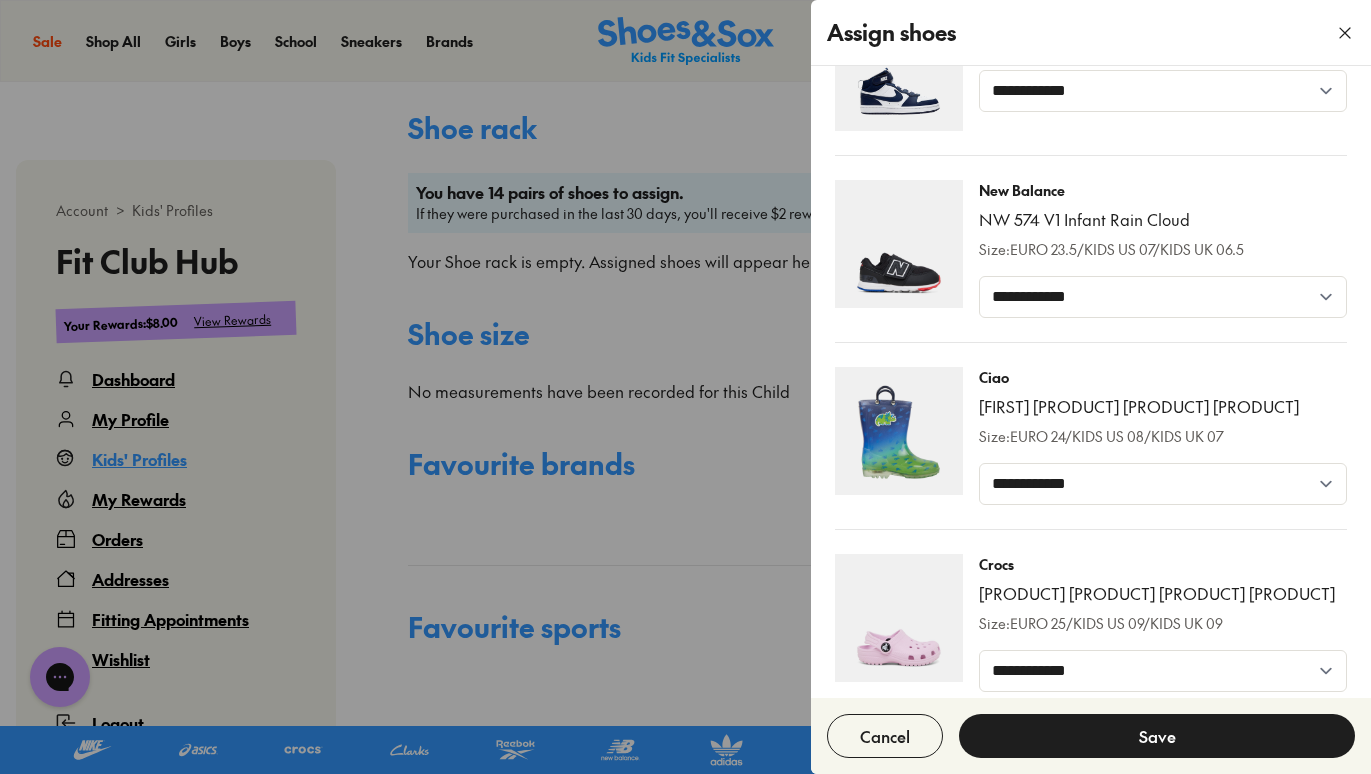 scroll, scrollTop: 807, scrollLeft: 0, axis: vertical 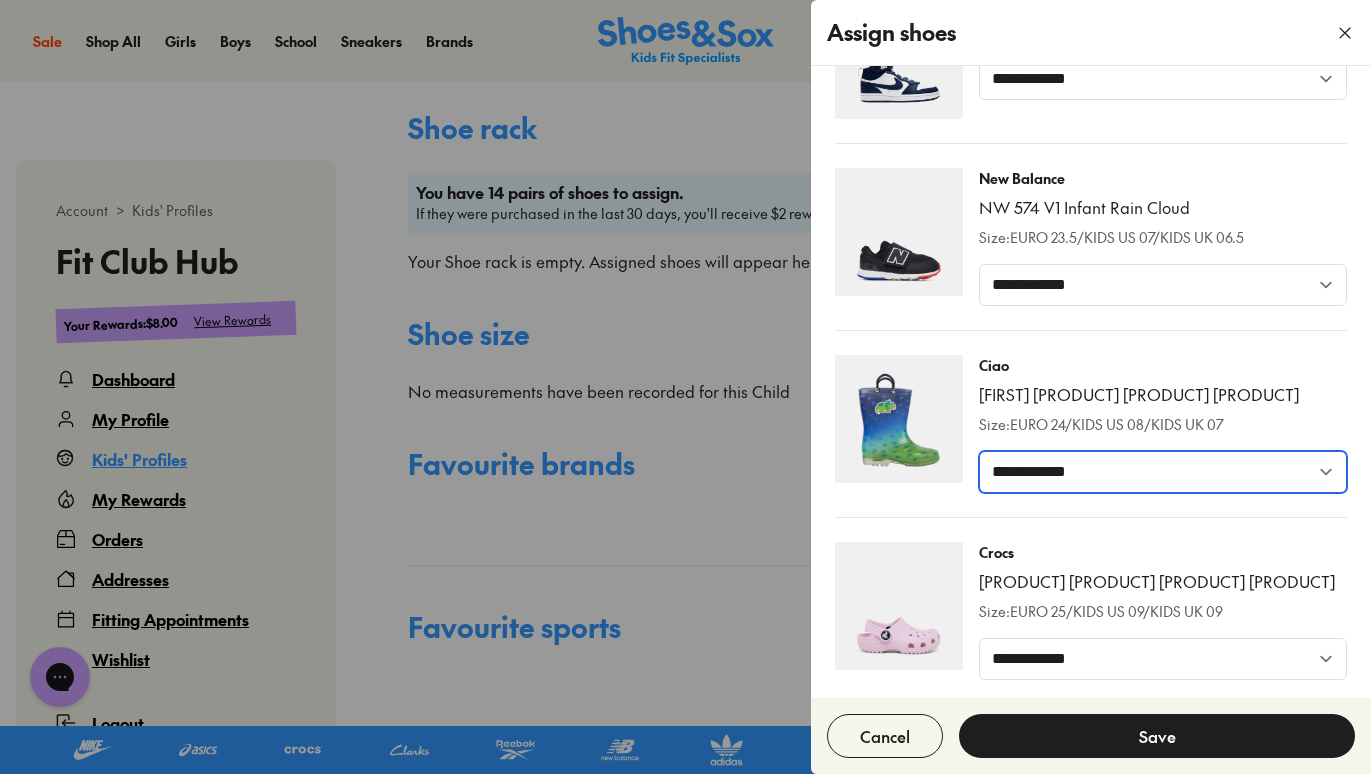 select on "*****" 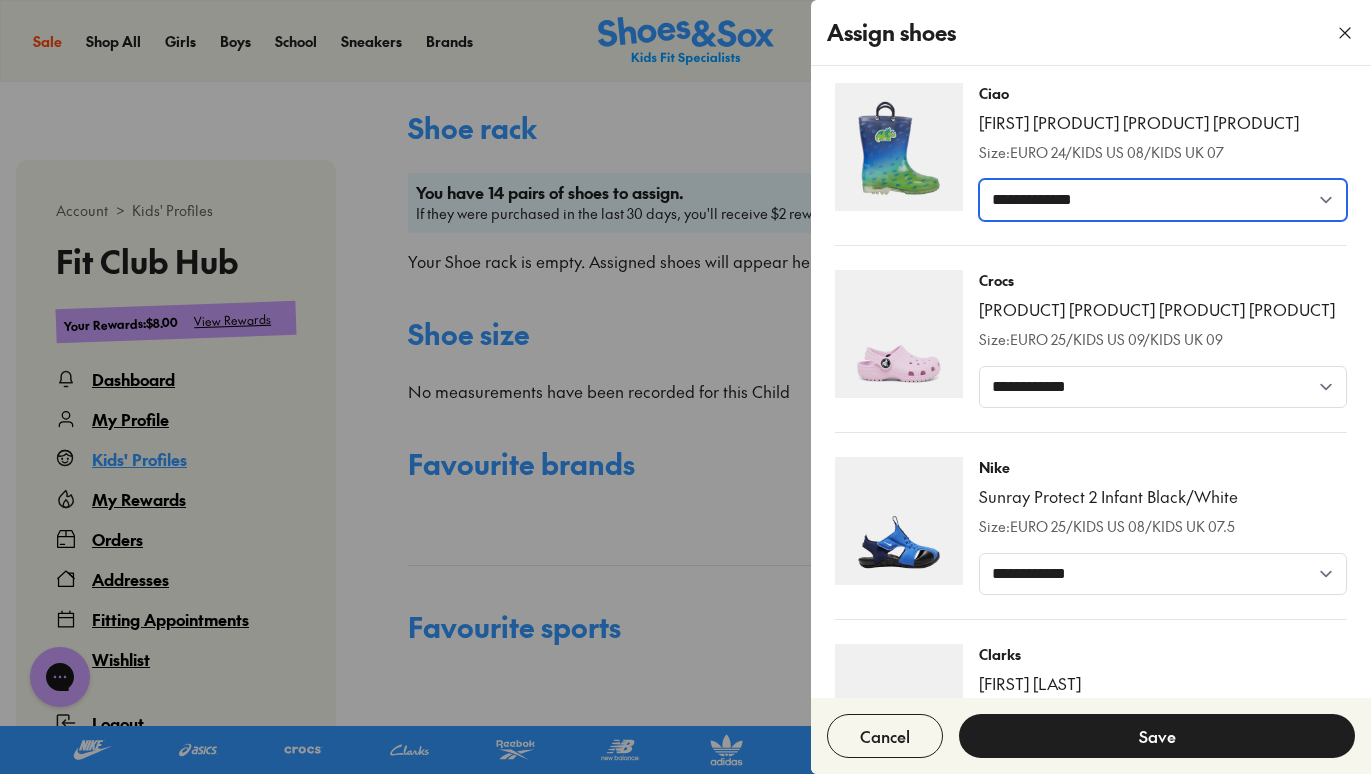 scroll, scrollTop: 1090, scrollLeft: 0, axis: vertical 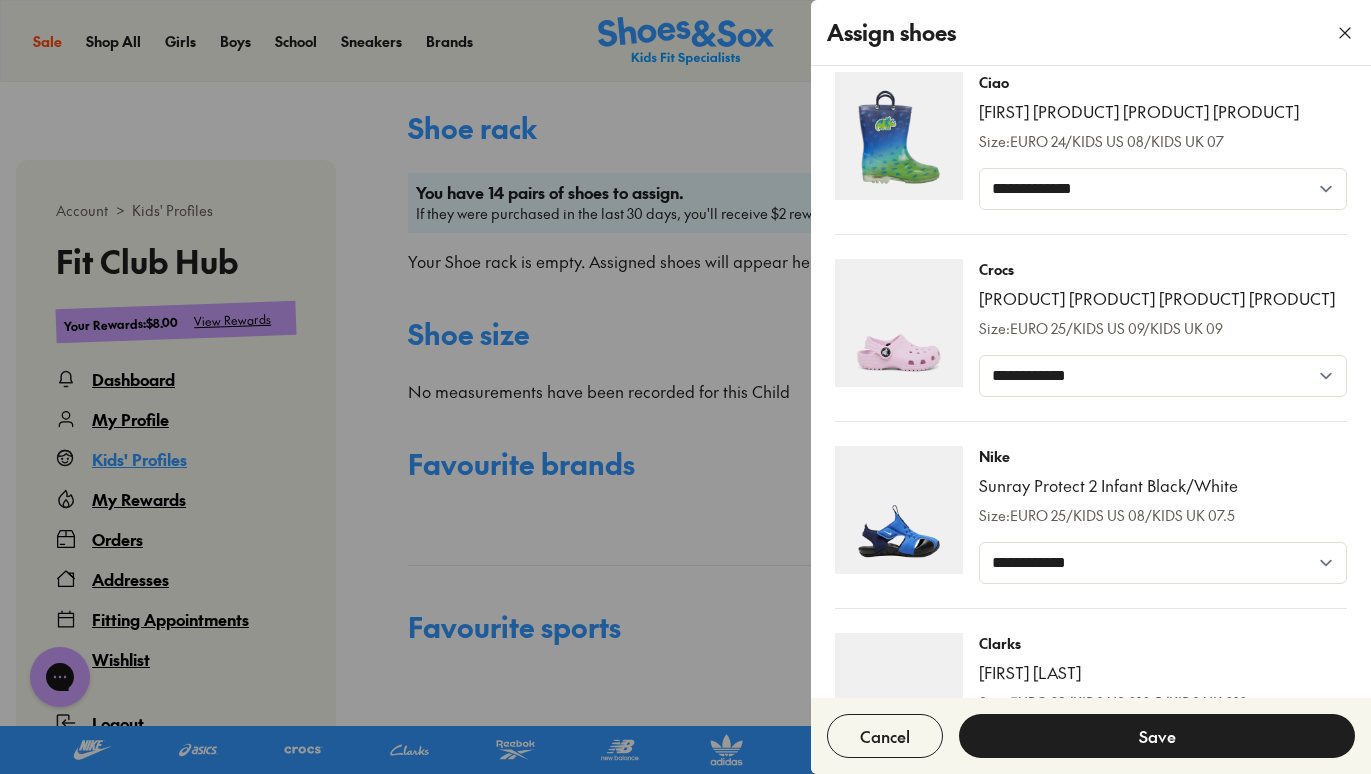 click on "[BRAND] [PRODUCT] [PRODUCT] [PRODUCT] [PRODUCT] [PRODUCT] [PRODUCT] [PRODUCT] [PRODUCT] [PRODUCT] [PRODUCT] [PRODUCT] [PRODUCT] [PRODUCT]" at bounding box center (1163, 515) 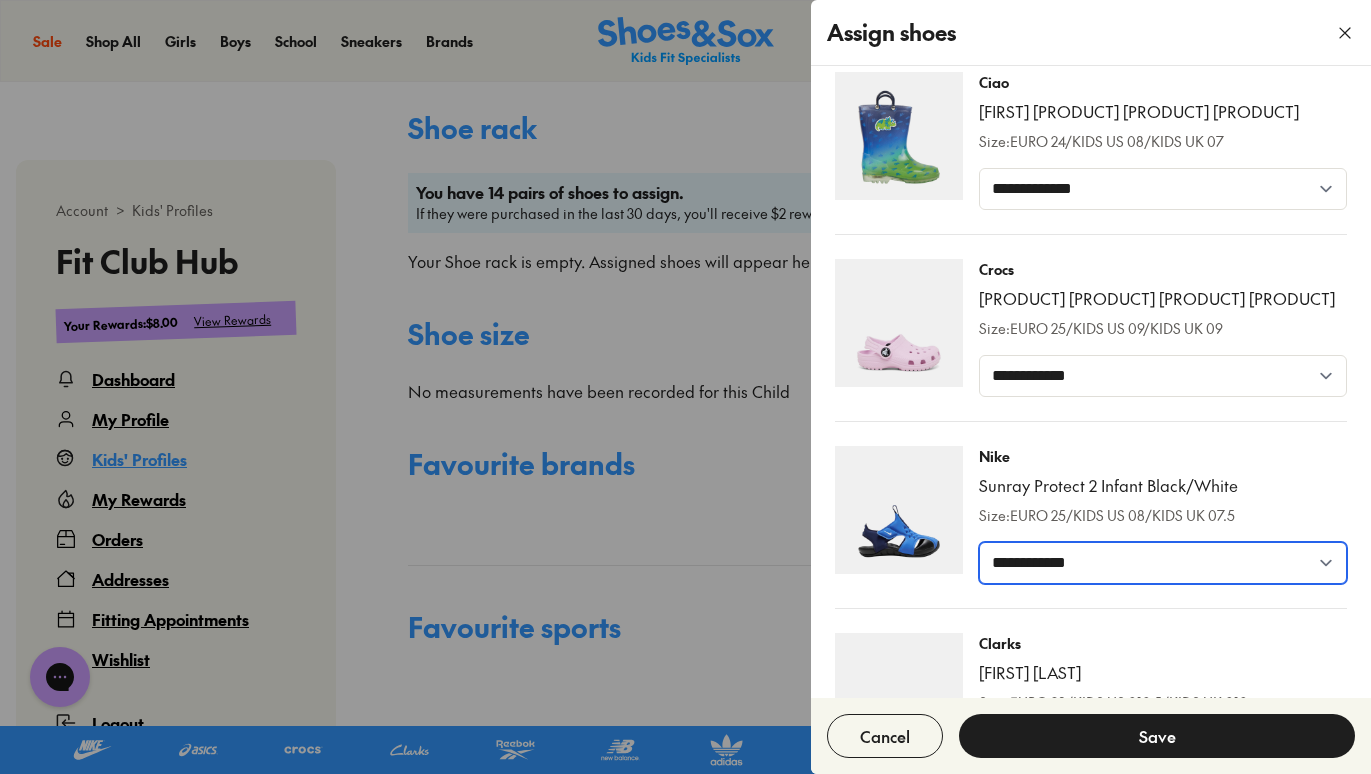 select on "*****" 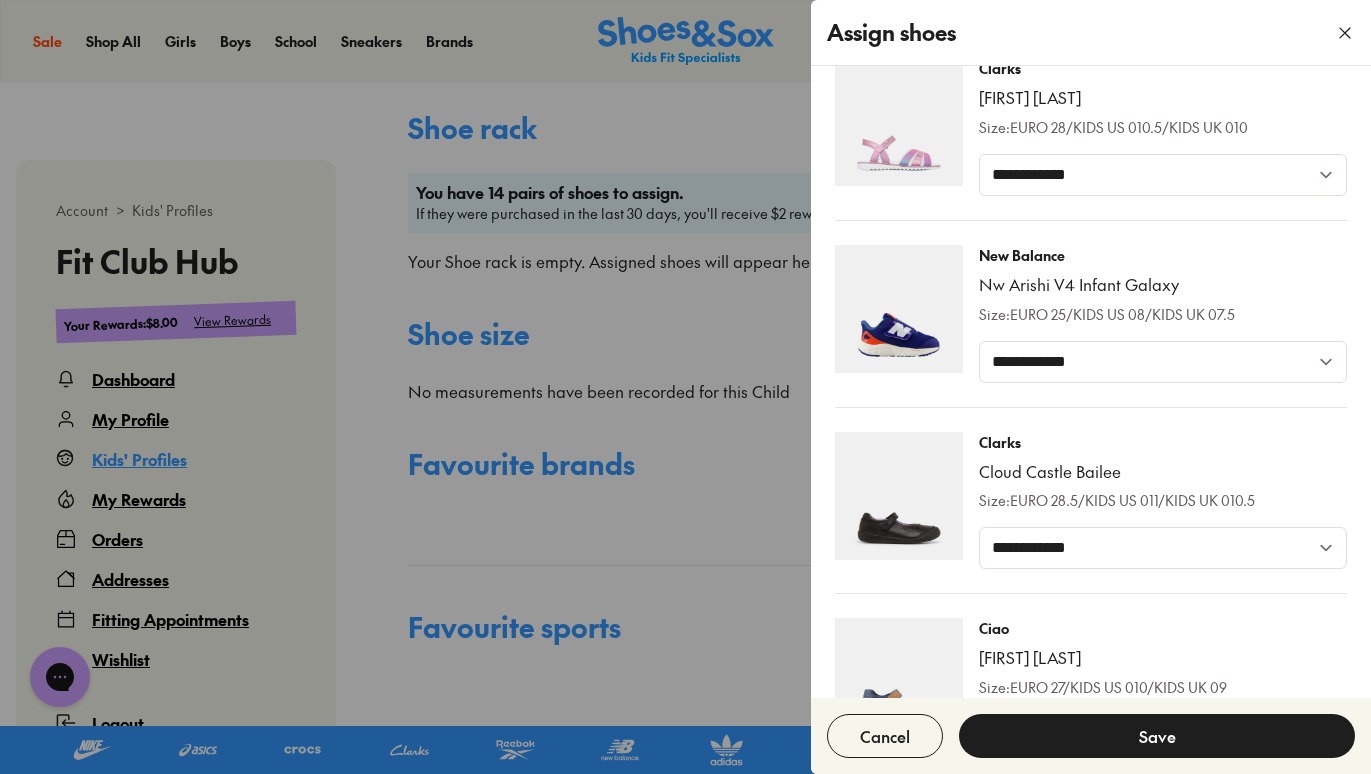 scroll, scrollTop: 1671, scrollLeft: 0, axis: vertical 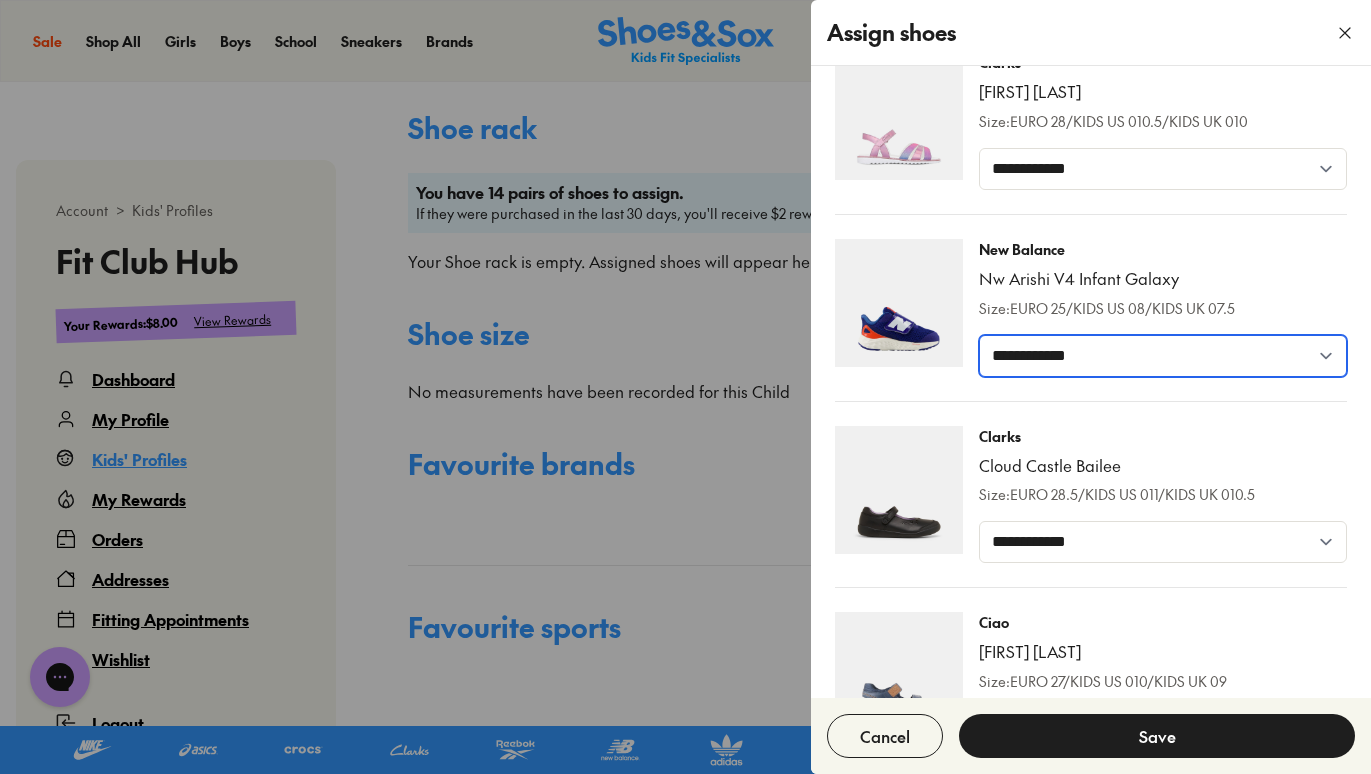 select on "*****" 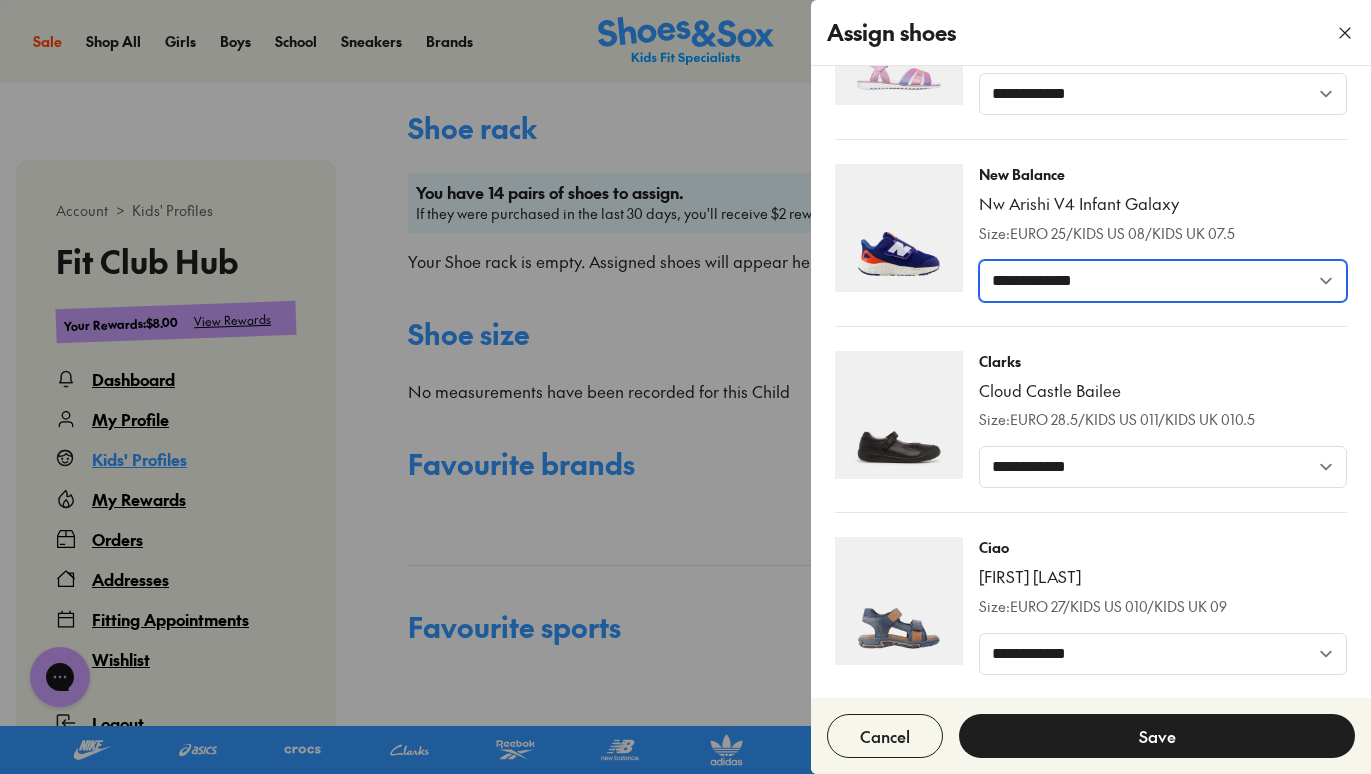scroll, scrollTop: 1748, scrollLeft: 0, axis: vertical 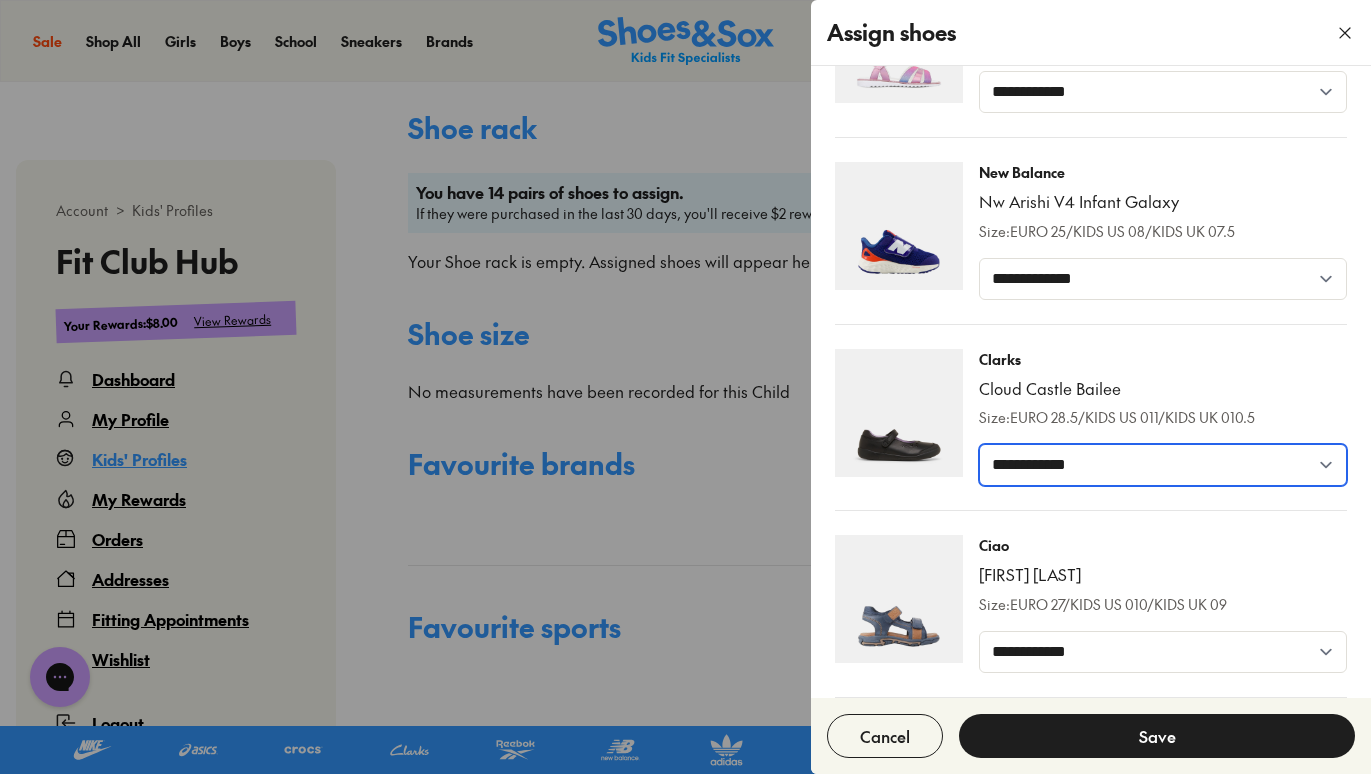 select on "*****" 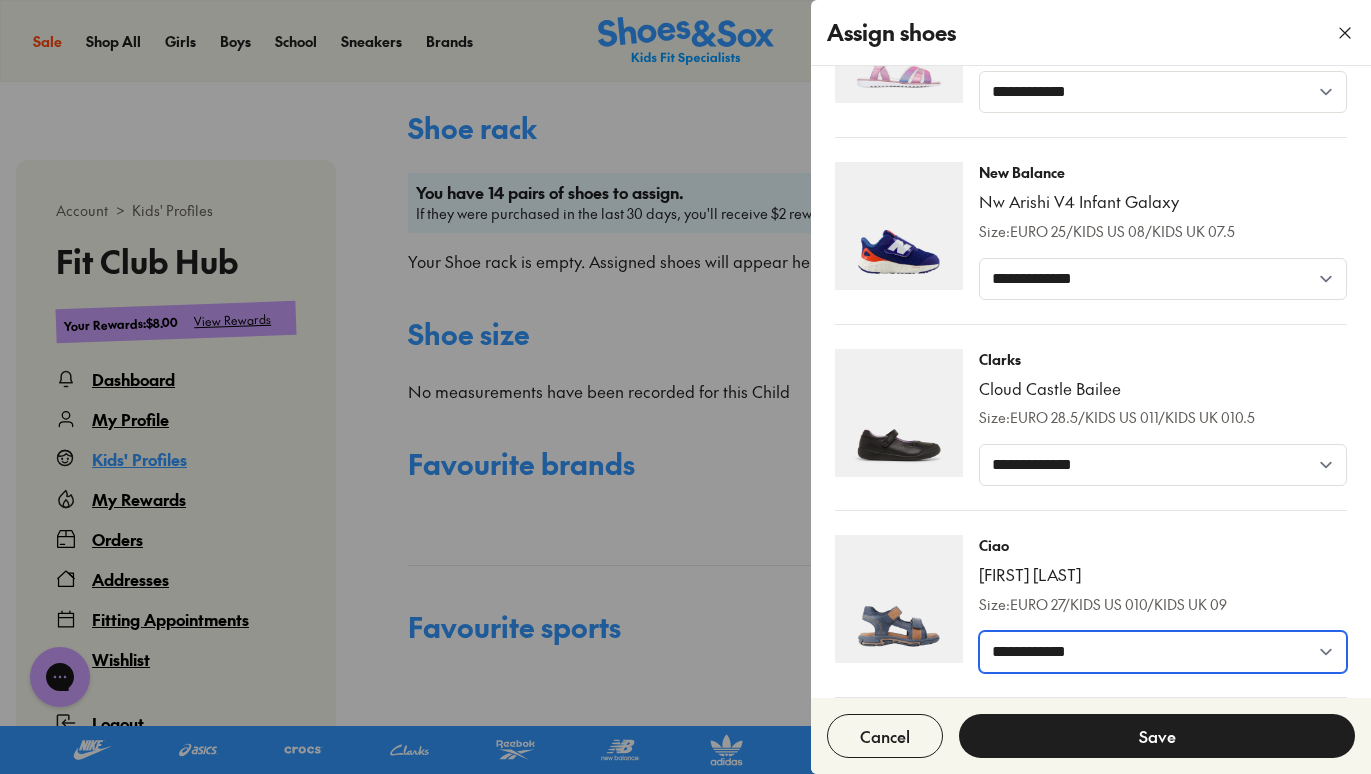 select on "*****" 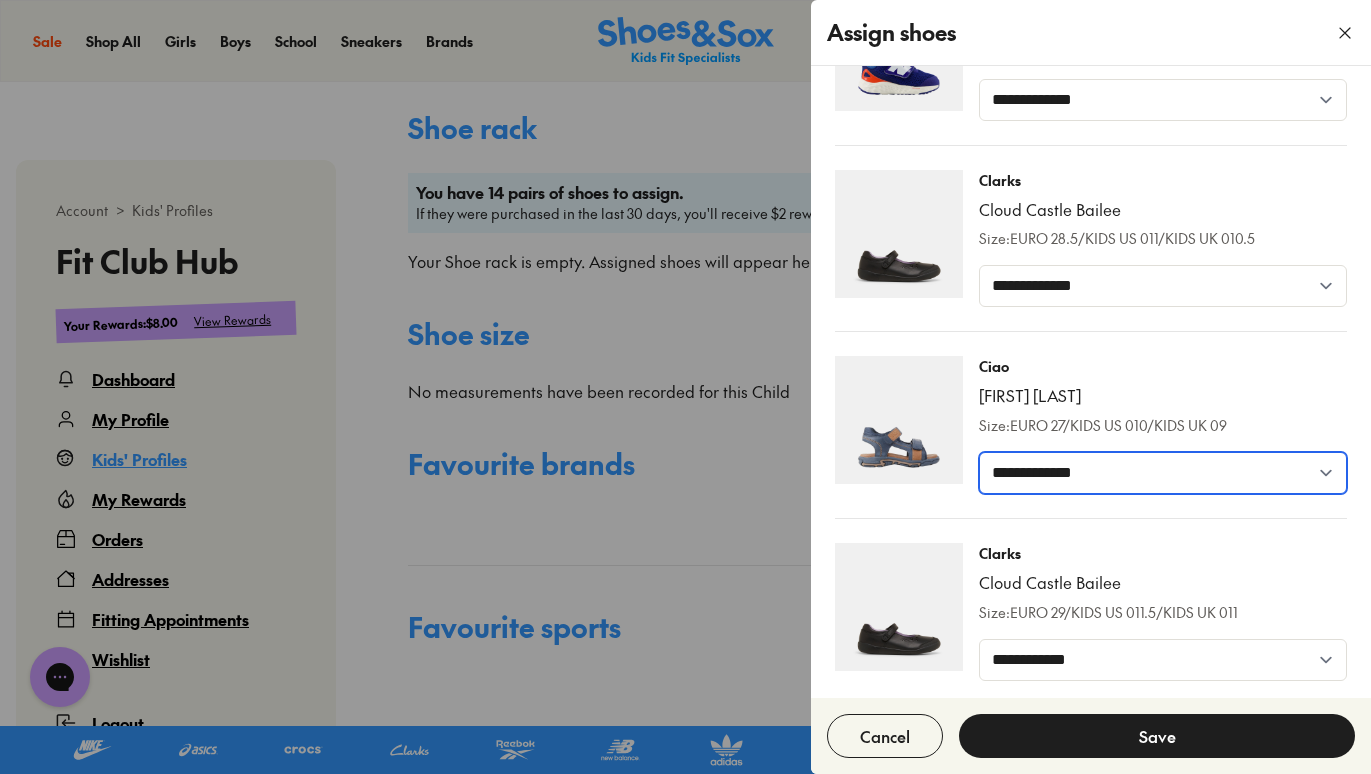 scroll, scrollTop: 1926, scrollLeft: 0, axis: vertical 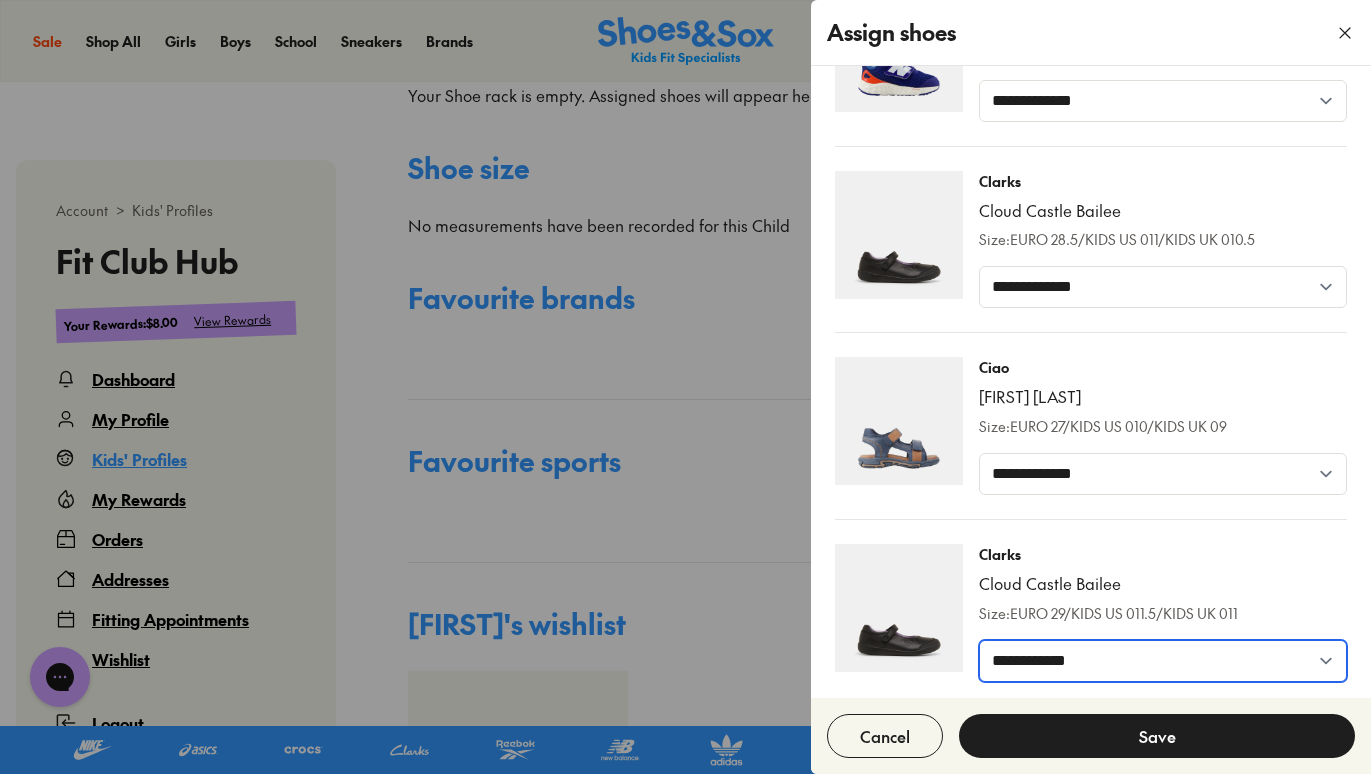 select on "*****" 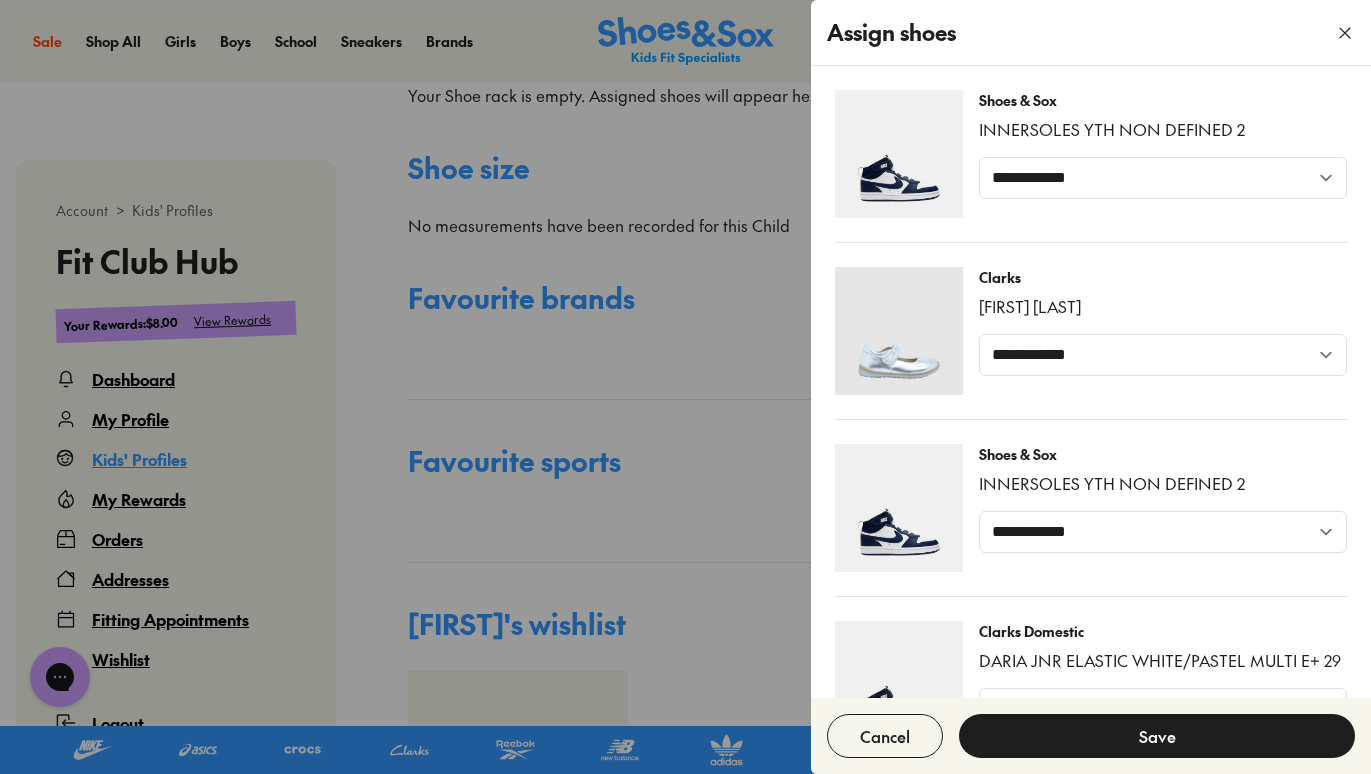 scroll, scrollTop: 0, scrollLeft: 0, axis: both 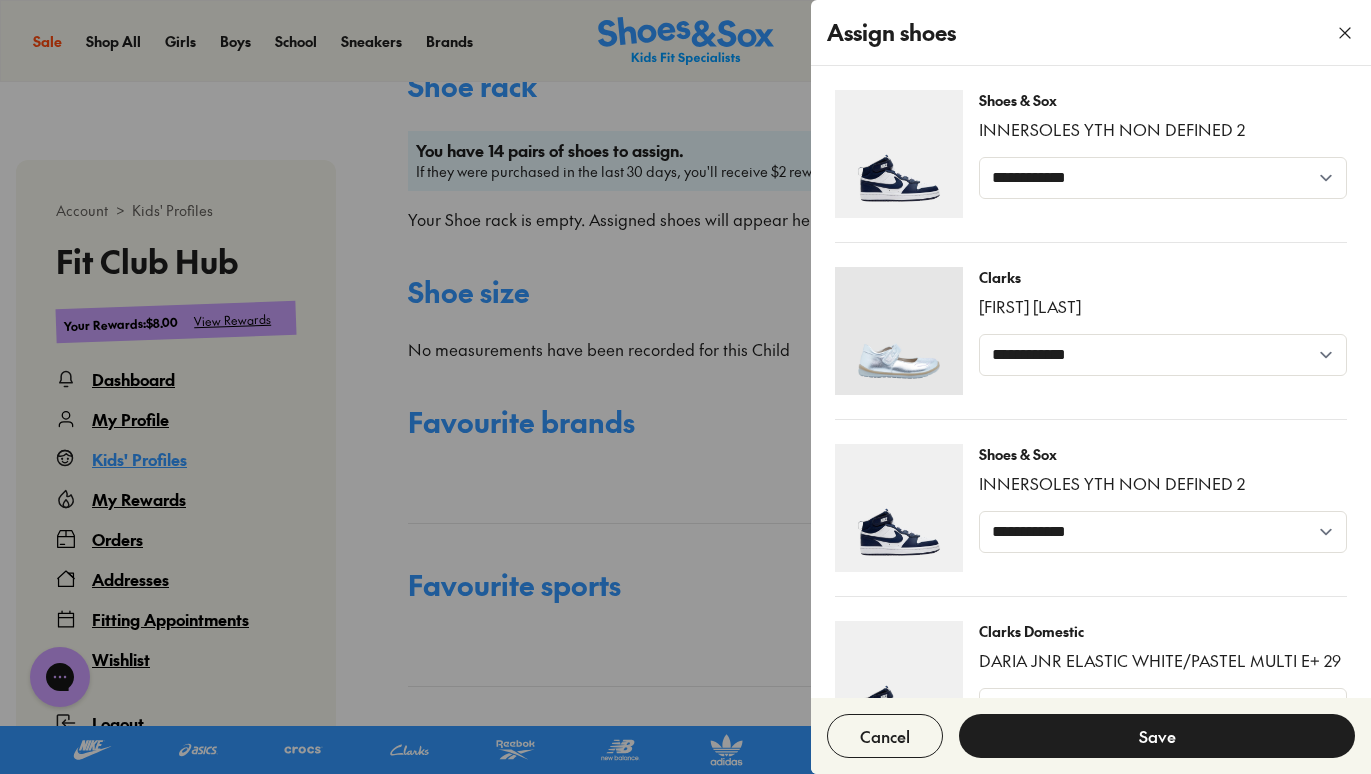 click on "Save" at bounding box center [1157, 736] 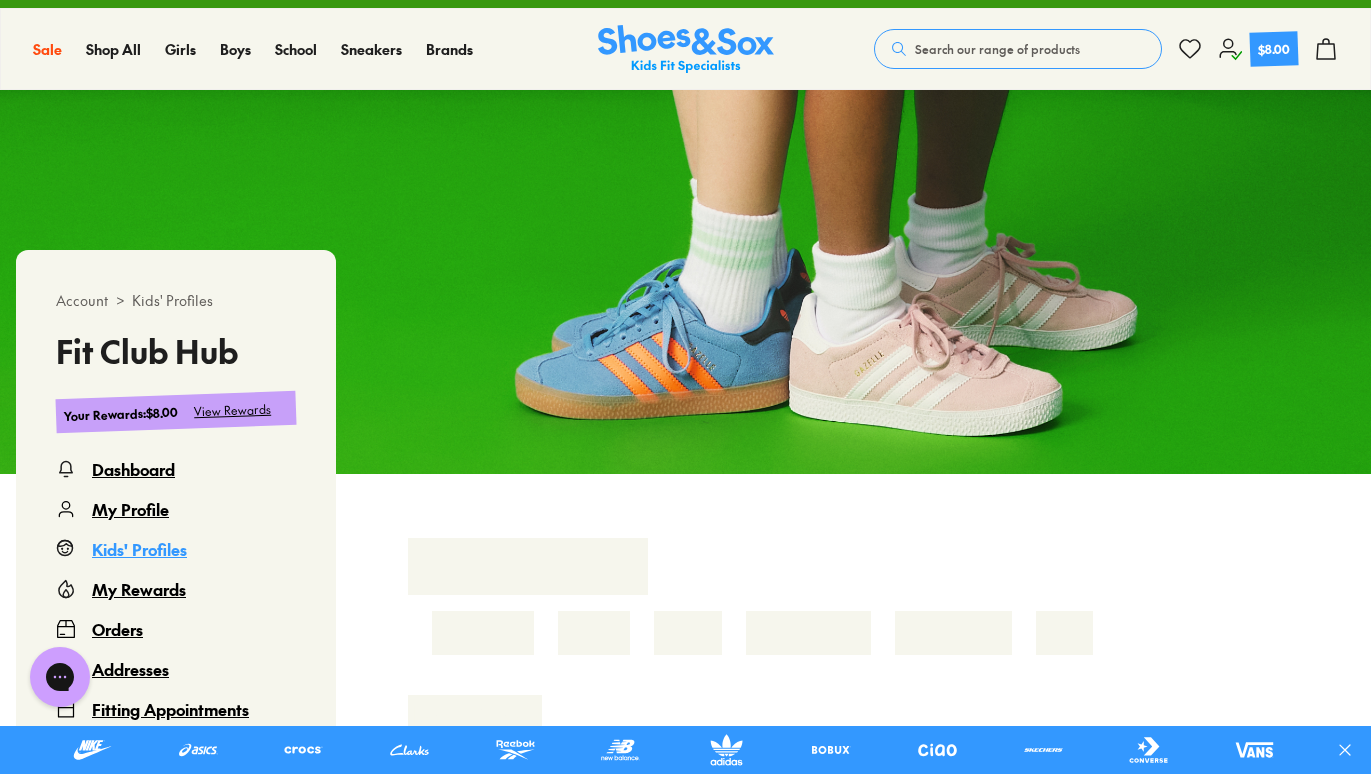 scroll, scrollTop: 312, scrollLeft: 1, axis: both 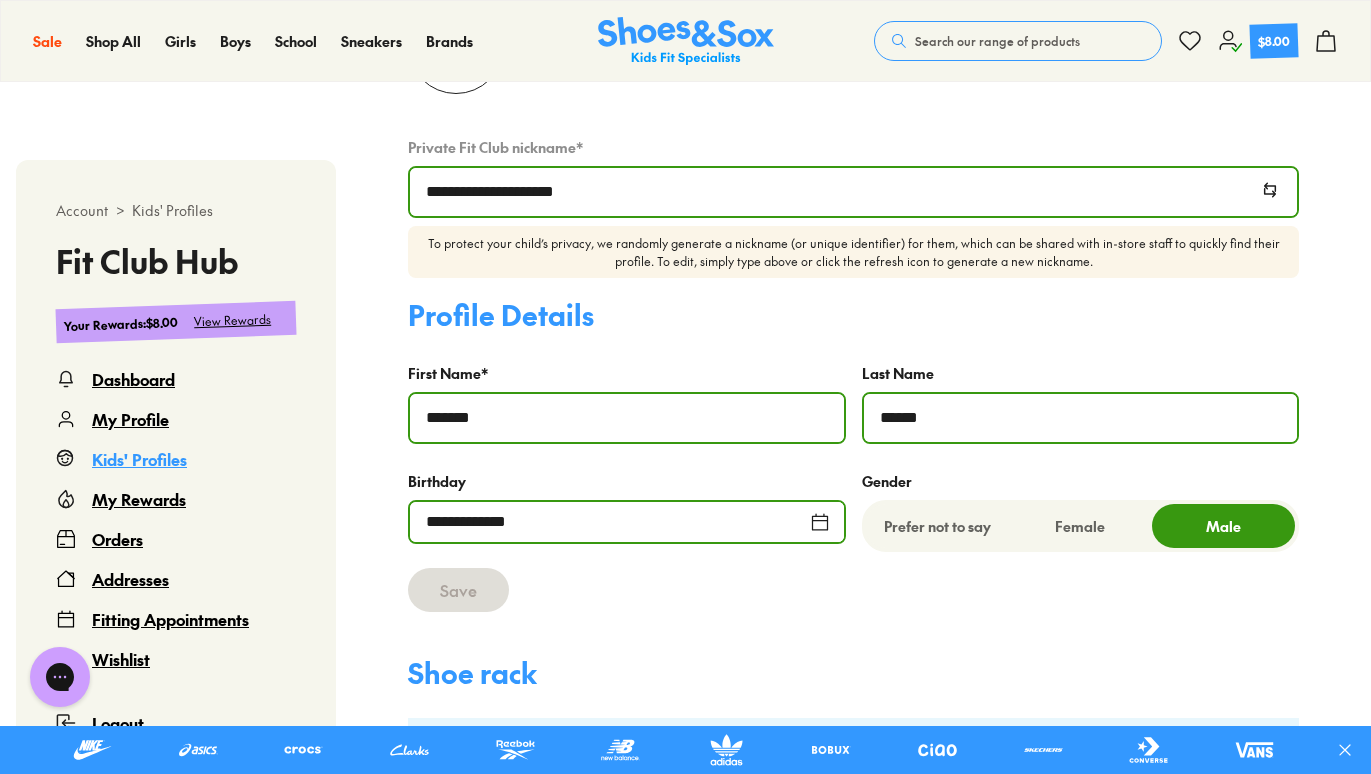 select 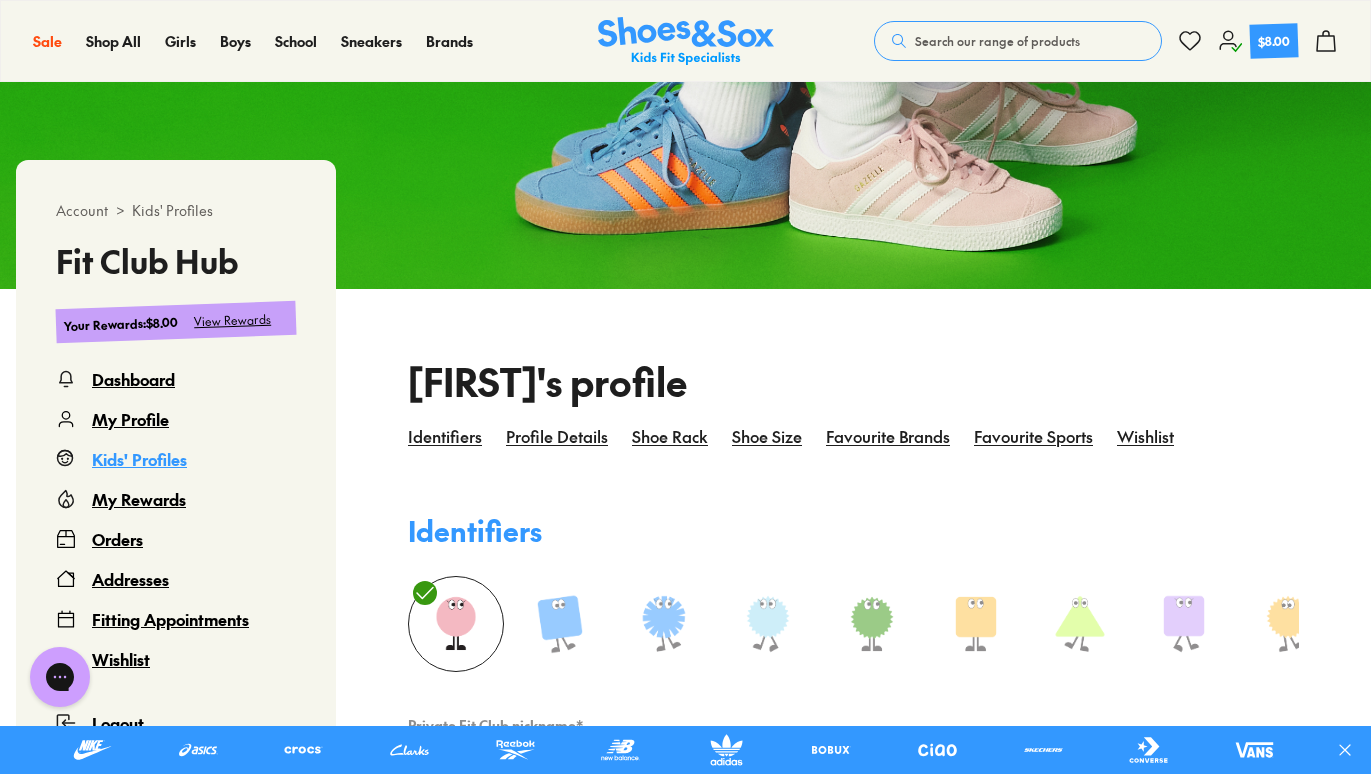 scroll, scrollTop: 140, scrollLeft: 0, axis: vertical 